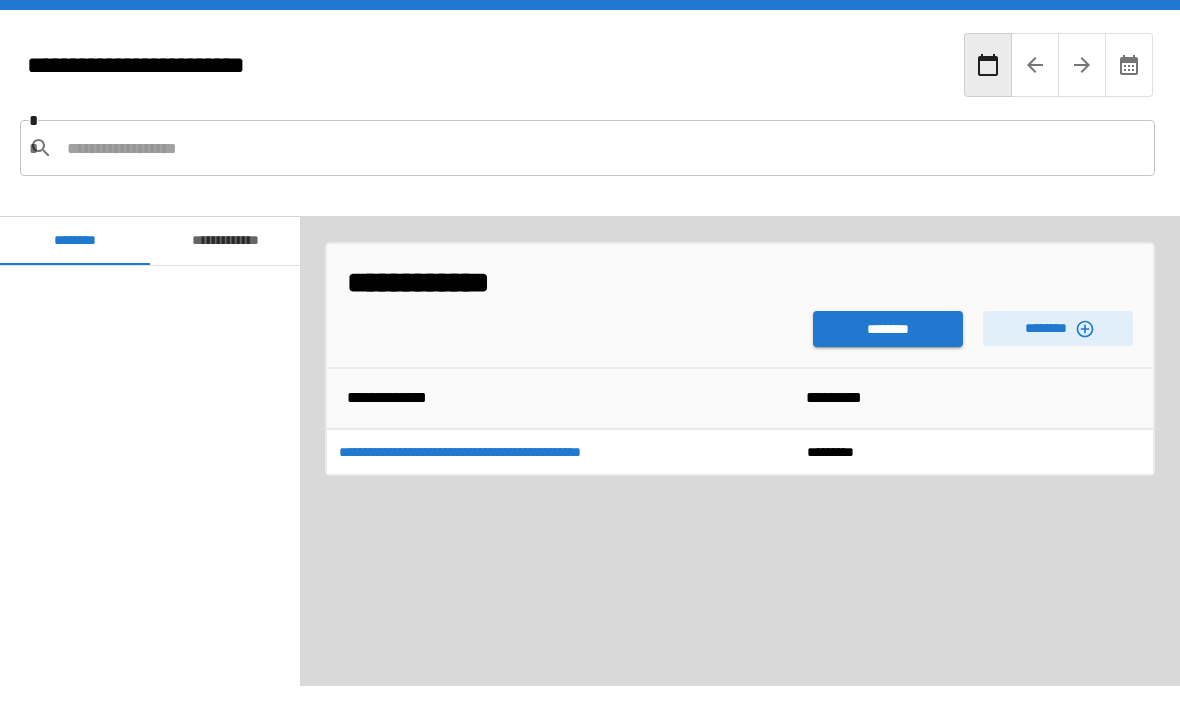 scroll, scrollTop: 64, scrollLeft: 0, axis: vertical 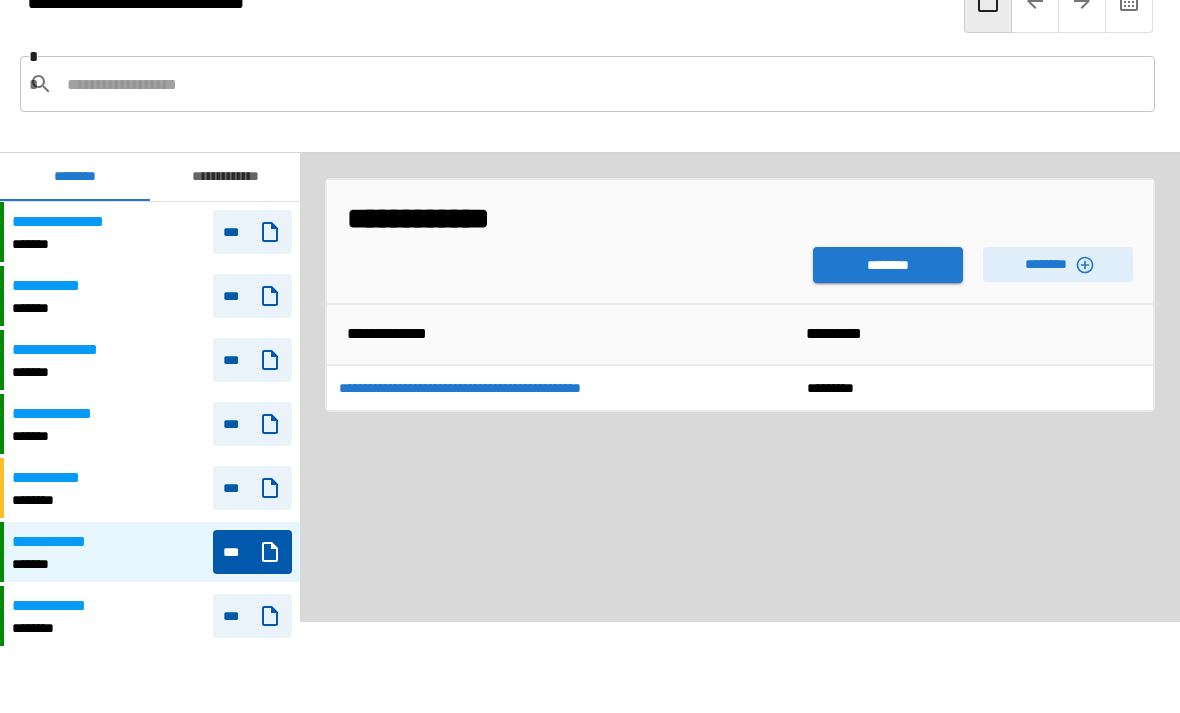 click on "********" at bounding box center (1058, 264) 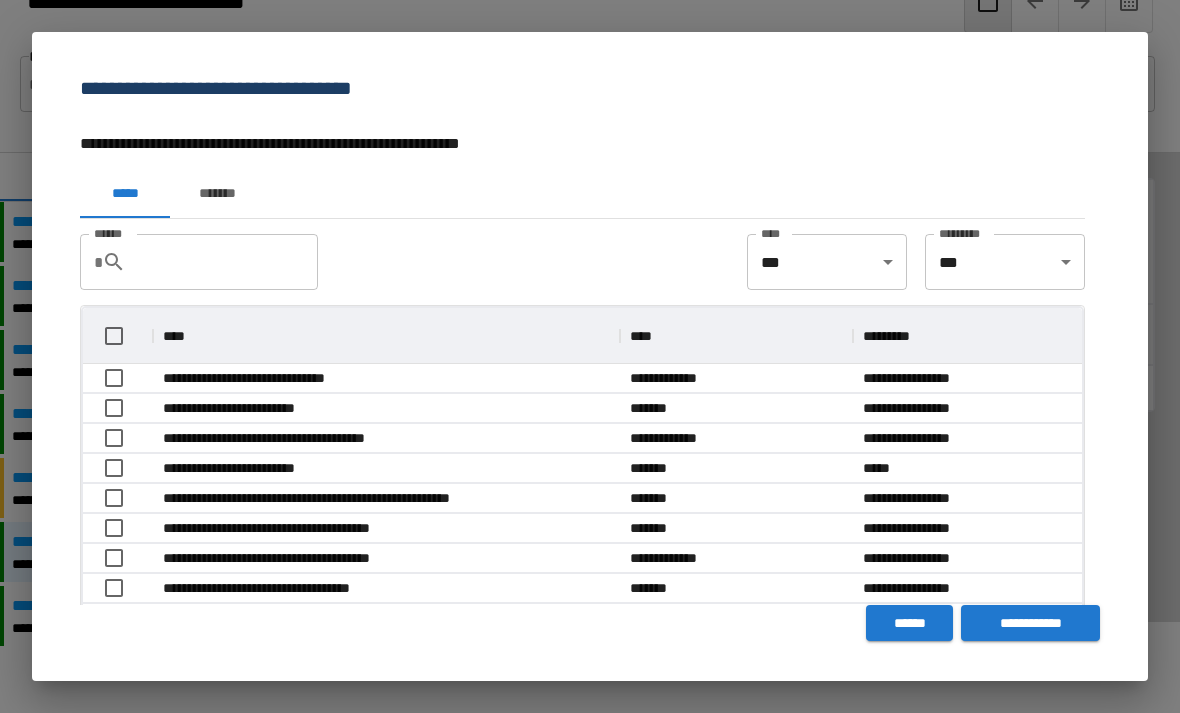scroll, scrollTop: 1, scrollLeft: 1, axis: both 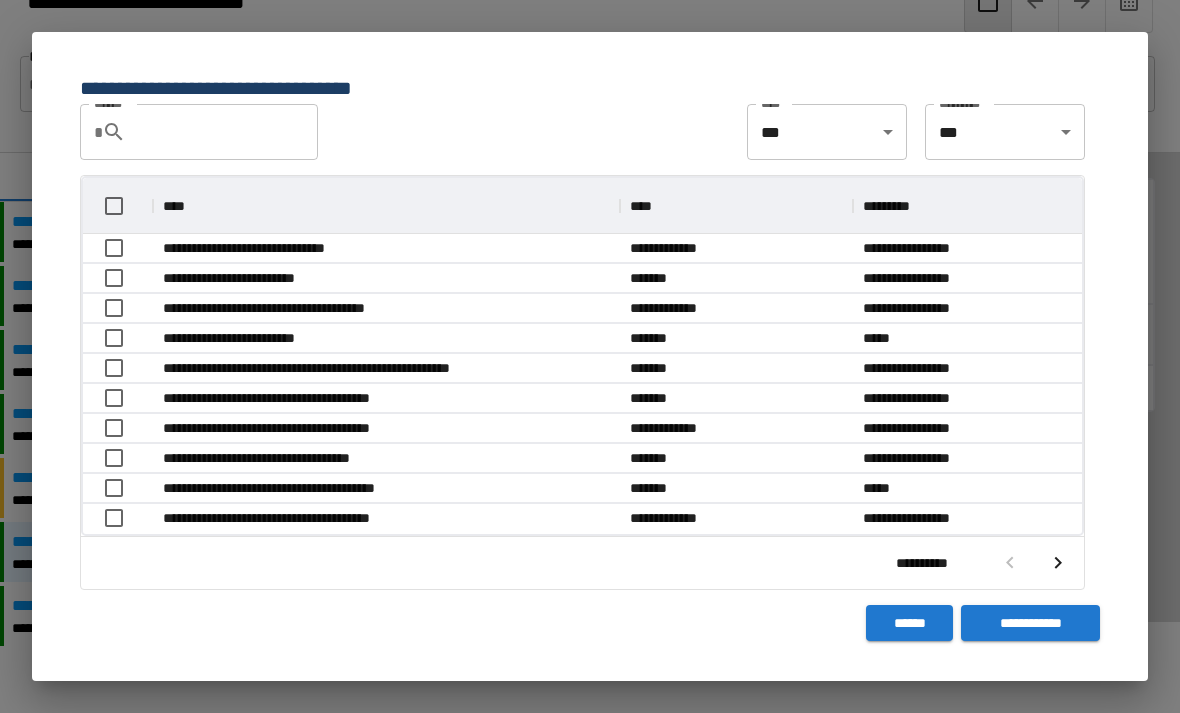 click 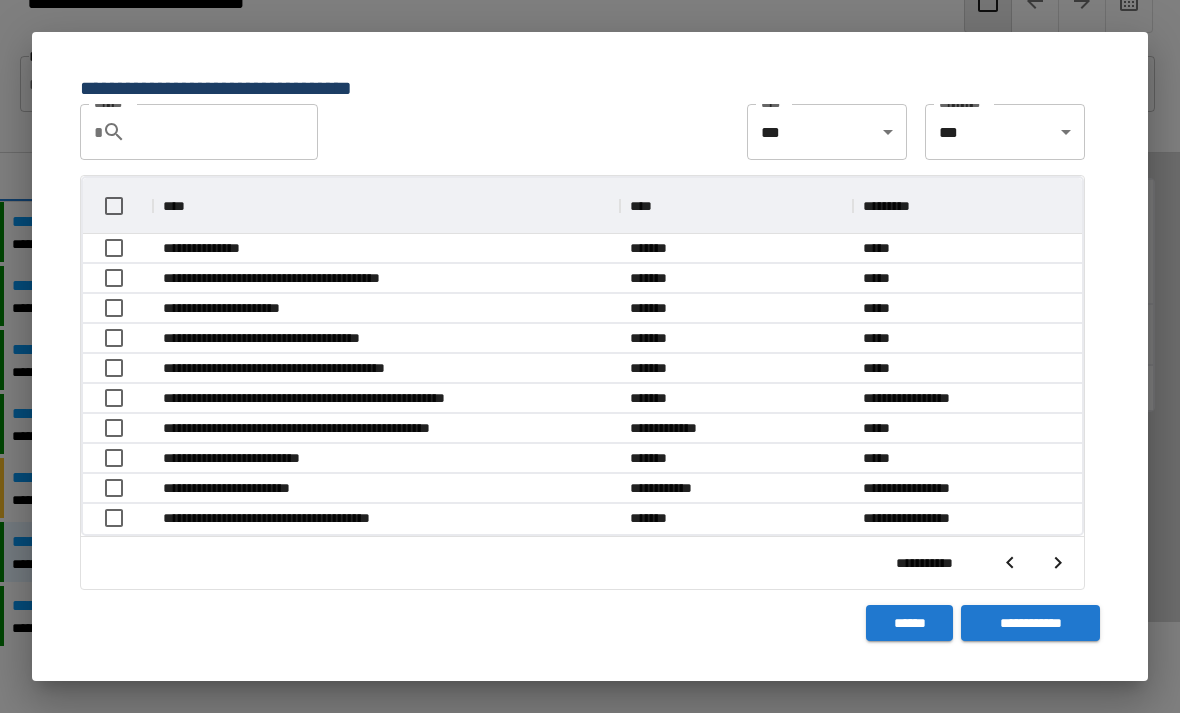 scroll, scrollTop: 356, scrollLeft: 999, axis: both 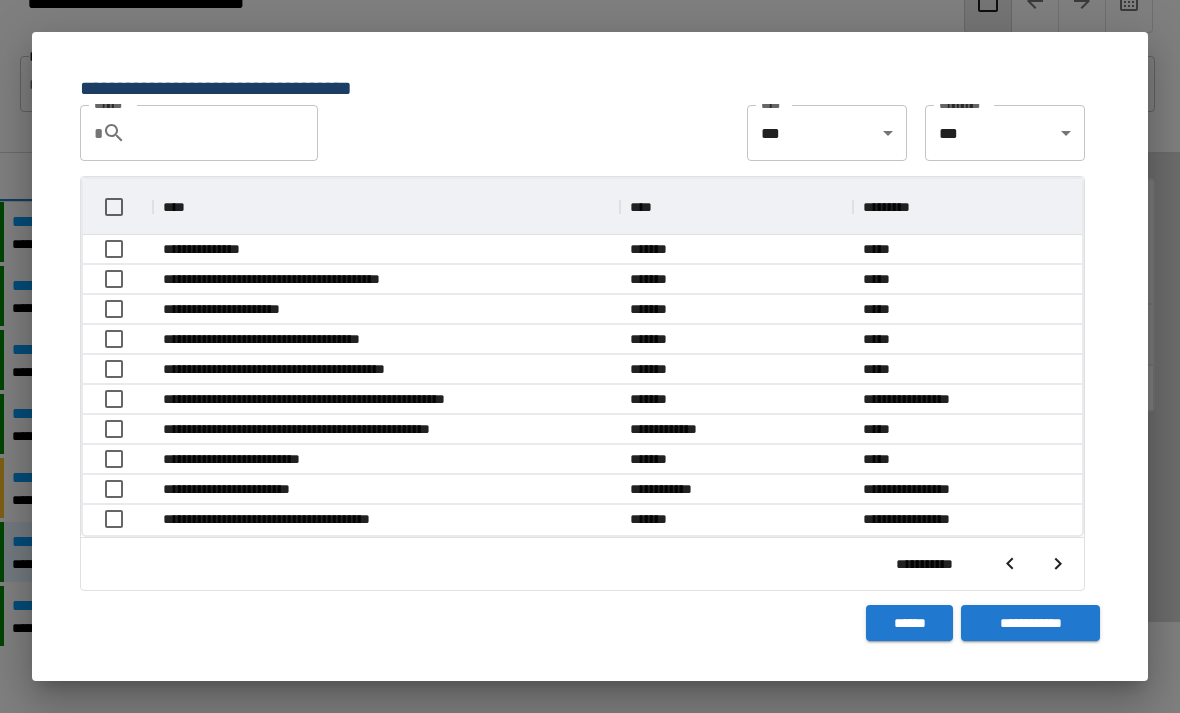 click 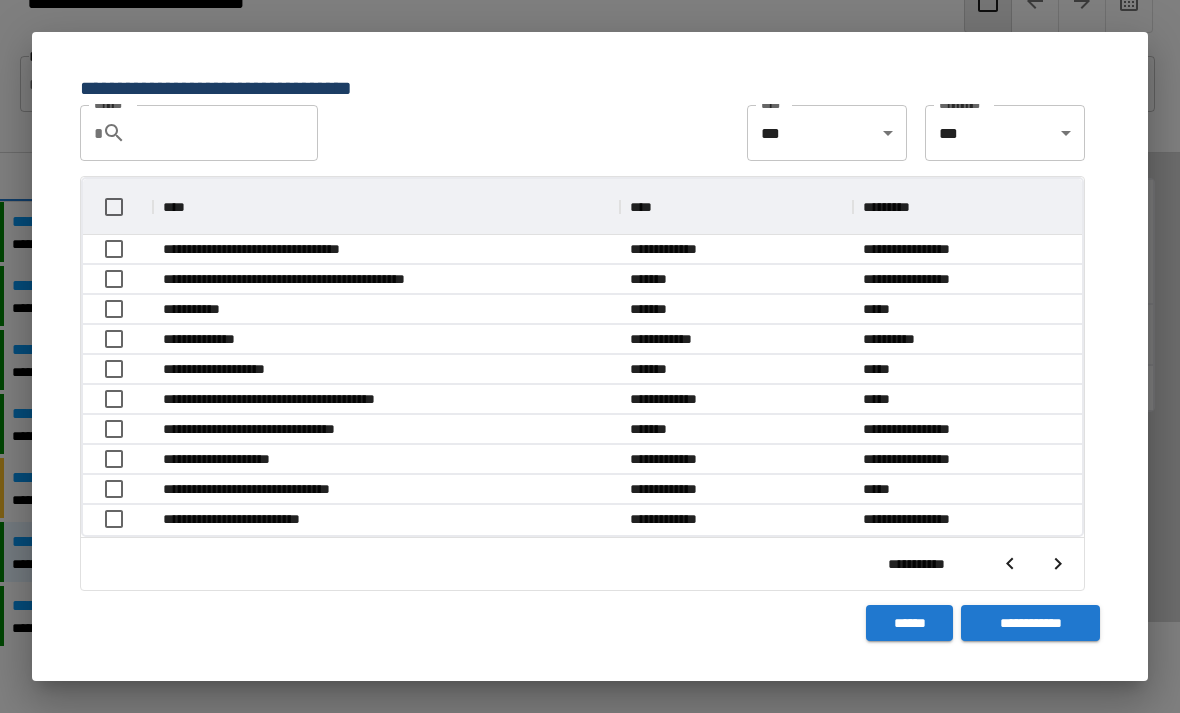 scroll, scrollTop: 356, scrollLeft: 999, axis: both 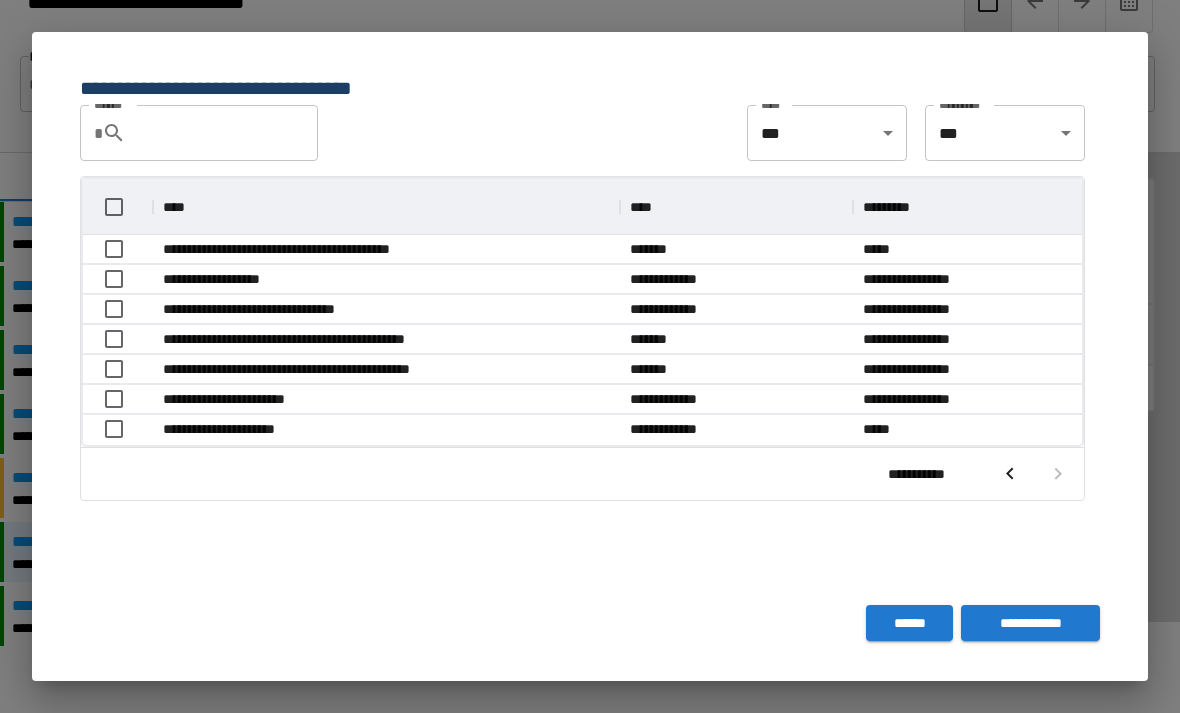 click on "******" at bounding box center [909, 623] 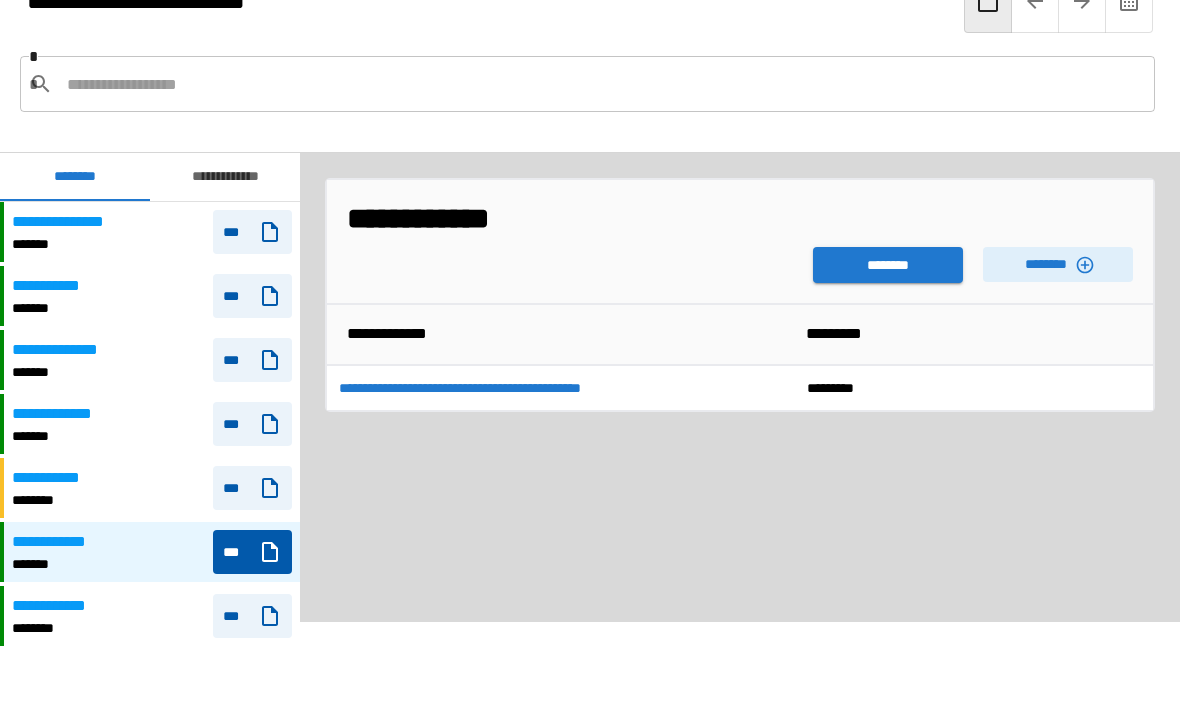click at bounding box center (603, 84) 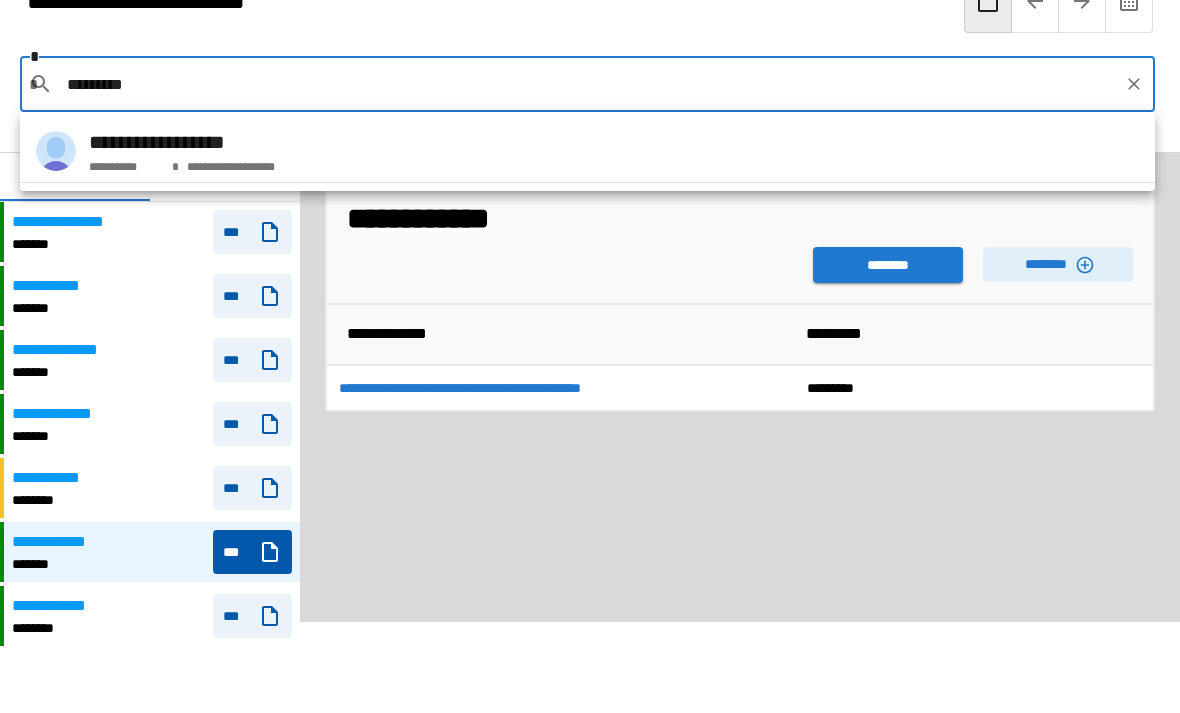 click on "**********" at bounding box center (587, 151) 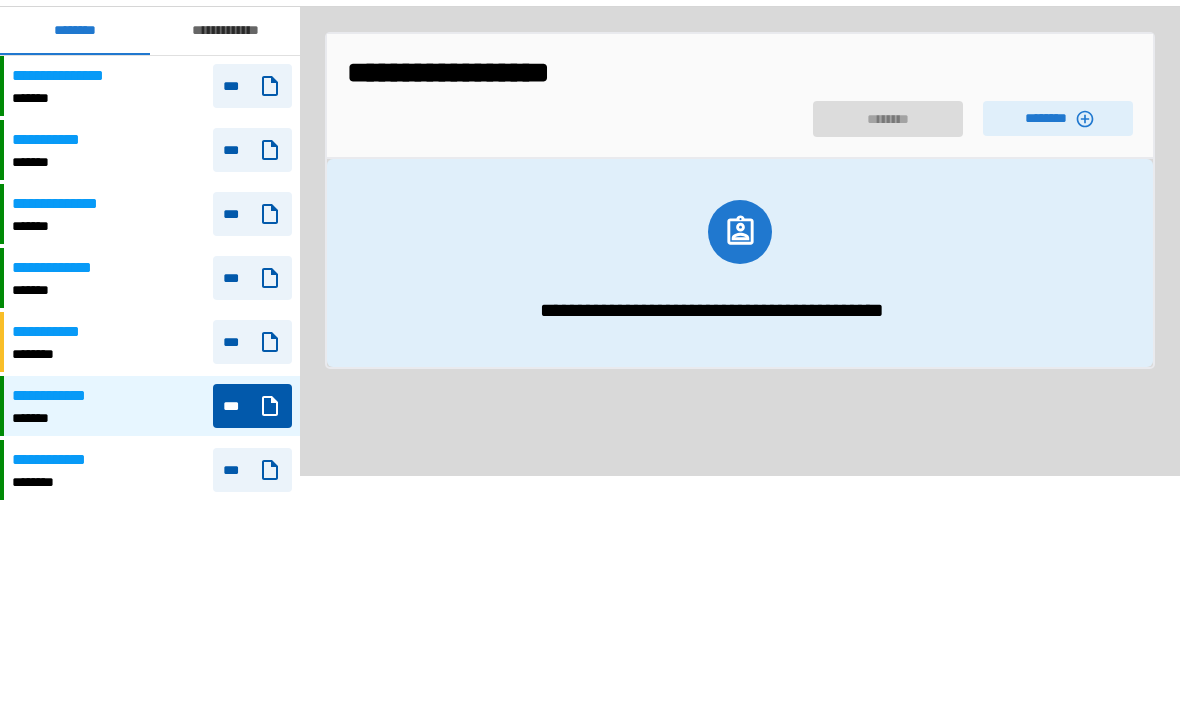 click on "********" at bounding box center [1058, 264] 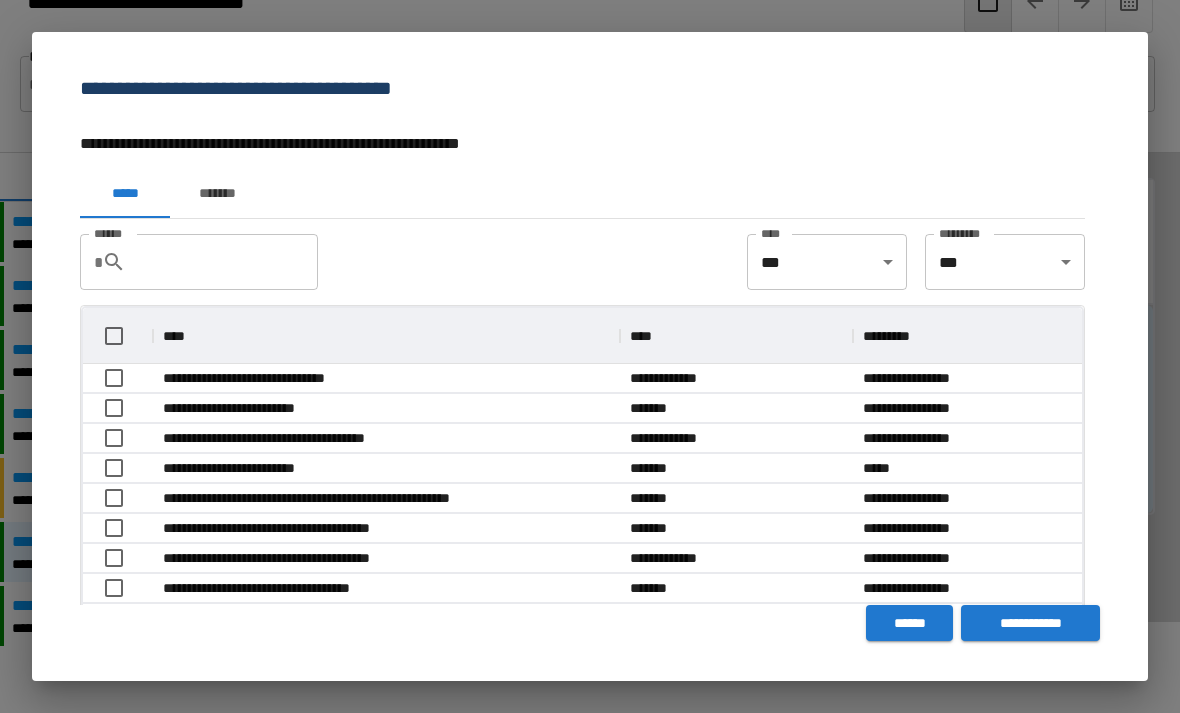 scroll, scrollTop: 1, scrollLeft: 1, axis: both 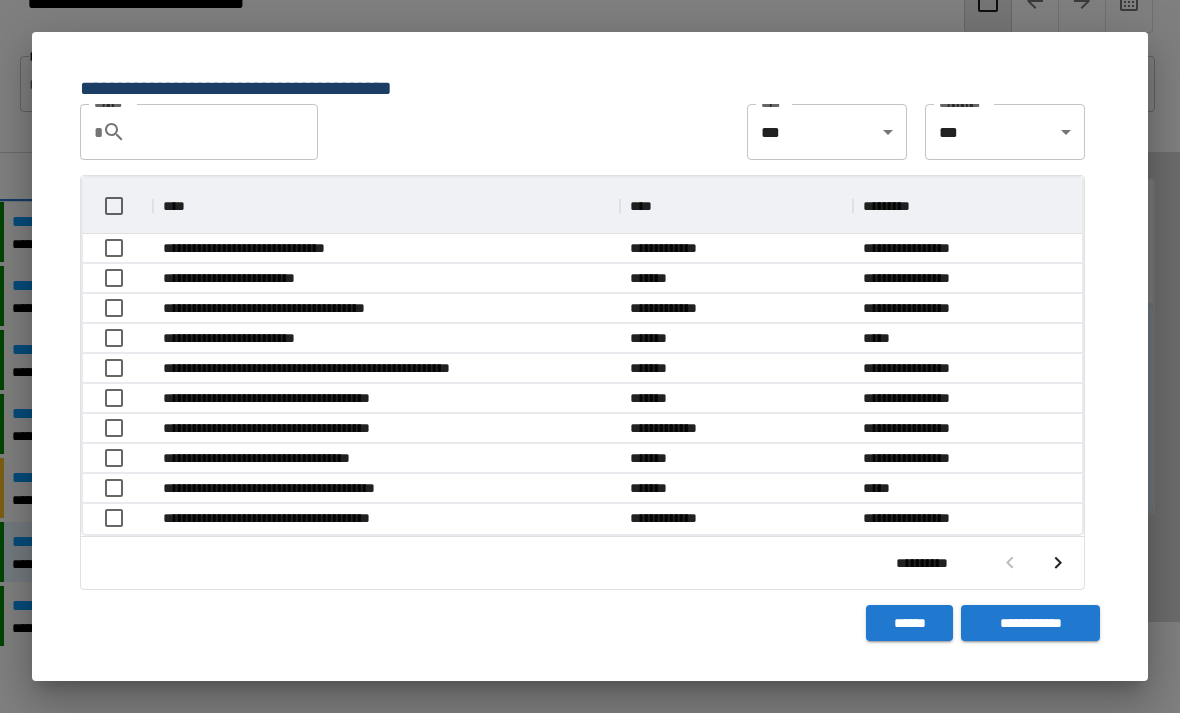 click 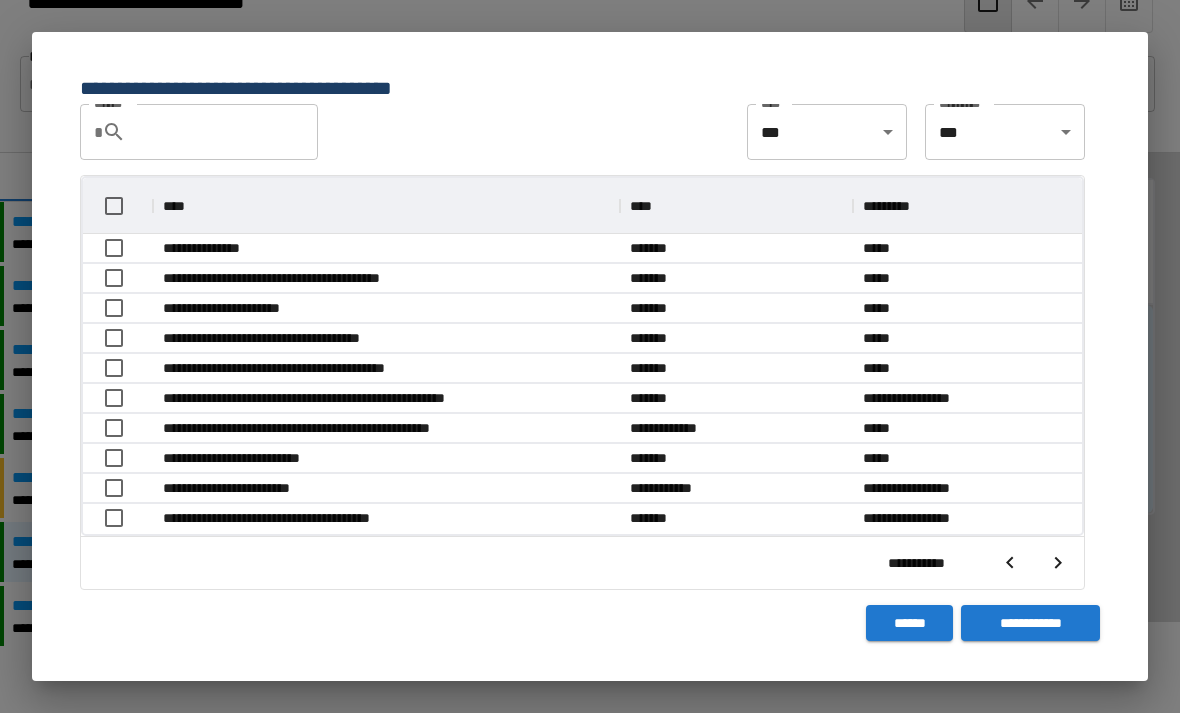 scroll, scrollTop: 1, scrollLeft: 1, axis: both 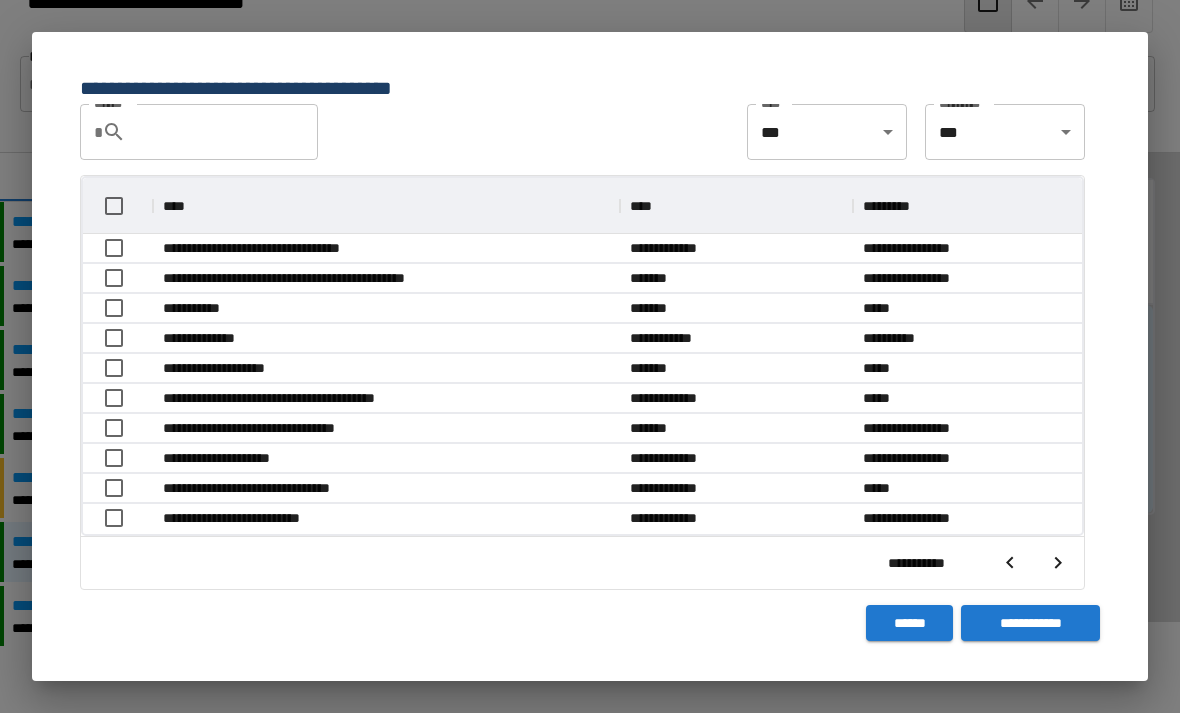 click at bounding box center (1058, 563) 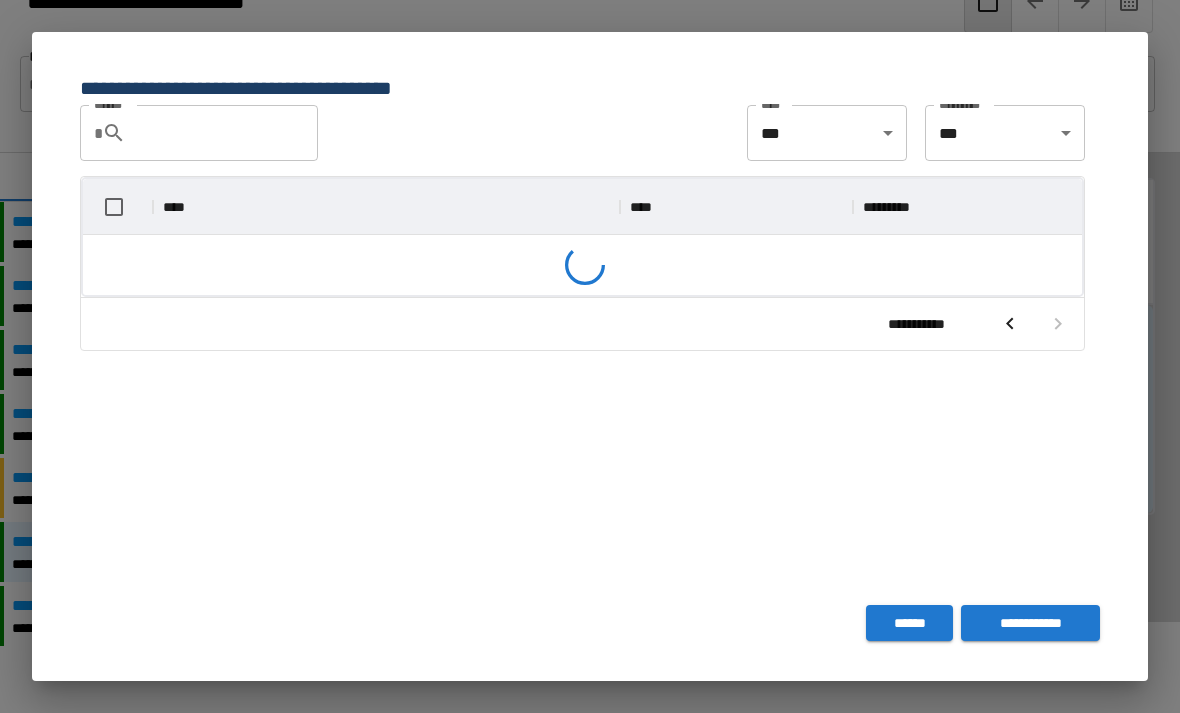 scroll, scrollTop: 266, scrollLeft: 999, axis: both 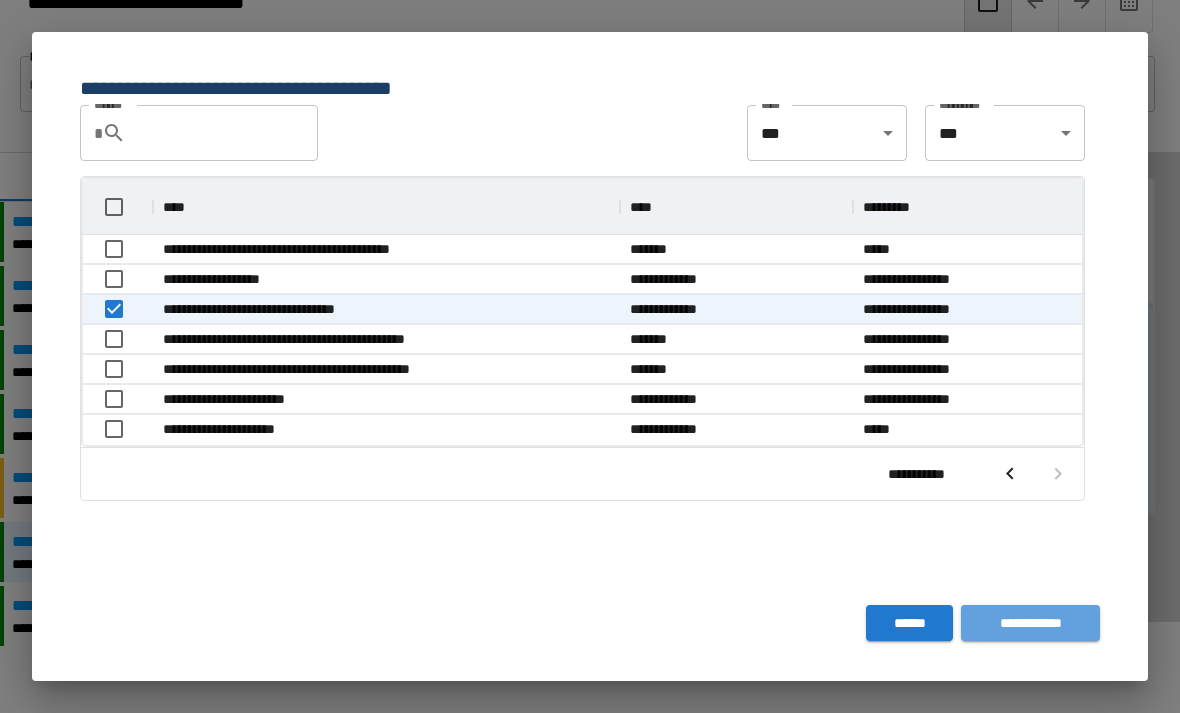 click on "**********" at bounding box center [1030, 623] 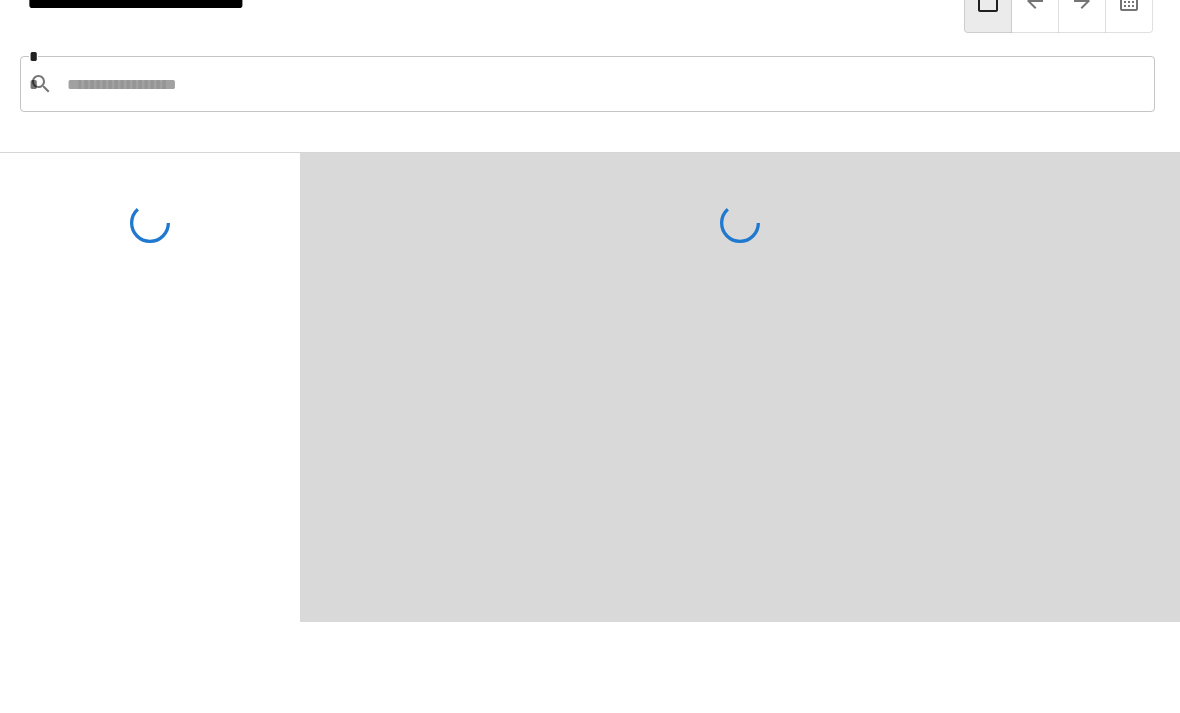 scroll, scrollTop: 129, scrollLeft: 0, axis: vertical 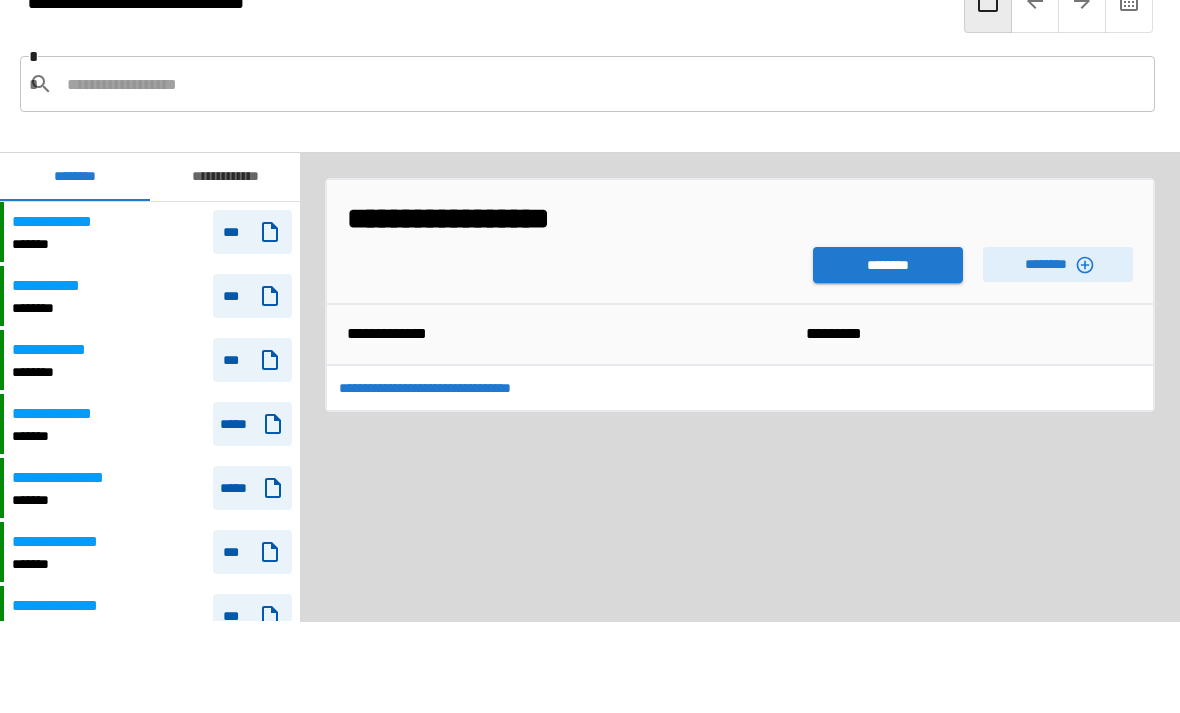 click on "********" at bounding box center [888, 265] 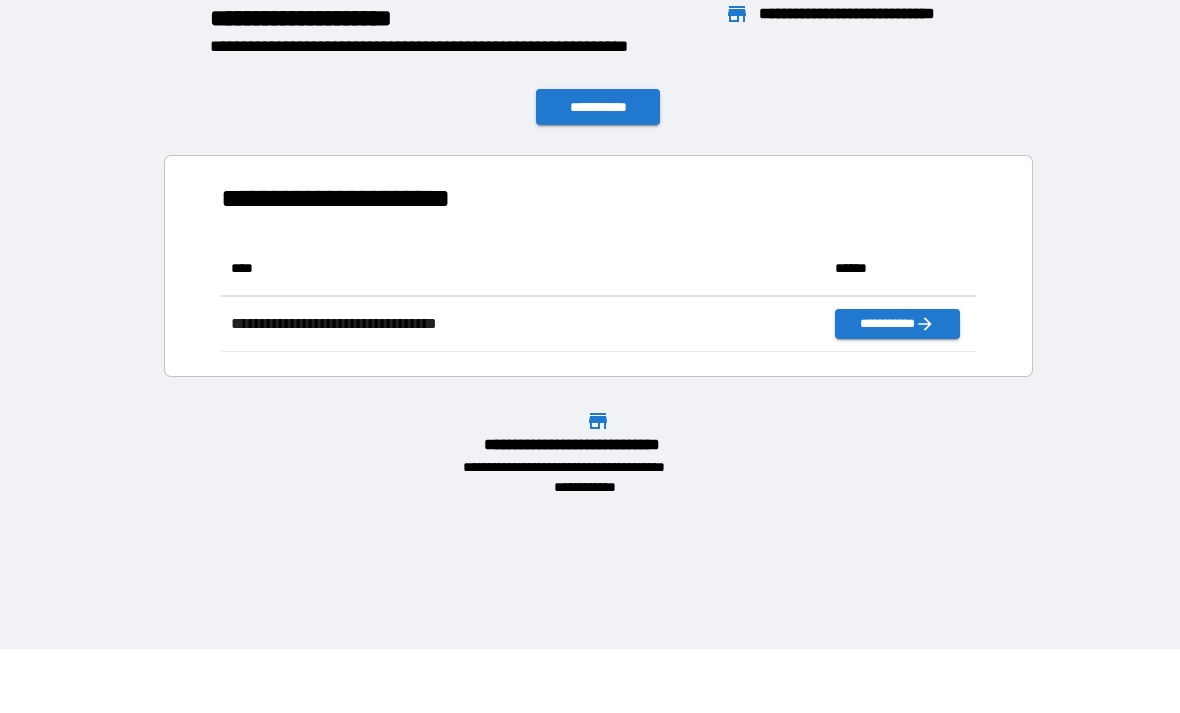 scroll, scrollTop: 111, scrollLeft: 755, axis: both 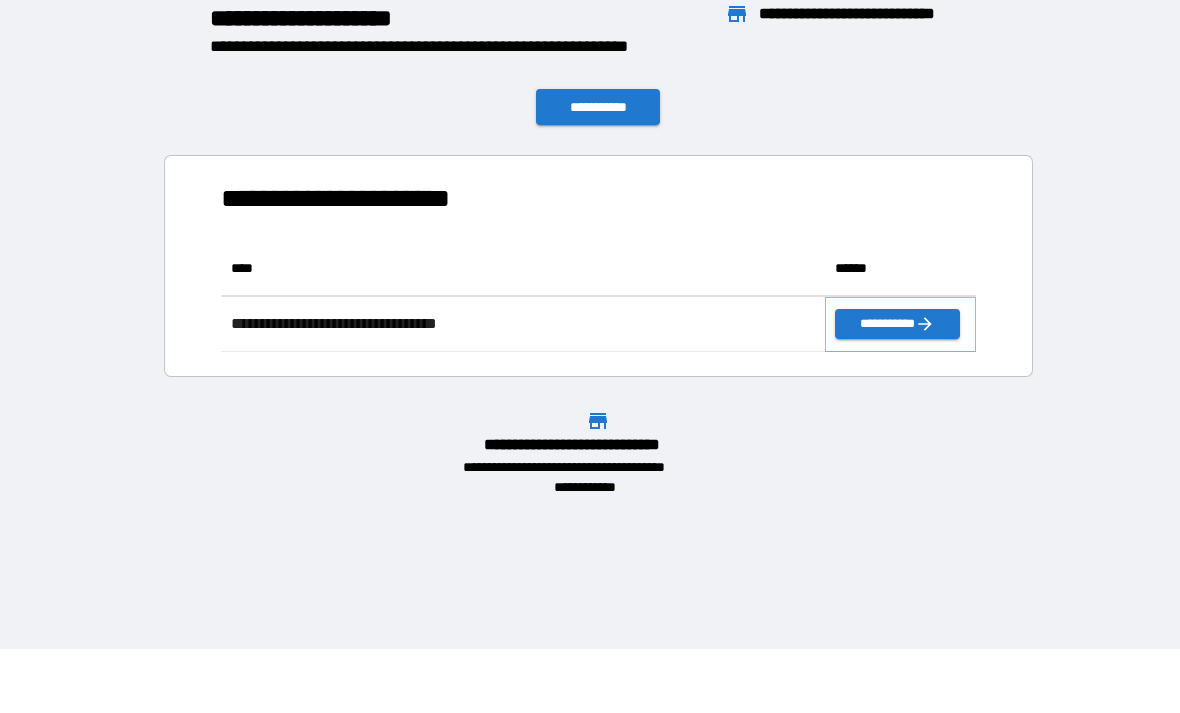click on "**********" at bounding box center [897, 324] 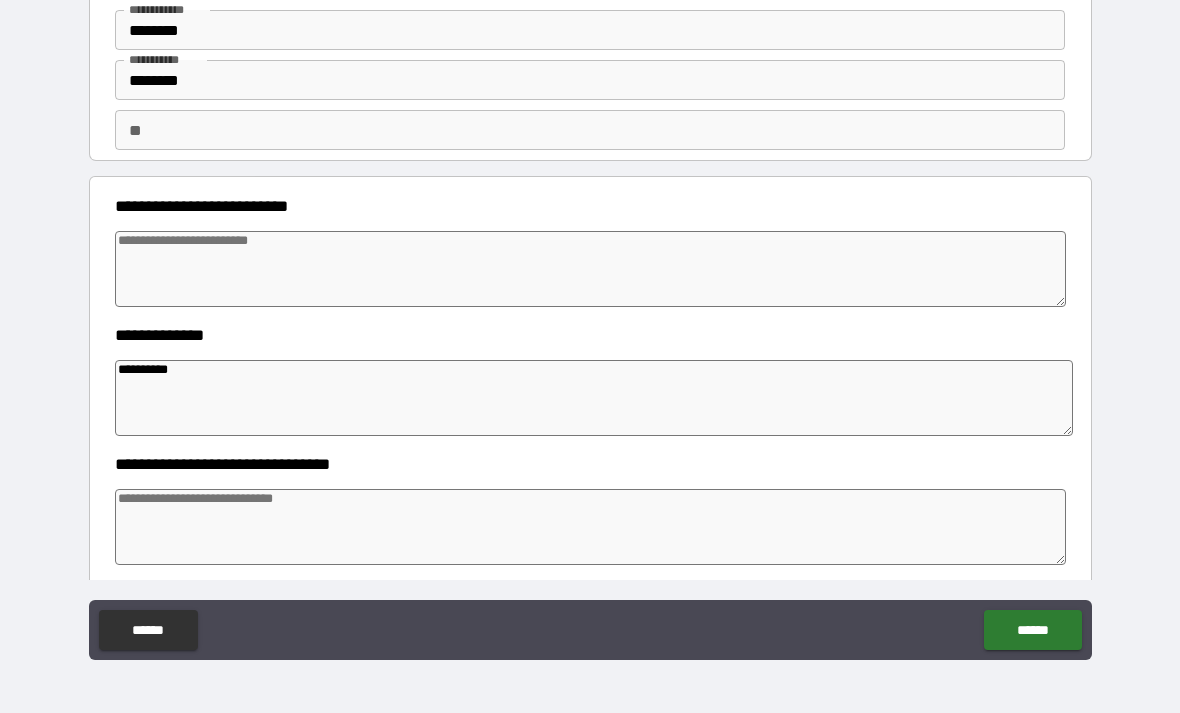 scroll, scrollTop: 68, scrollLeft: 0, axis: vertical 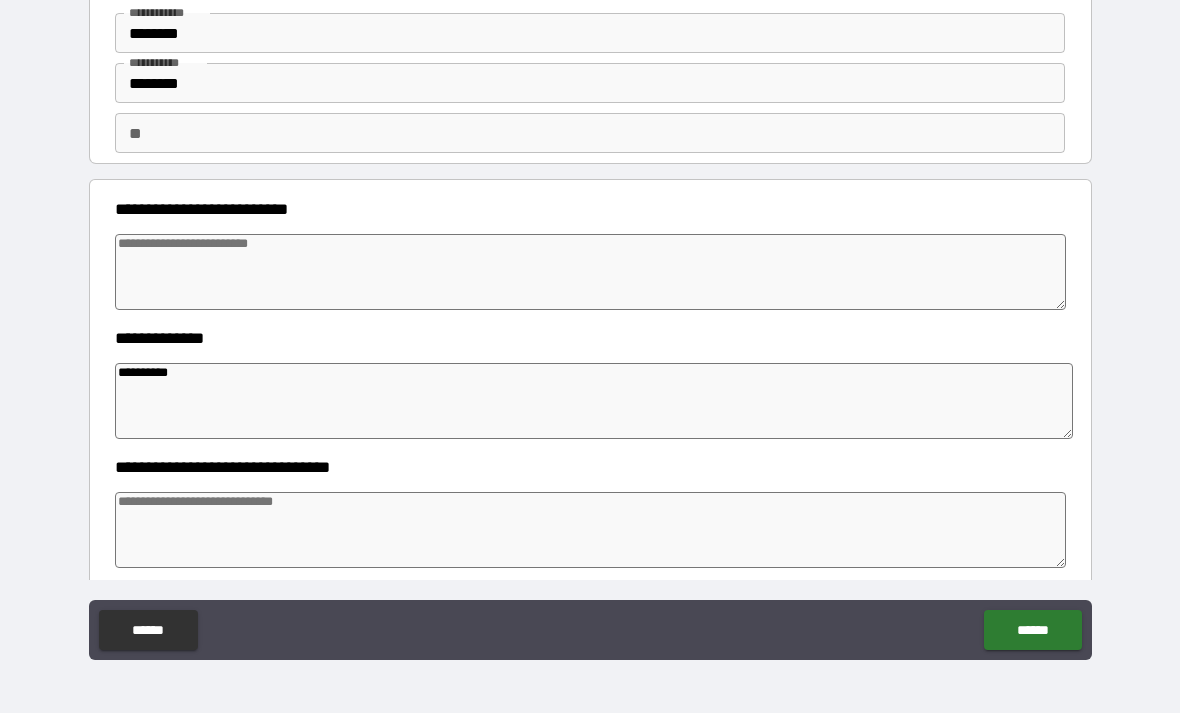 click at bounding box center [591, 272] 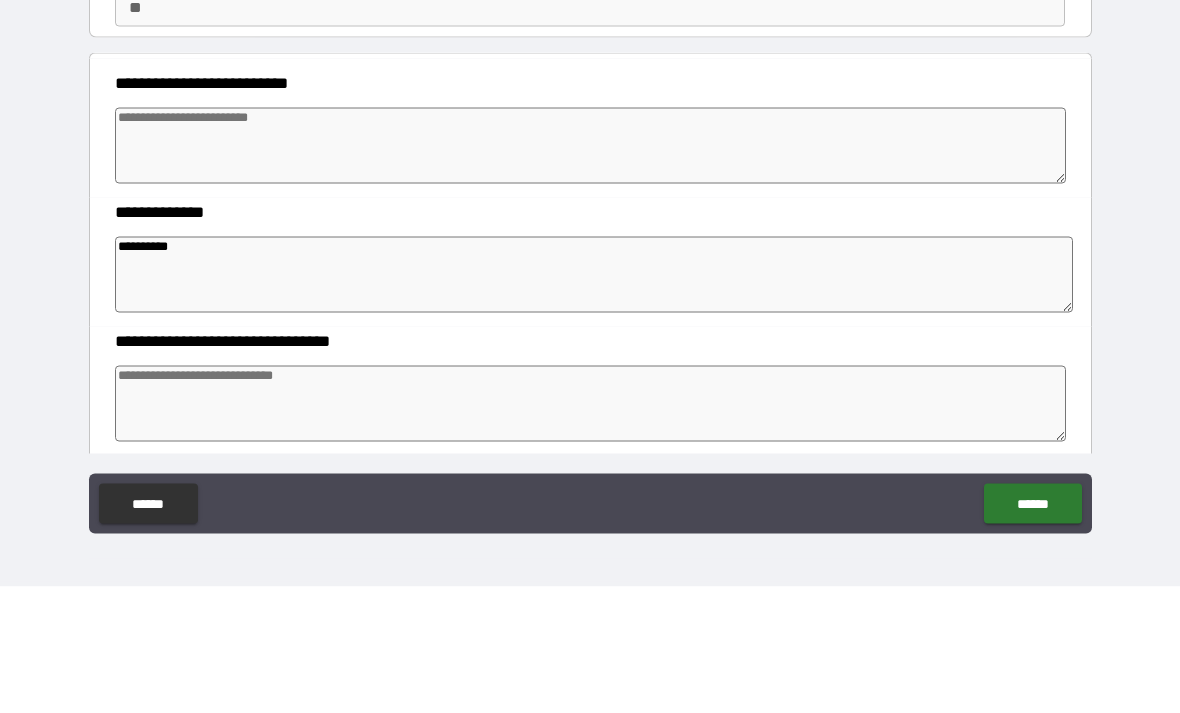 type on "*" 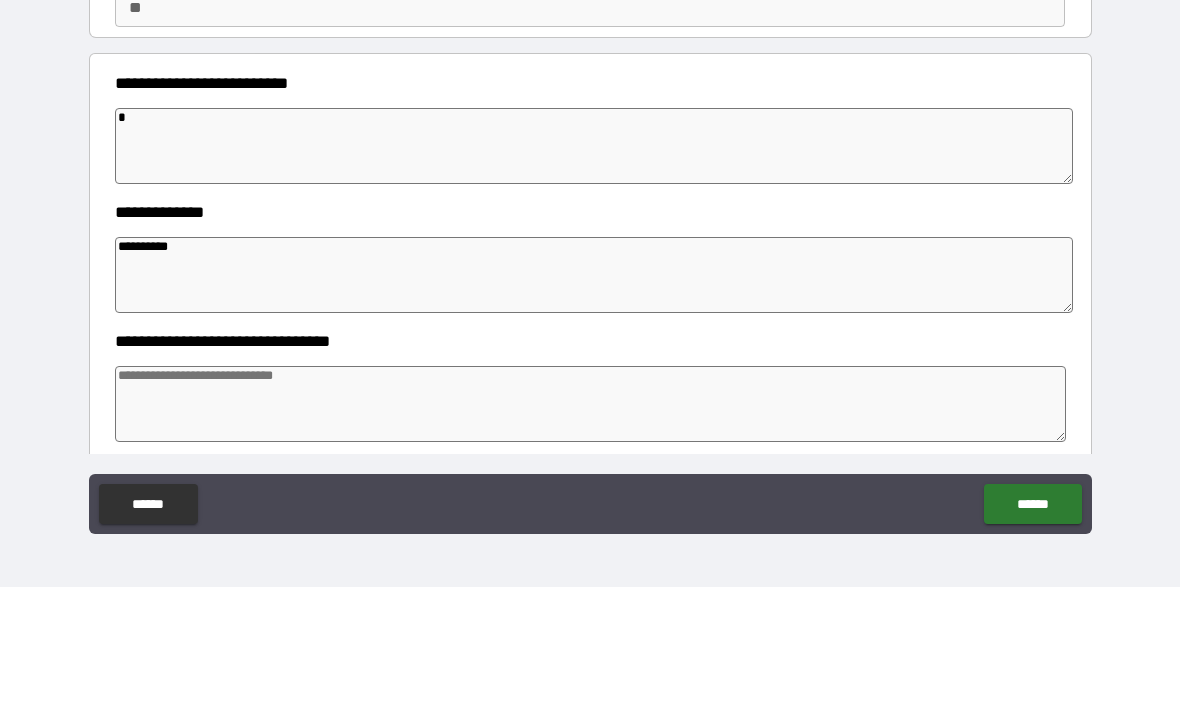 type on "*" 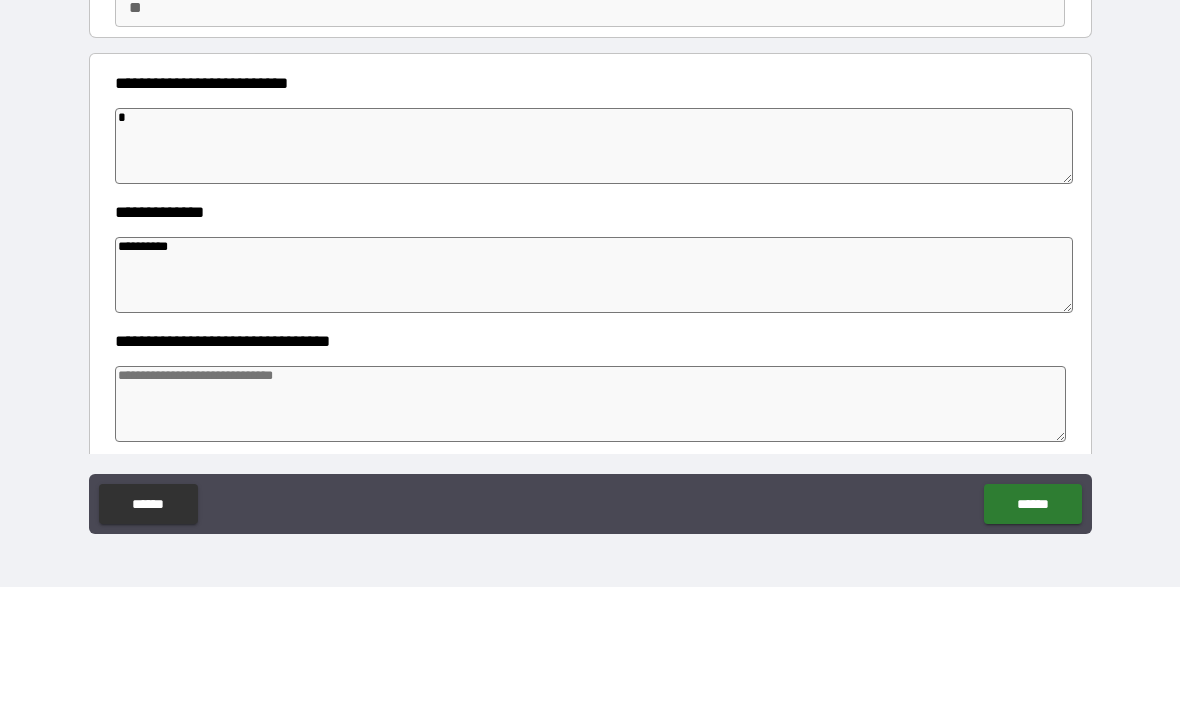 type on "*" 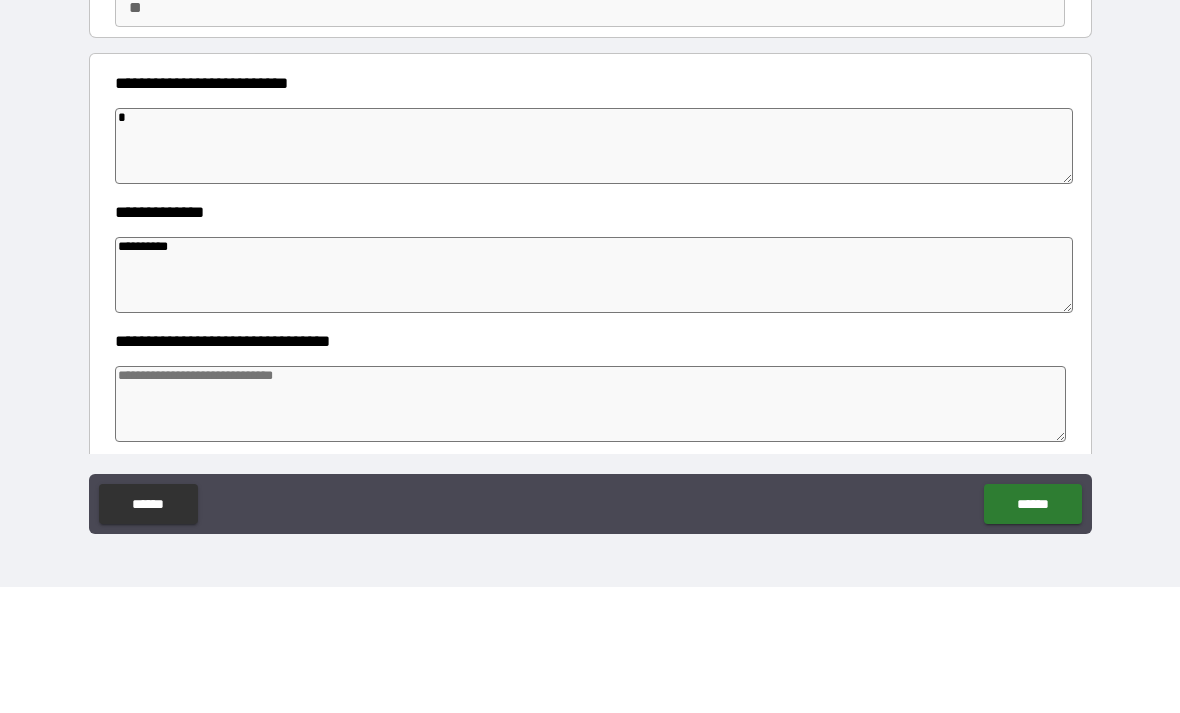 type on "**" 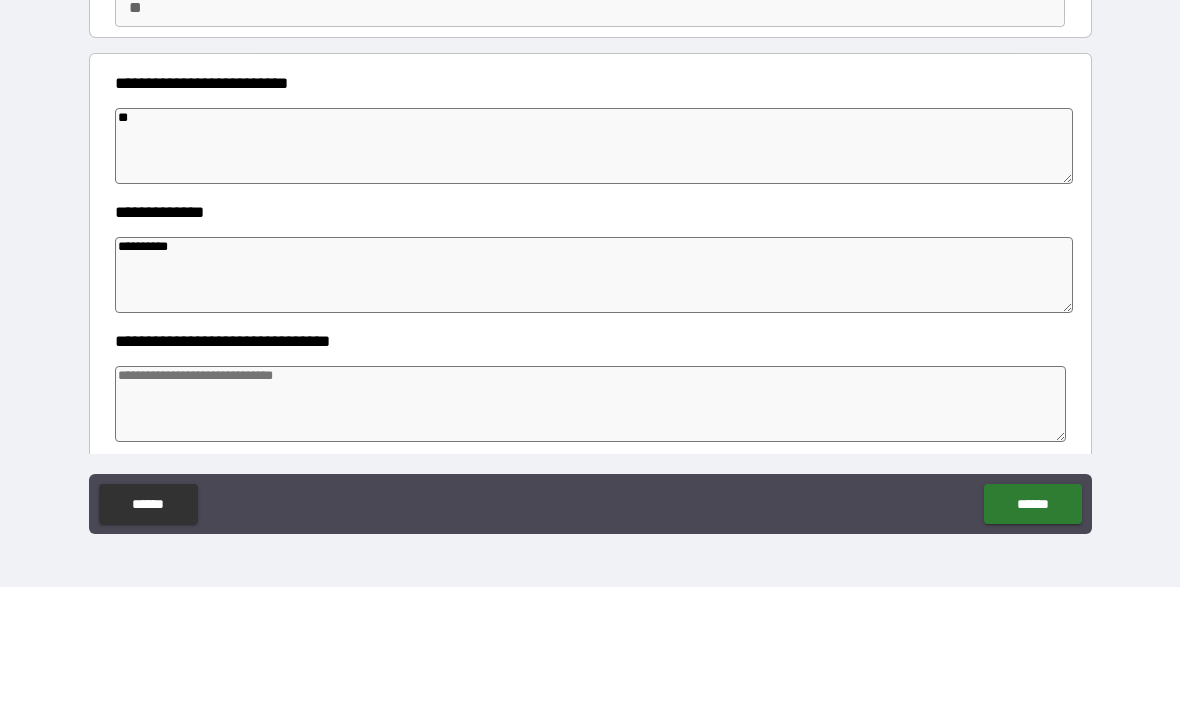 type on "*" 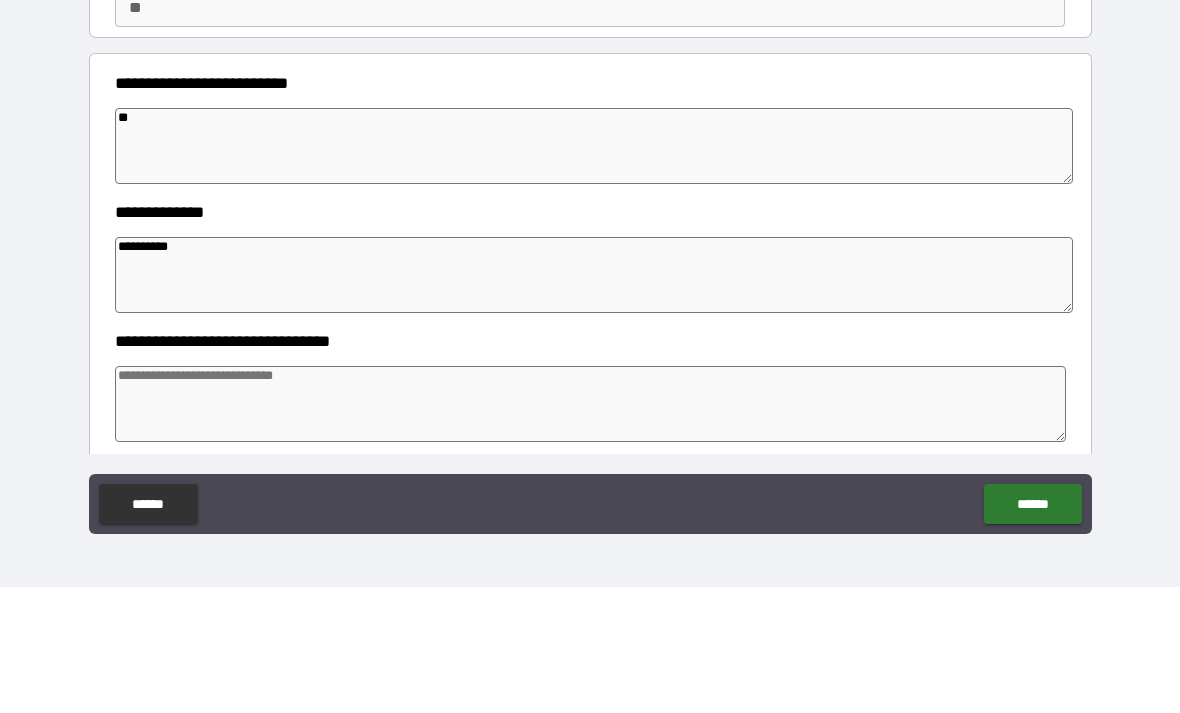 type on "*" 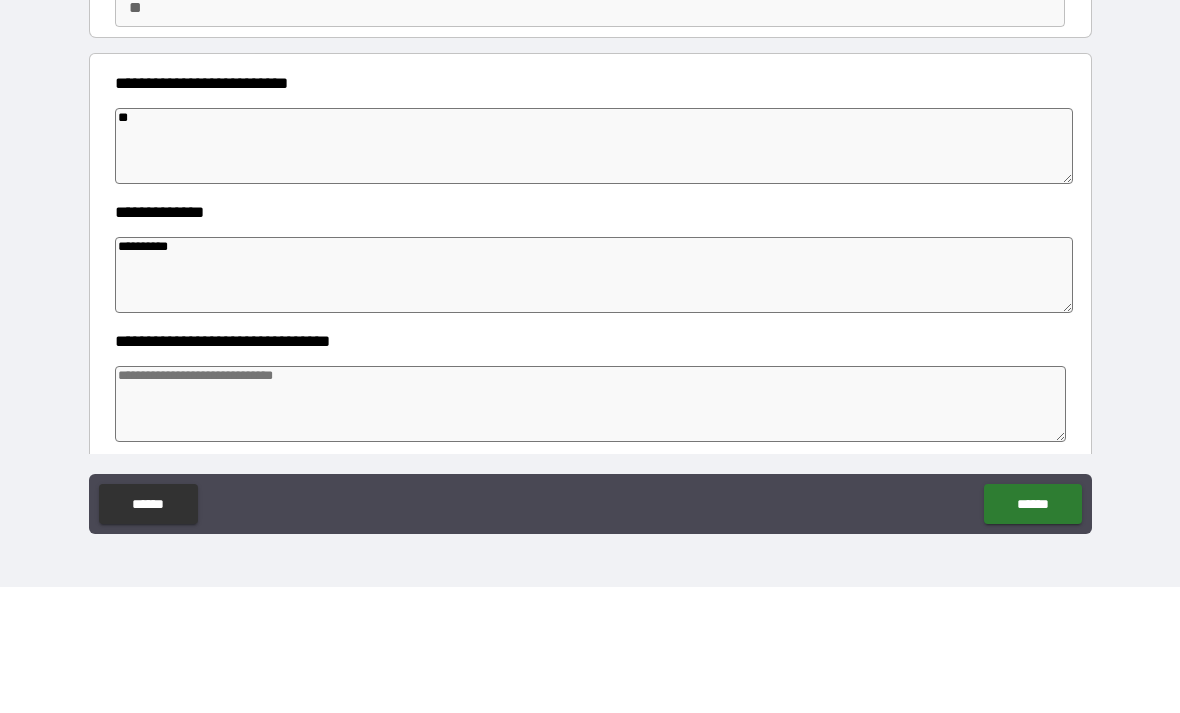 type on "*" 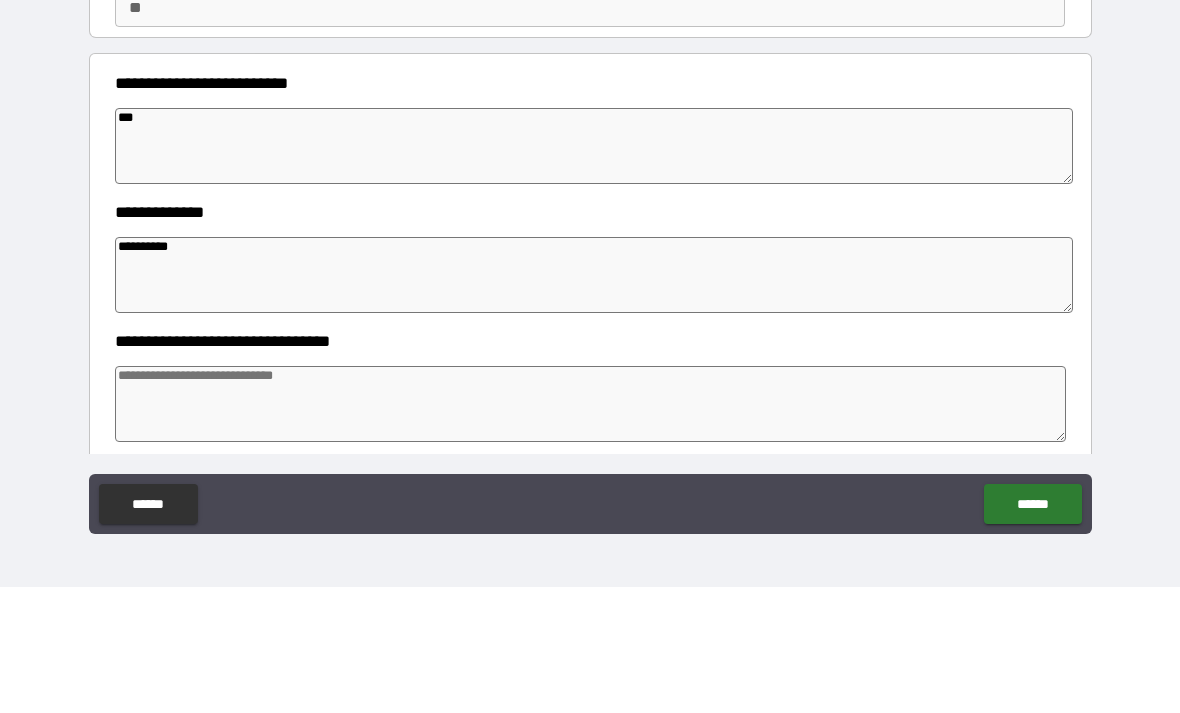type on "*" 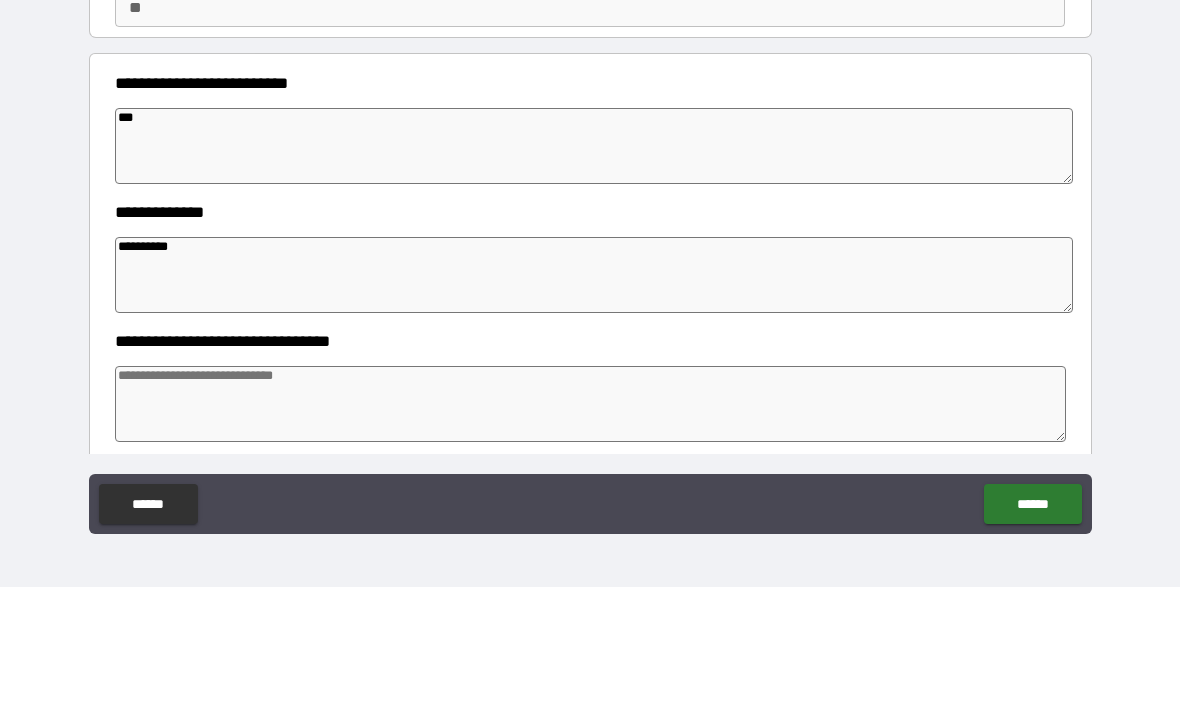 type on "*" 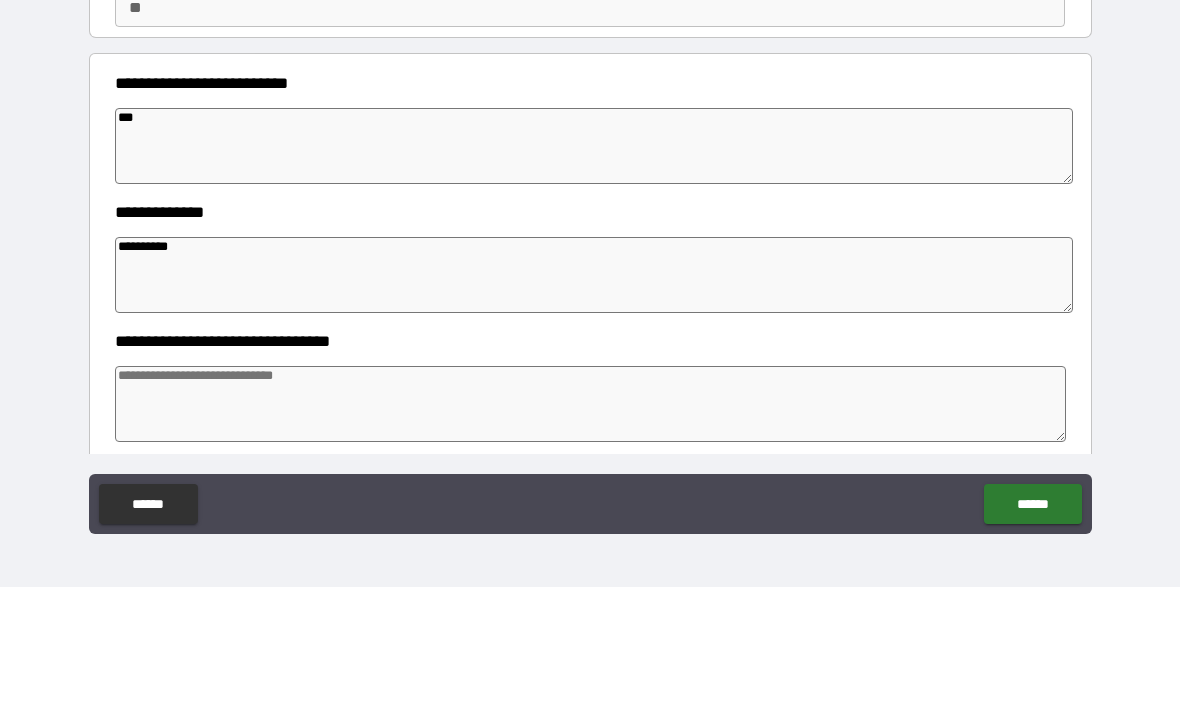 type on "*" 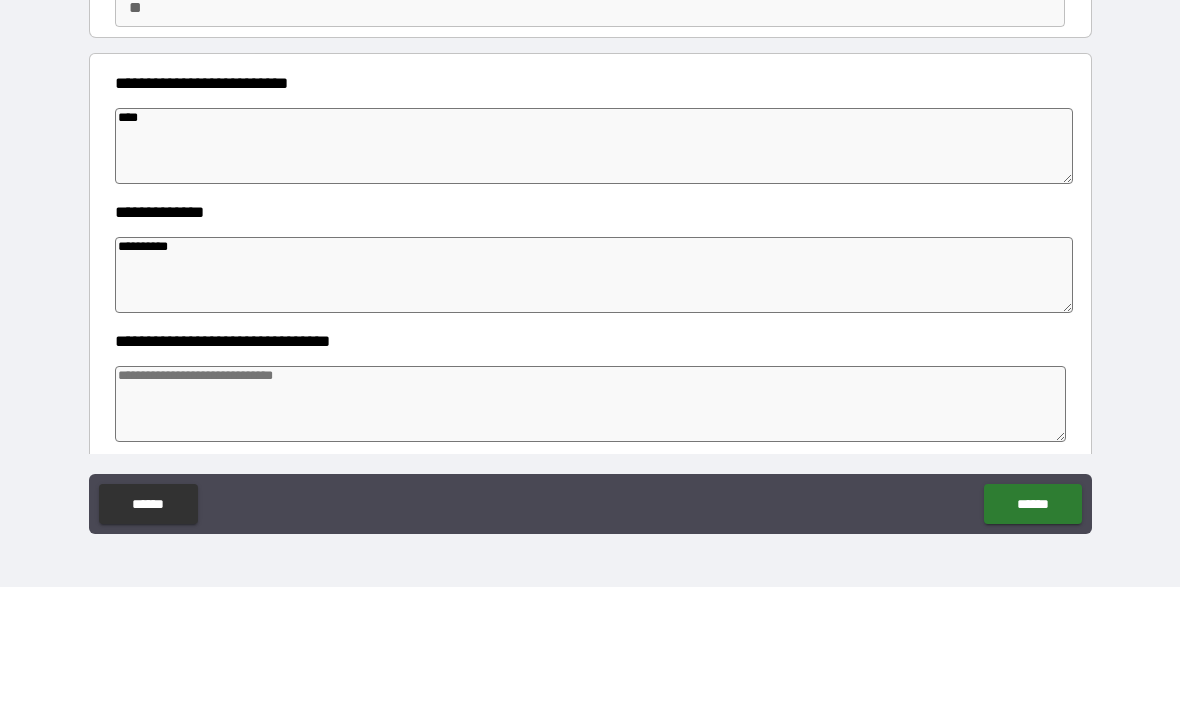 type on "*" 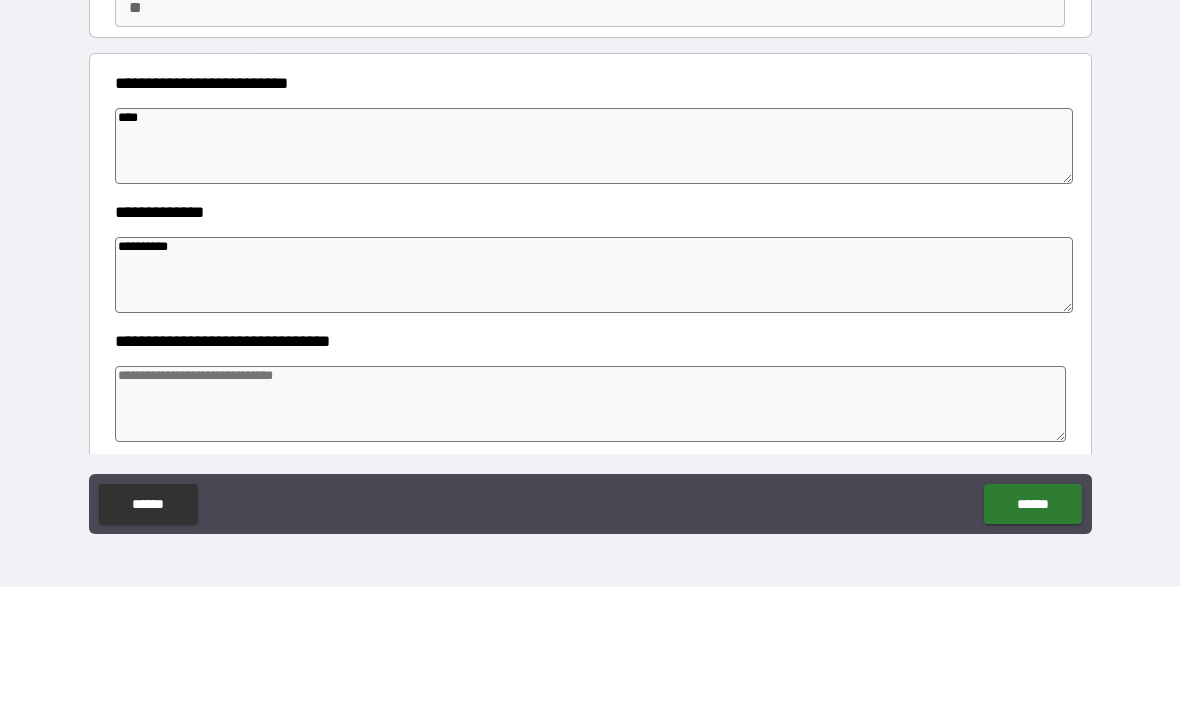type on "*" 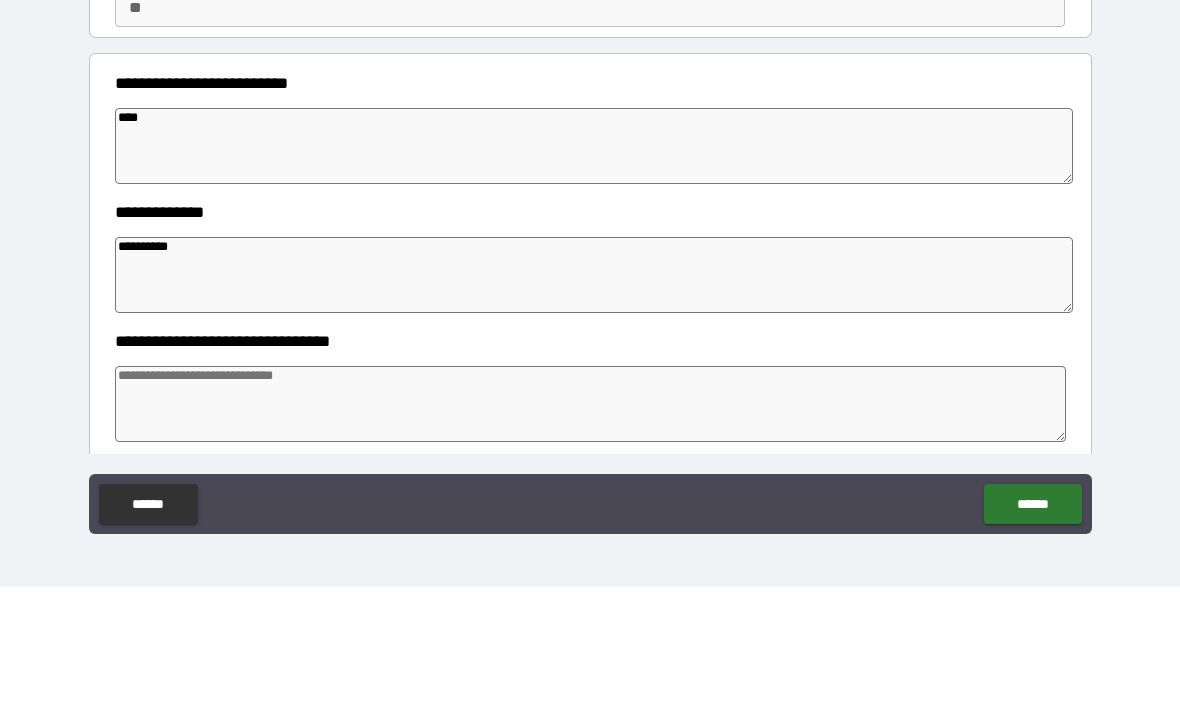 type on "*" 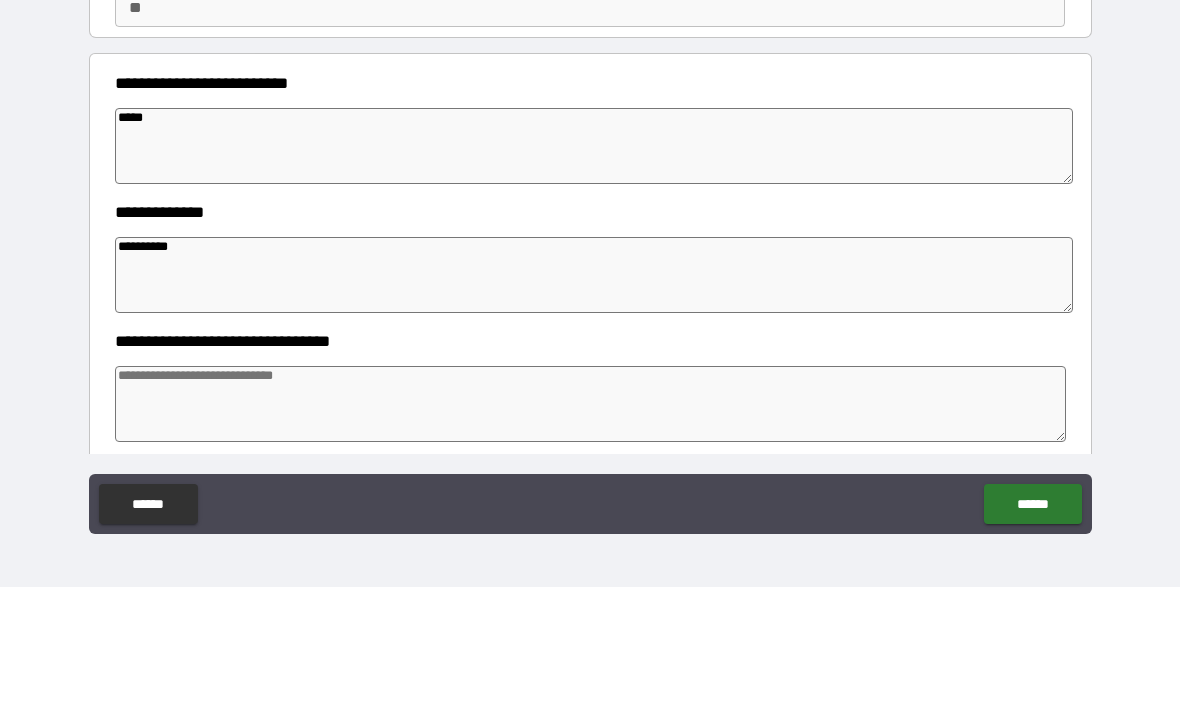 type on "*" 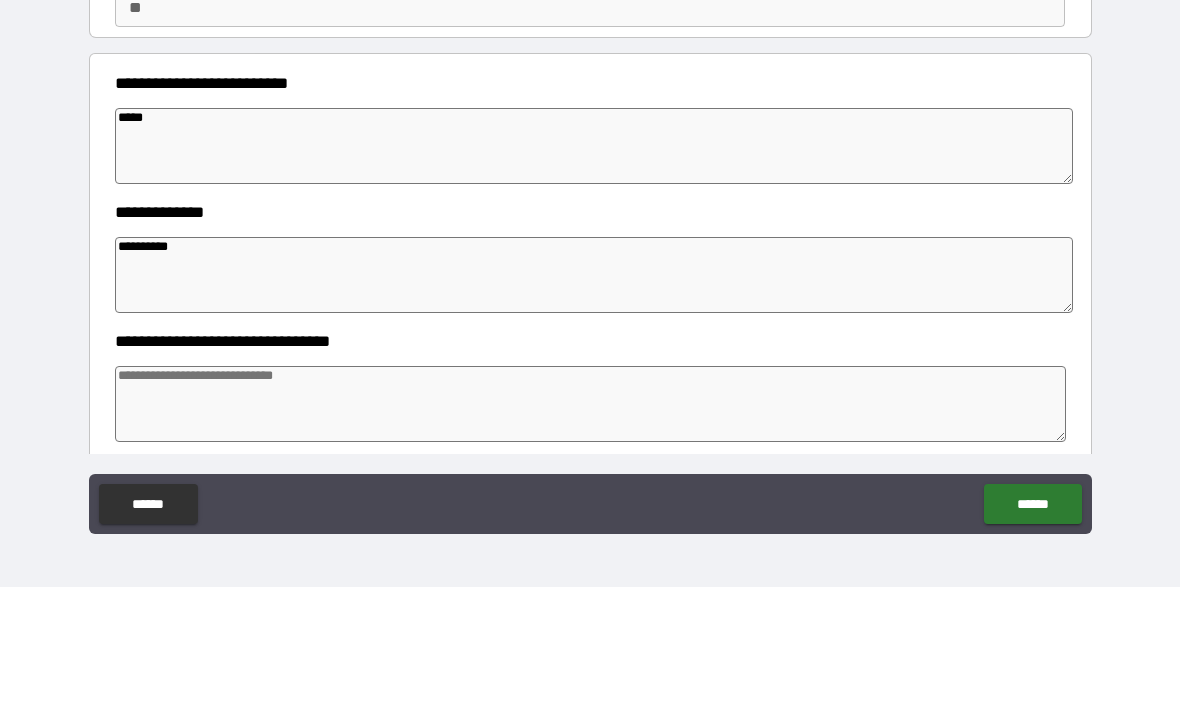 type on "*" 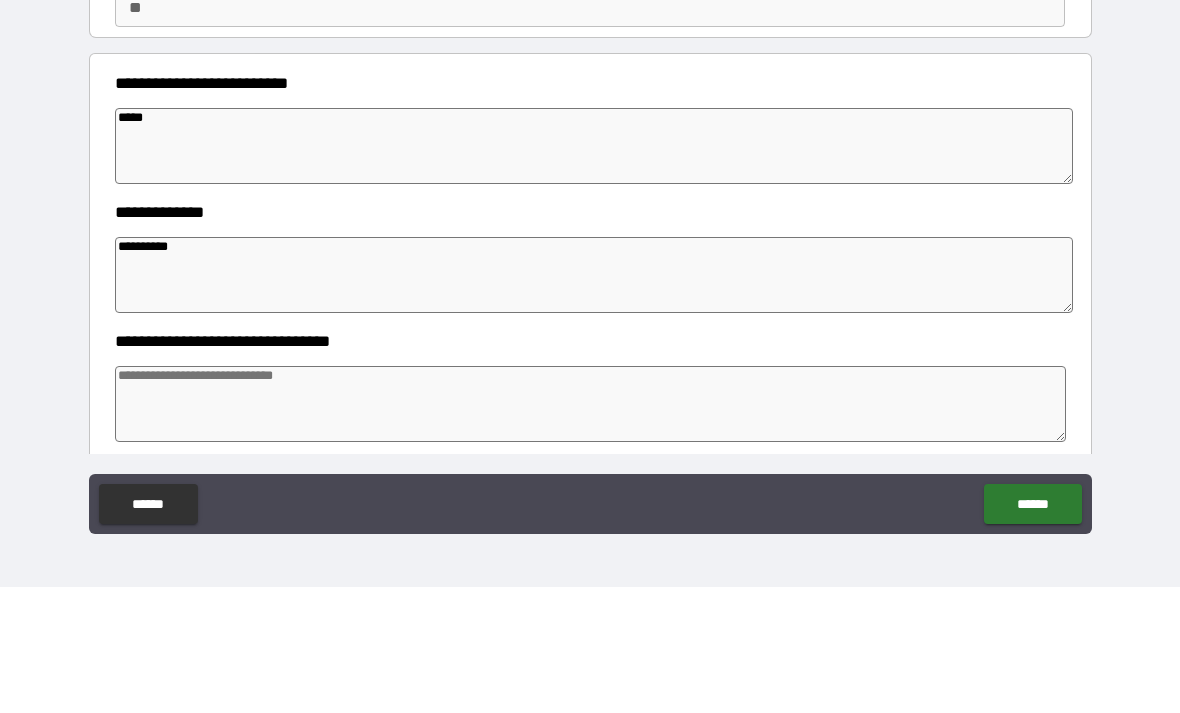 type on "*" 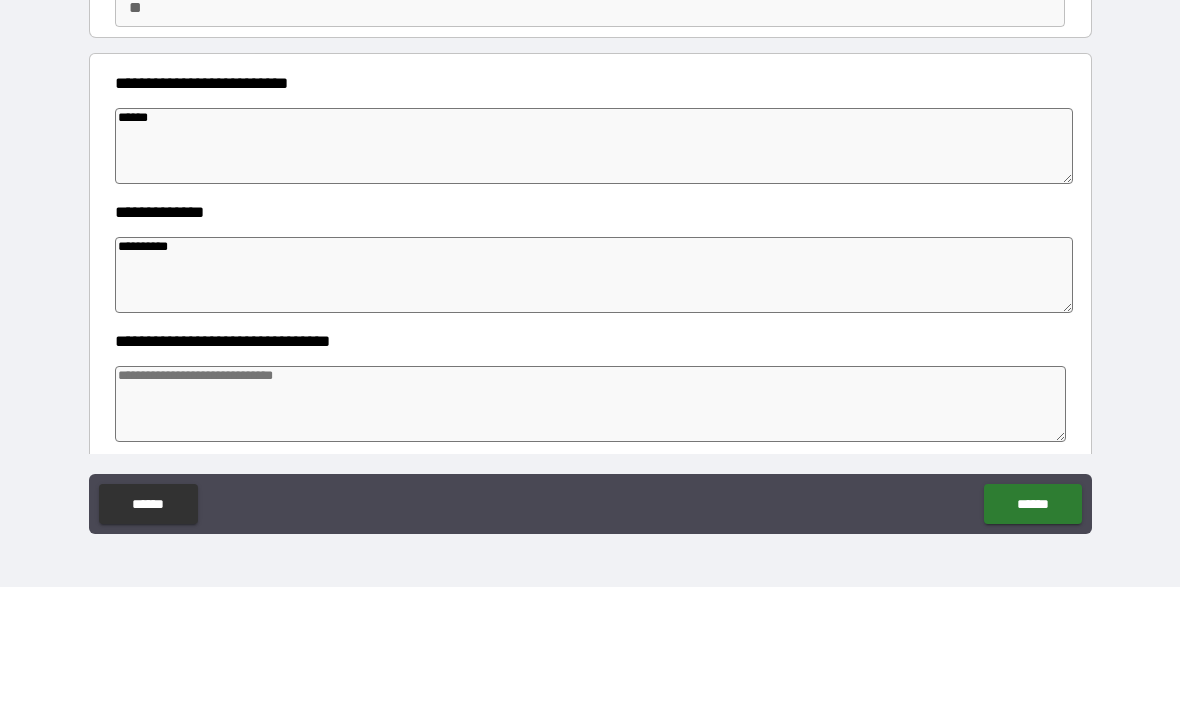 type on "*" 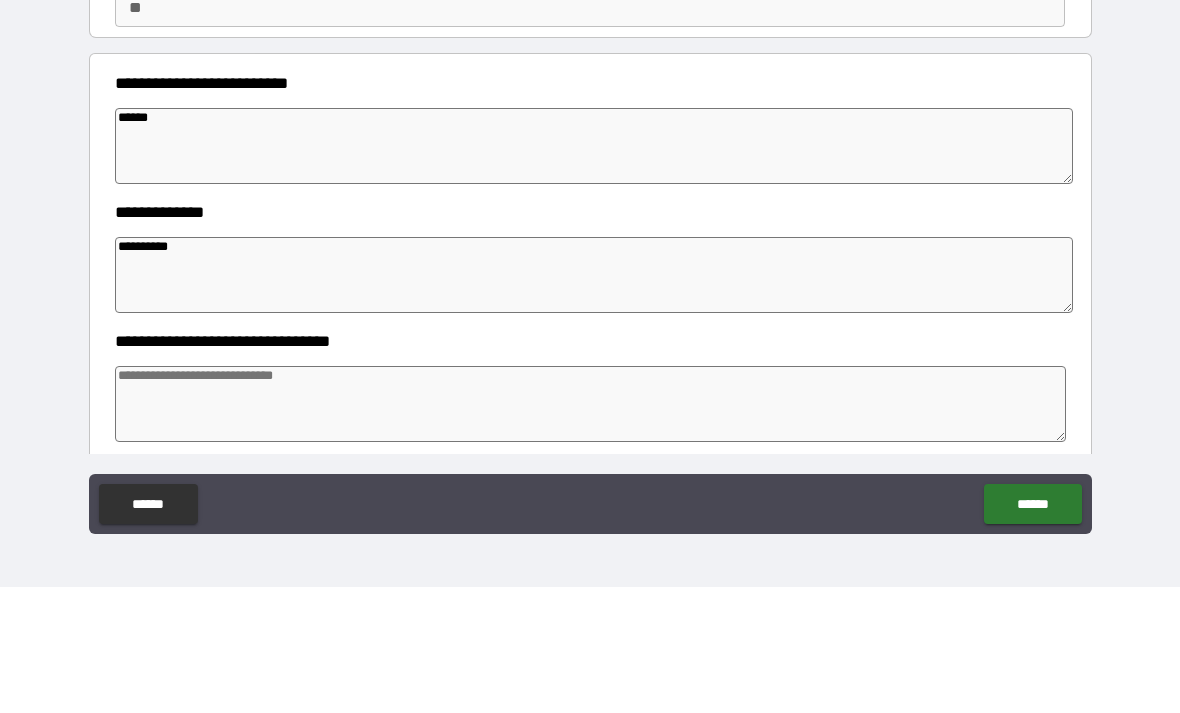 type on "*" 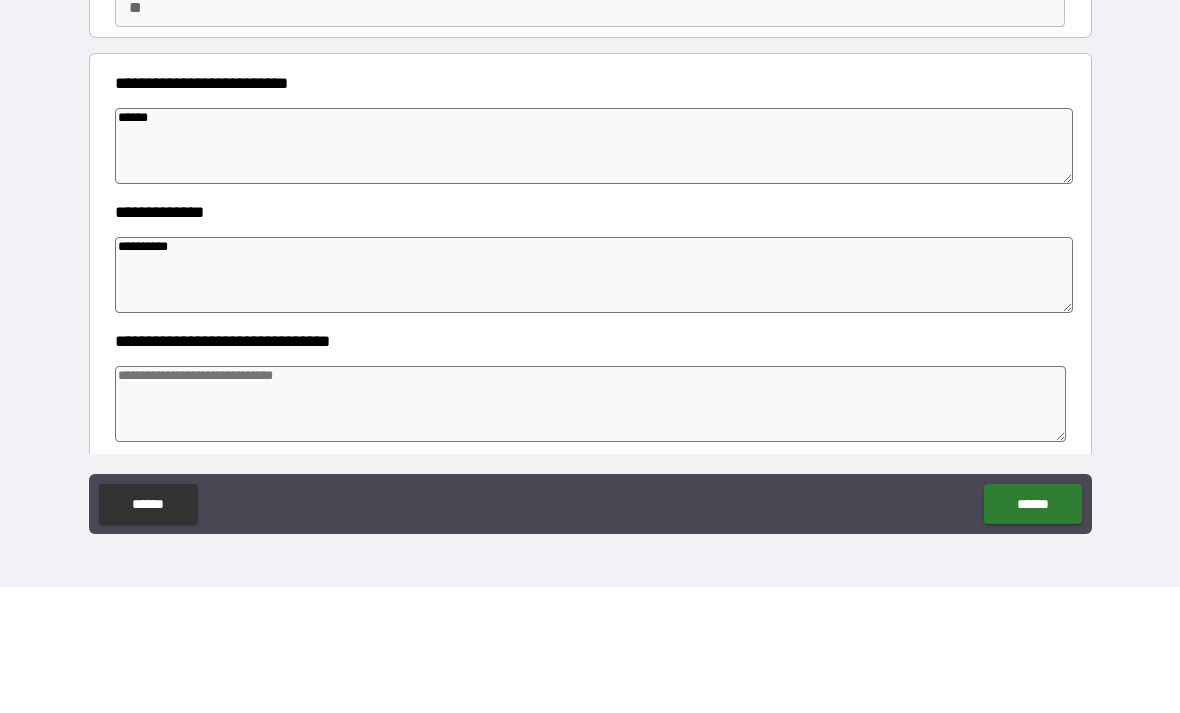 type on "*" 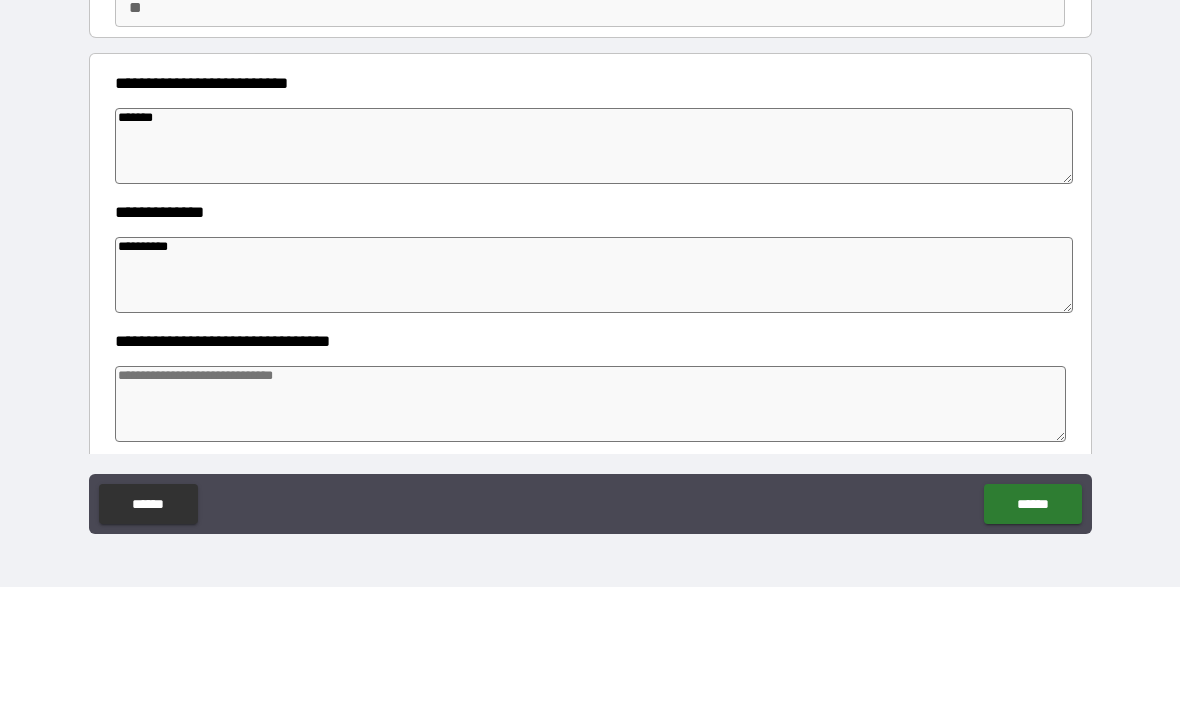 type on "*" 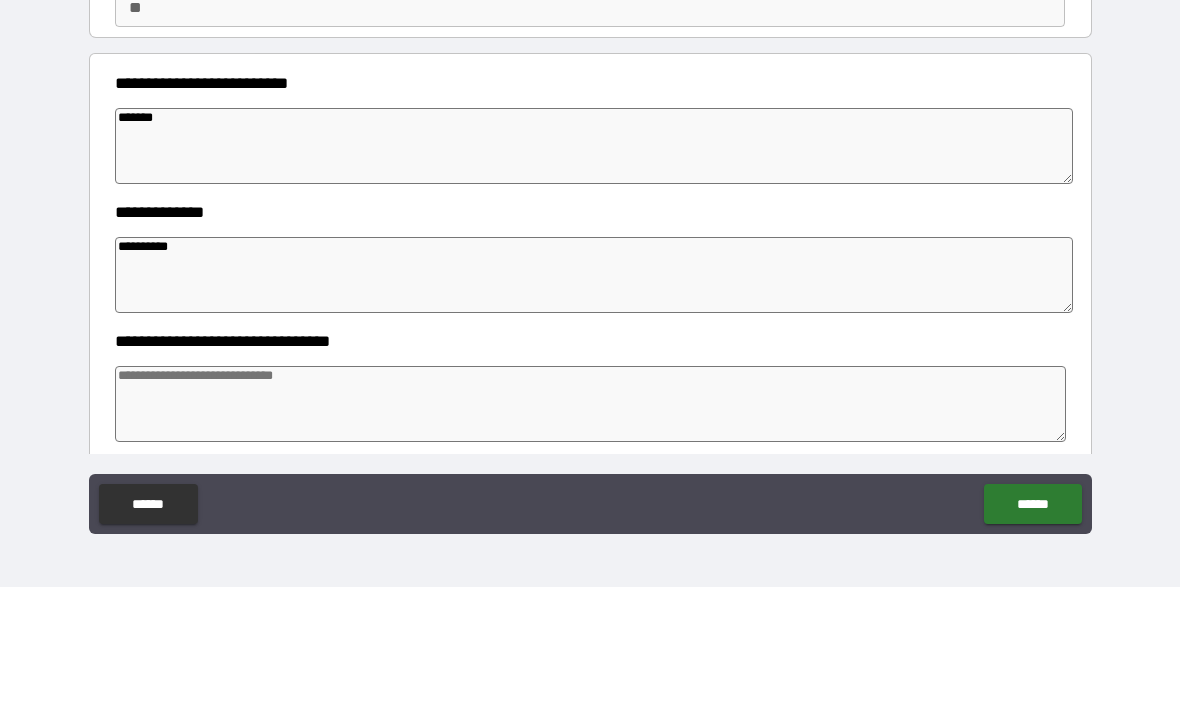 type on "*" 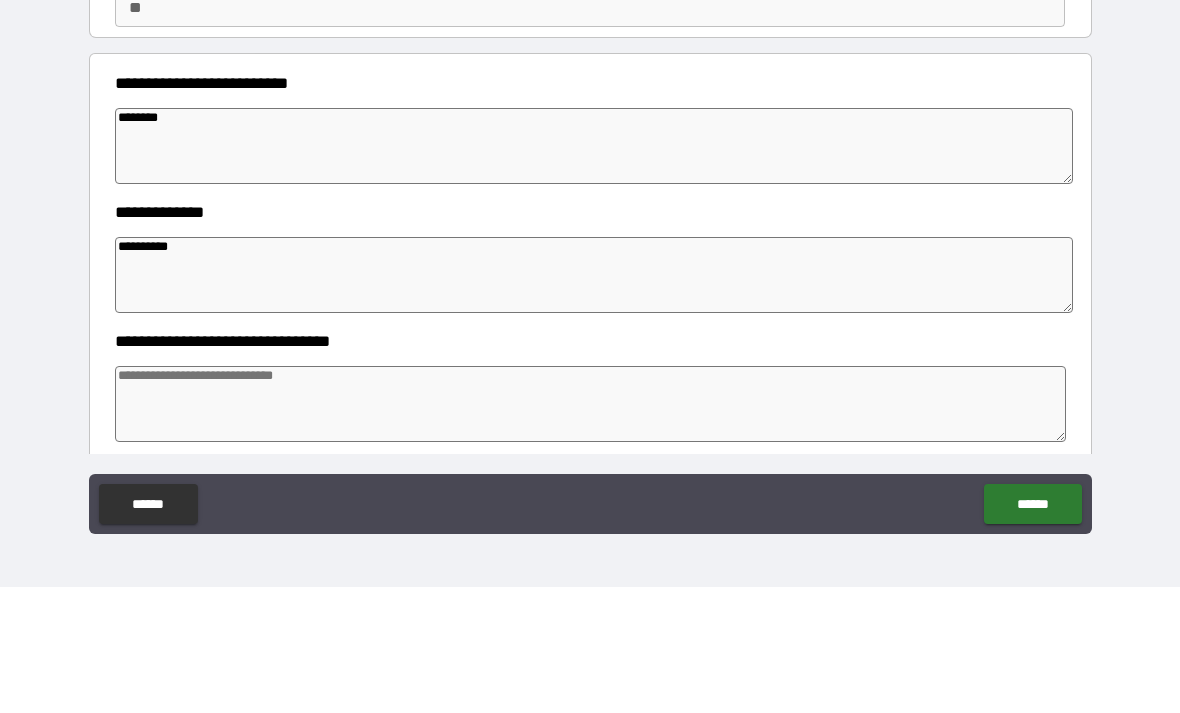 type on "*" 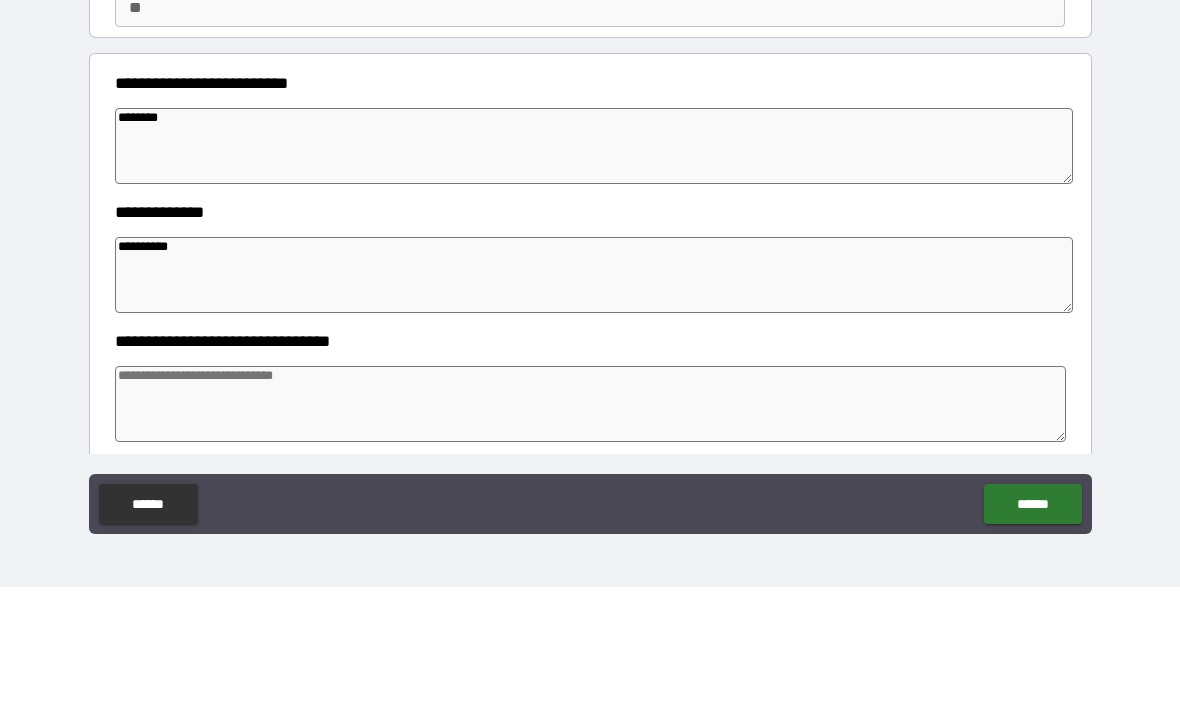 type on "*" 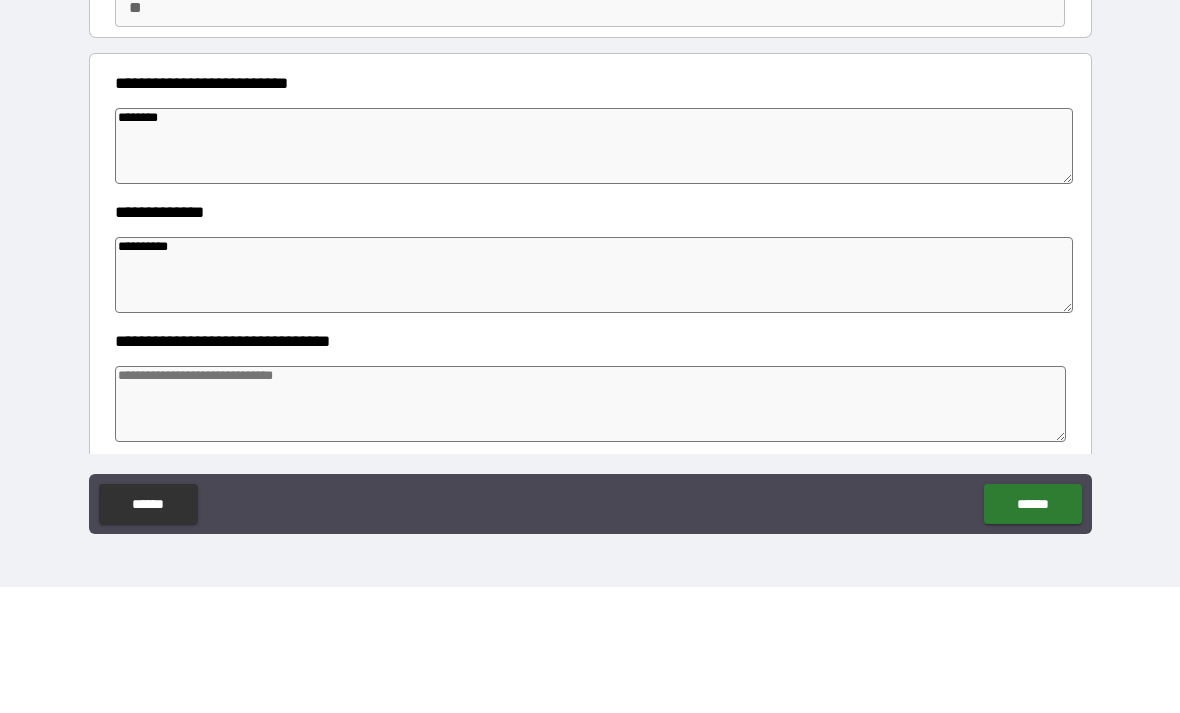 type on "*" 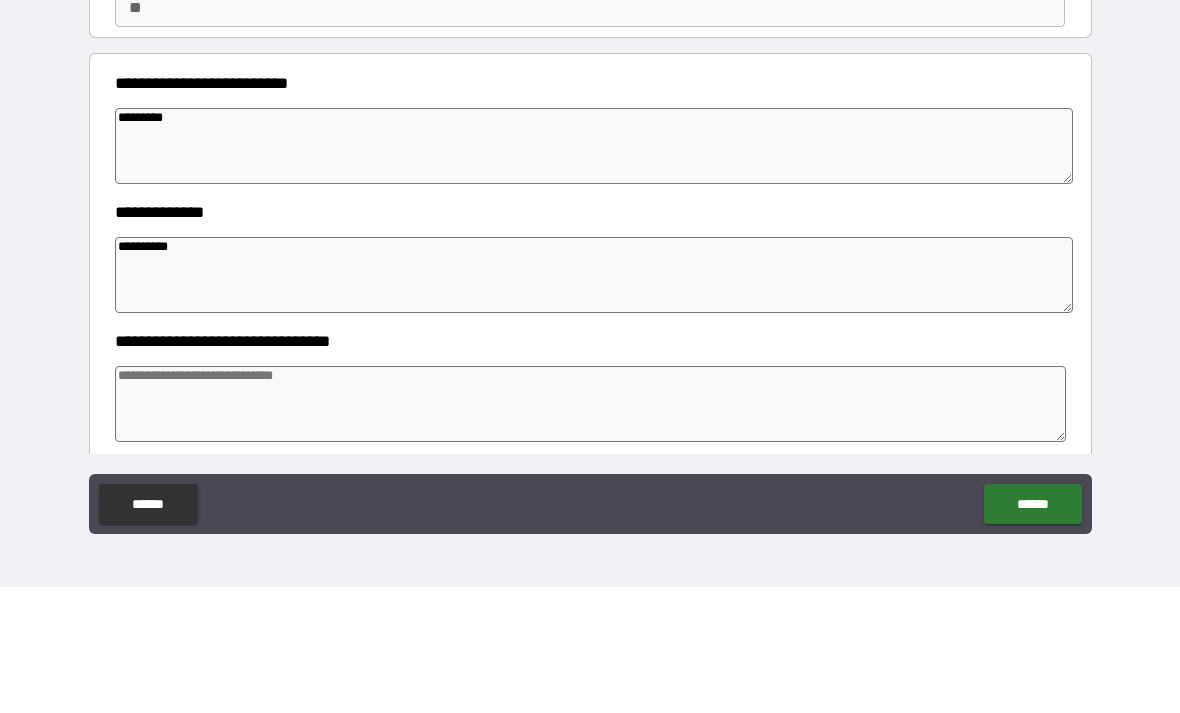 type on "*" 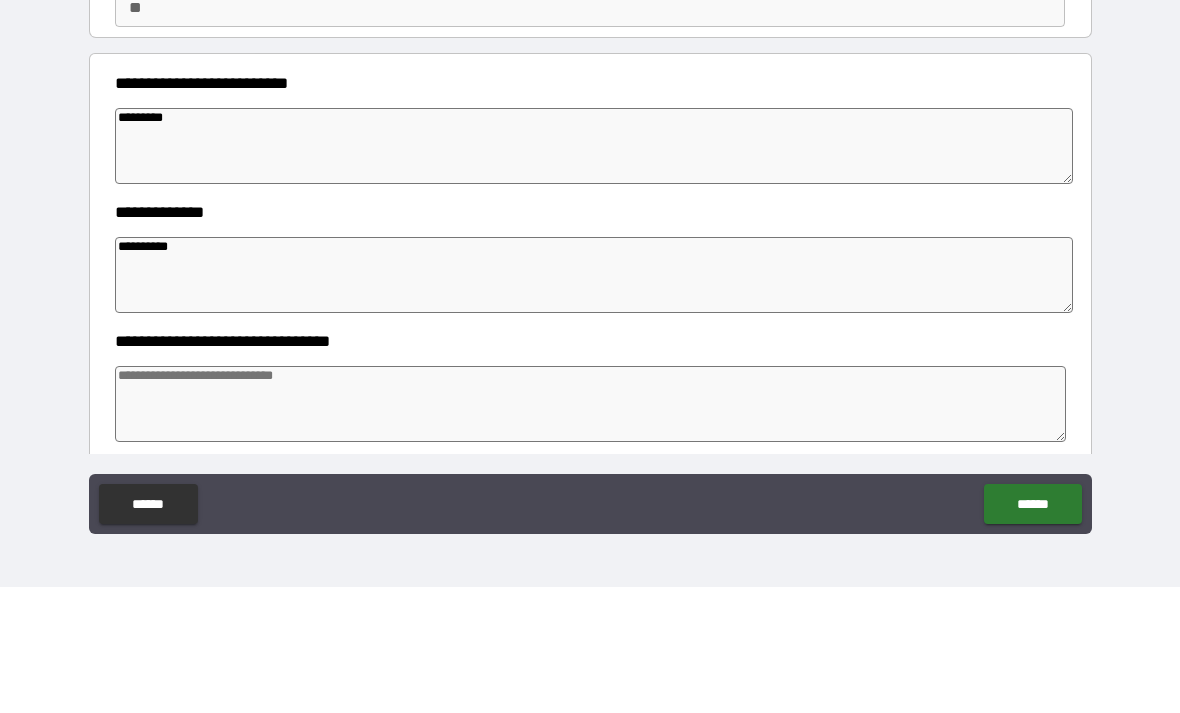type on "**********" 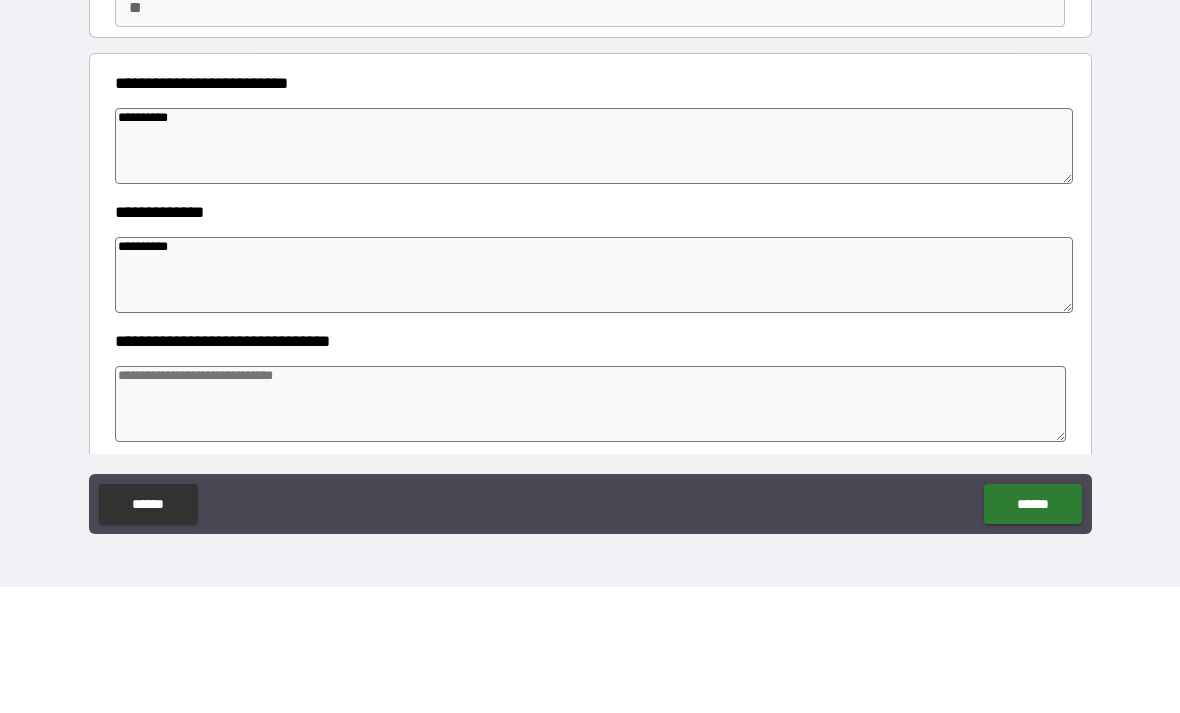 type on "*" 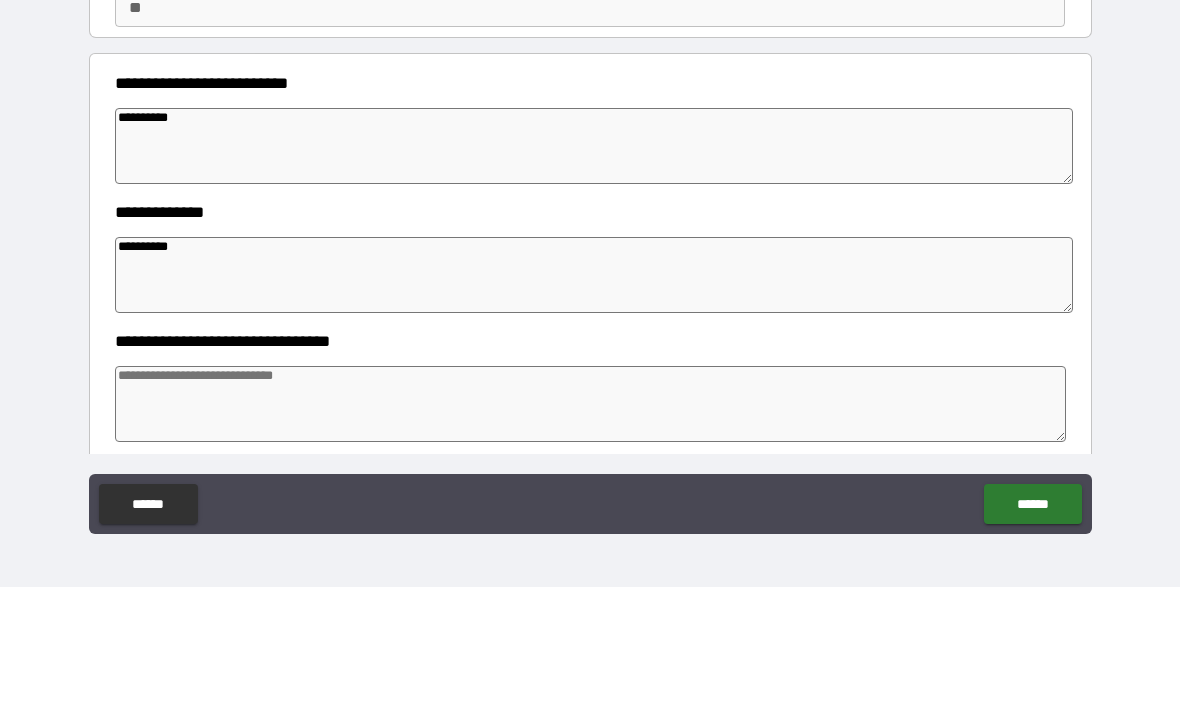 type on "*" 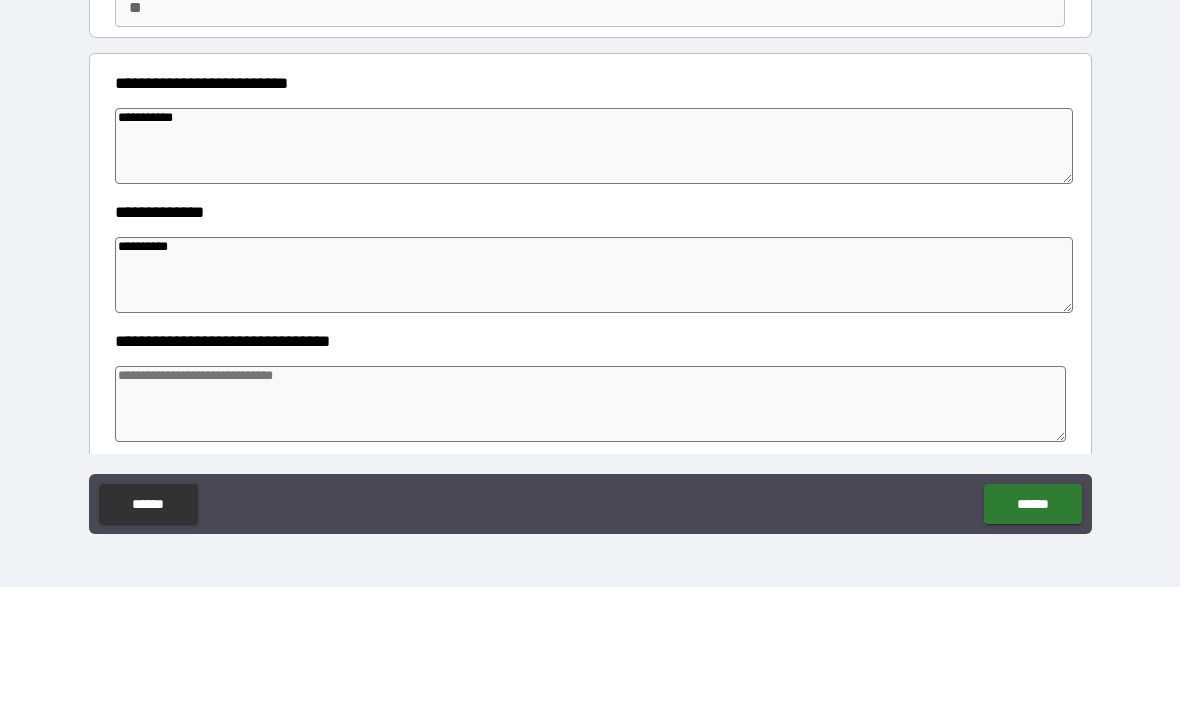 type on "*" 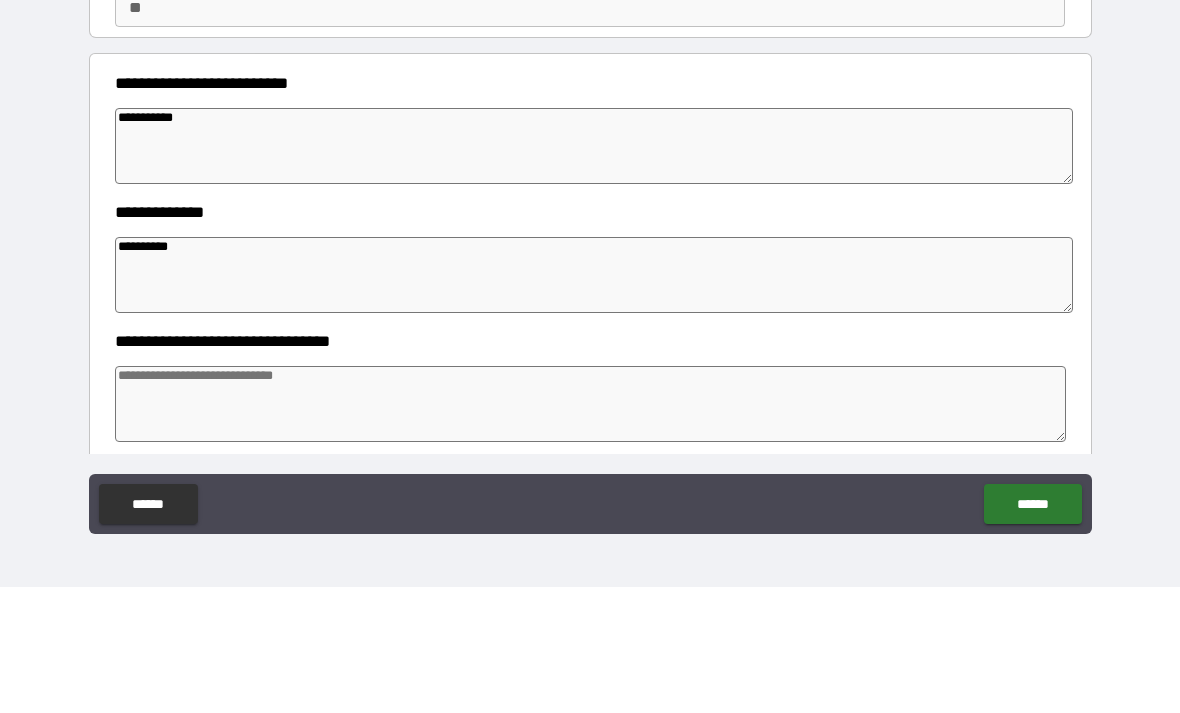 type on "*" 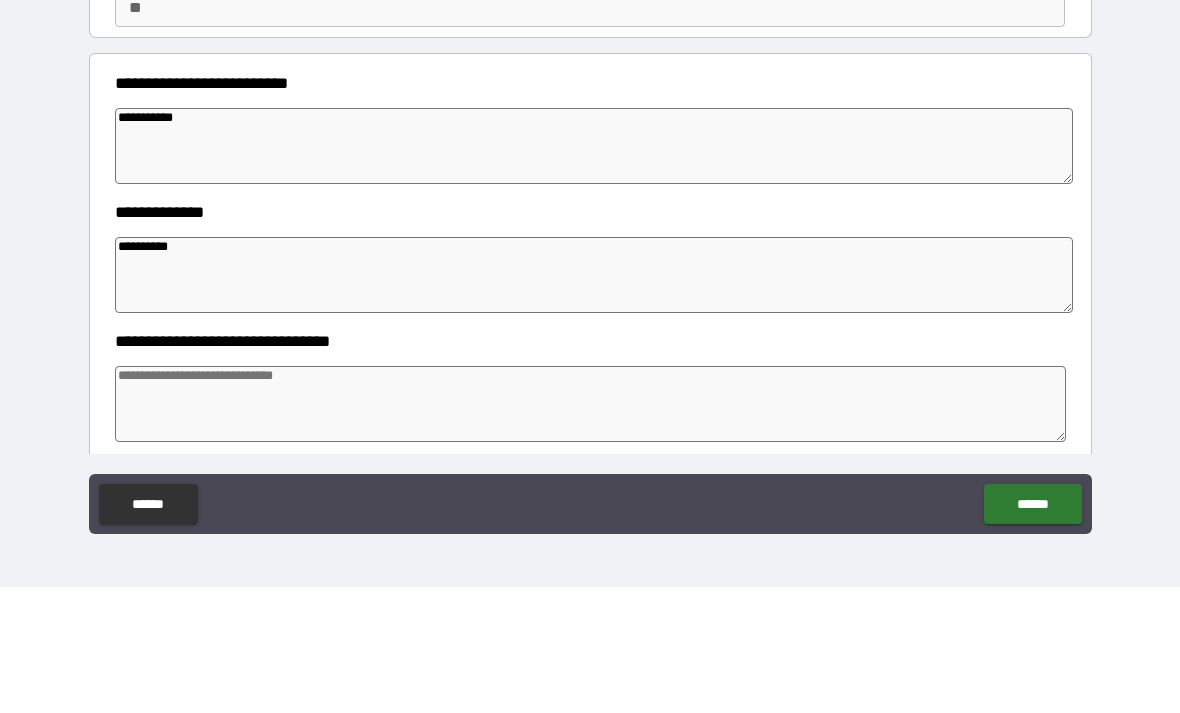type on "*" 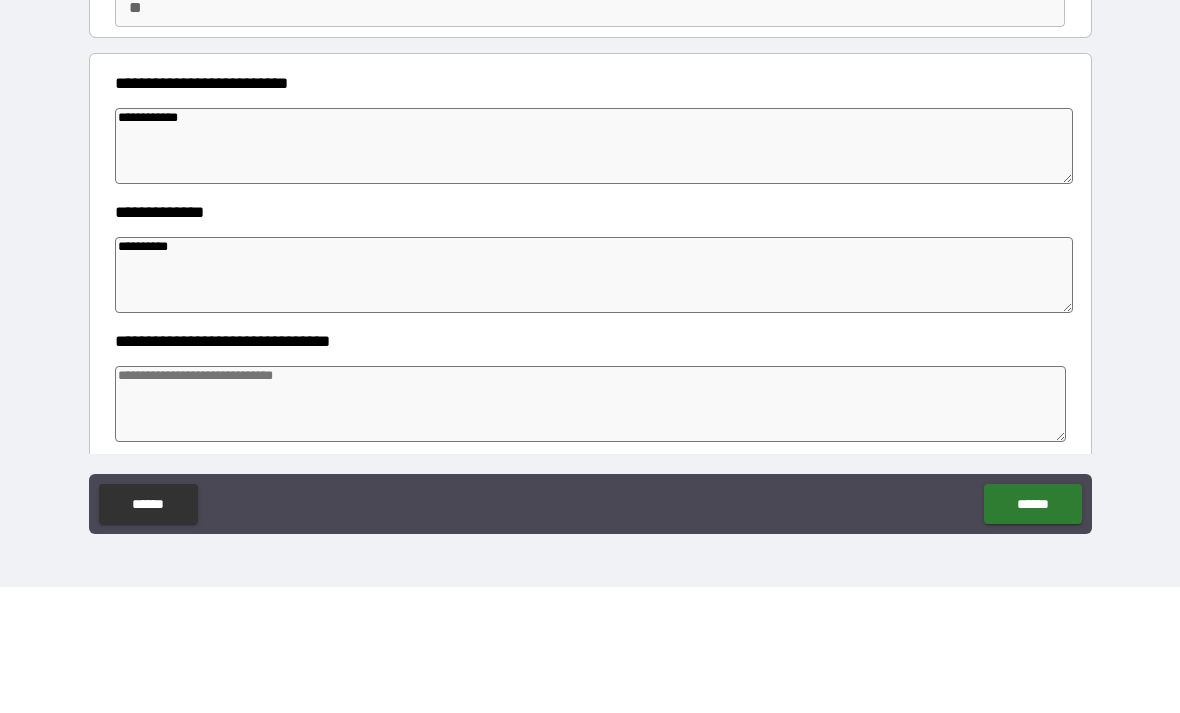 type on "*" 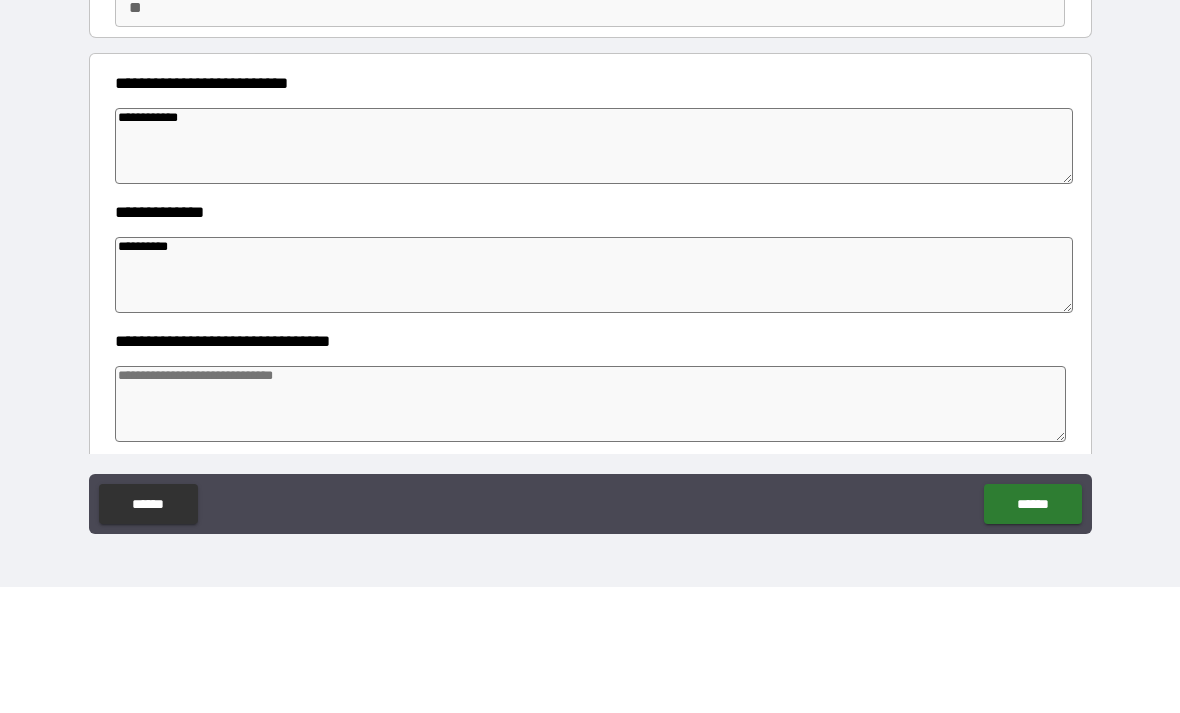 type on "**********" 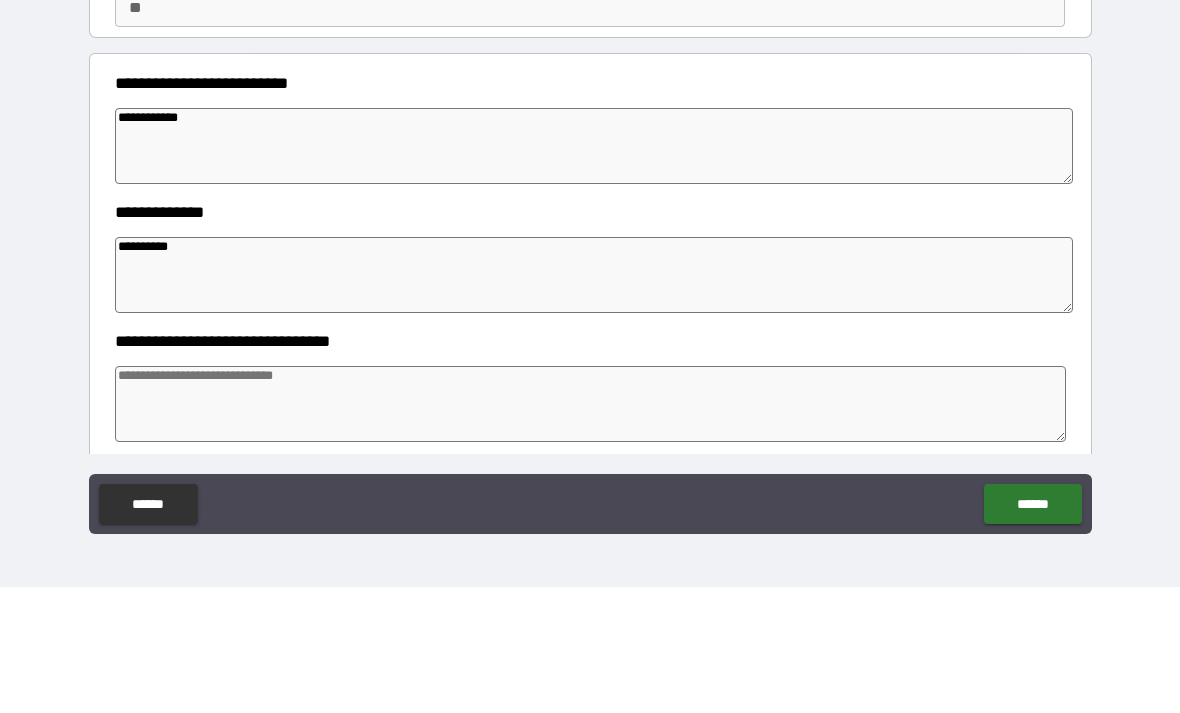 type on "*" 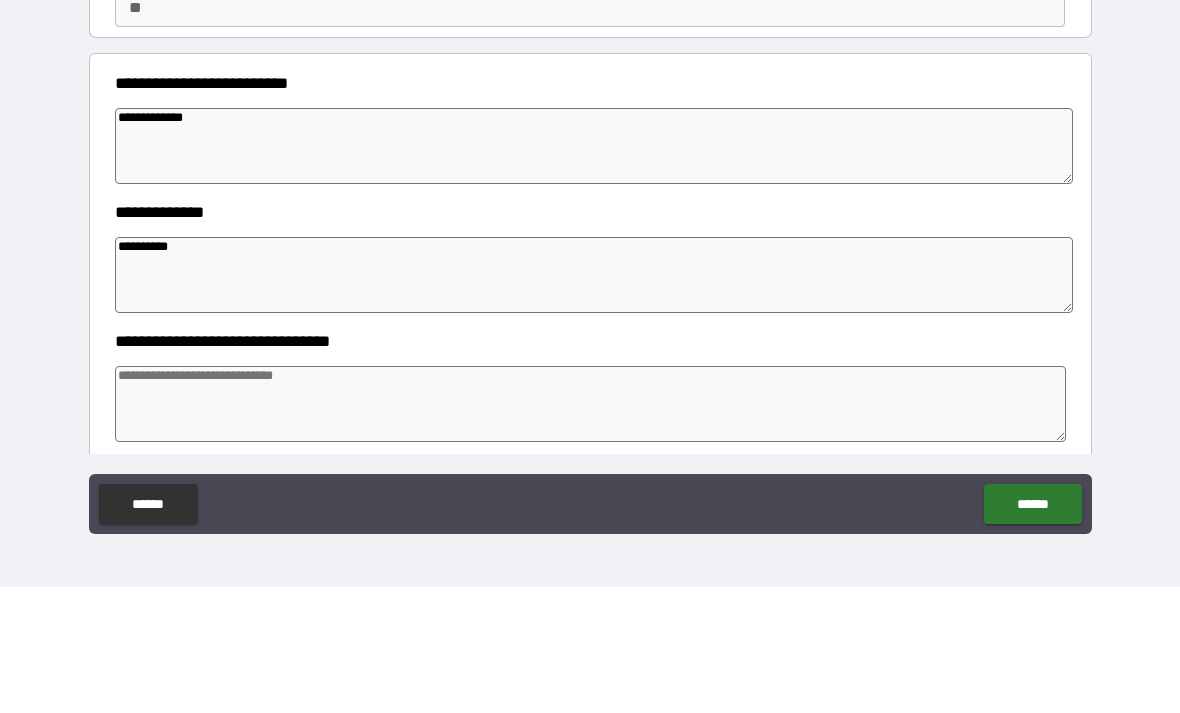 type on "*" 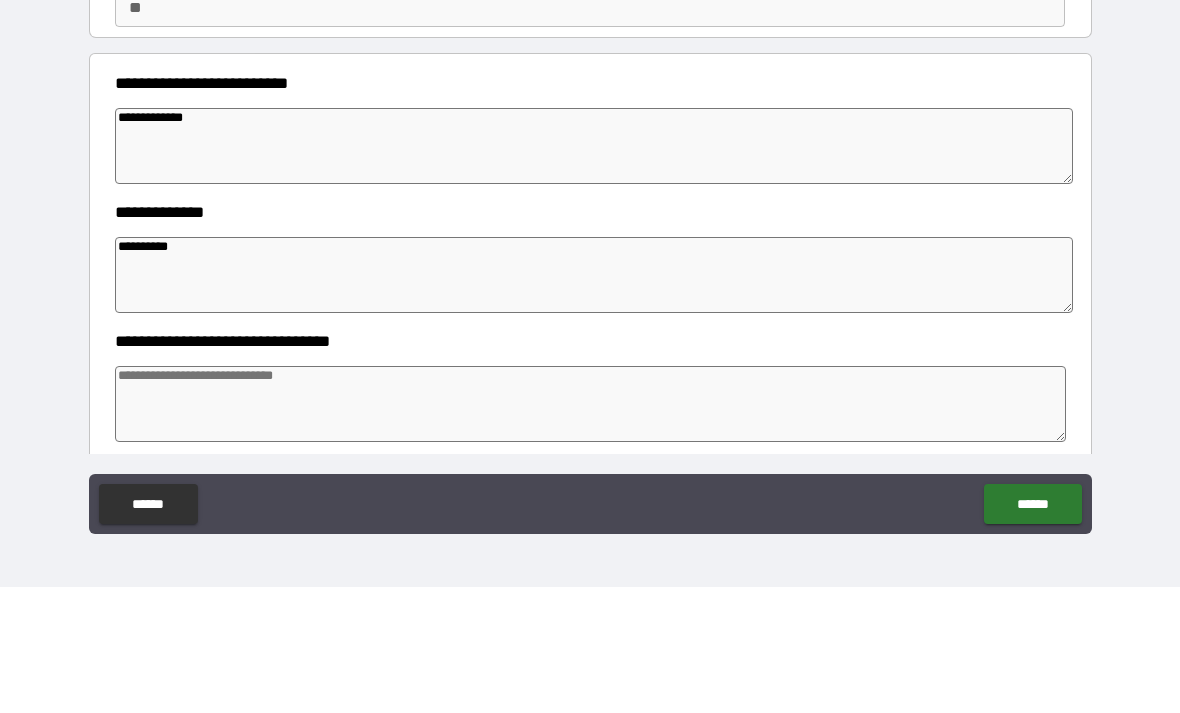 type on "*" 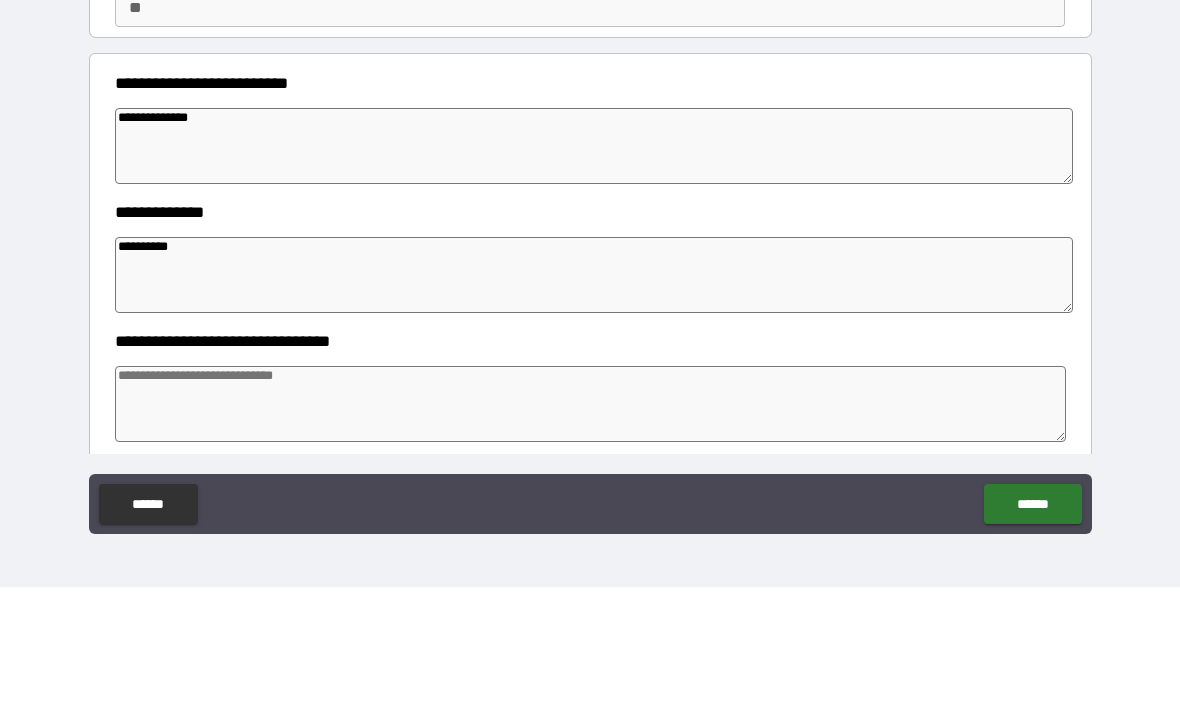 type on "*" 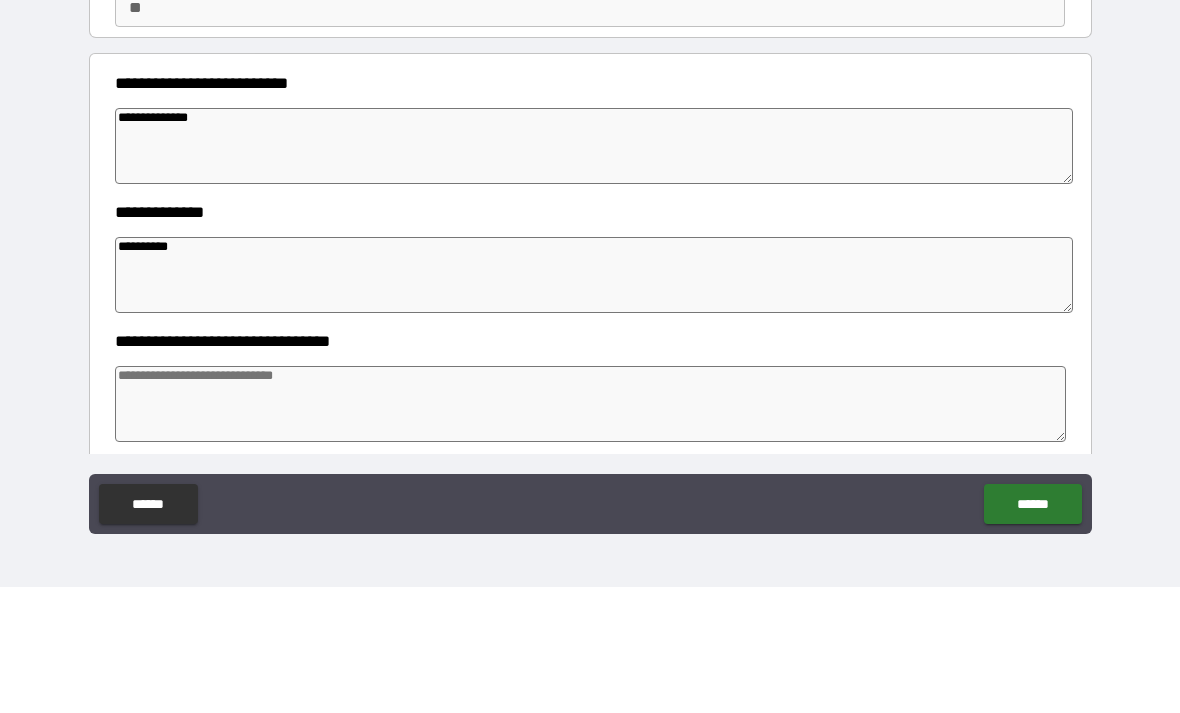 type on "**********" 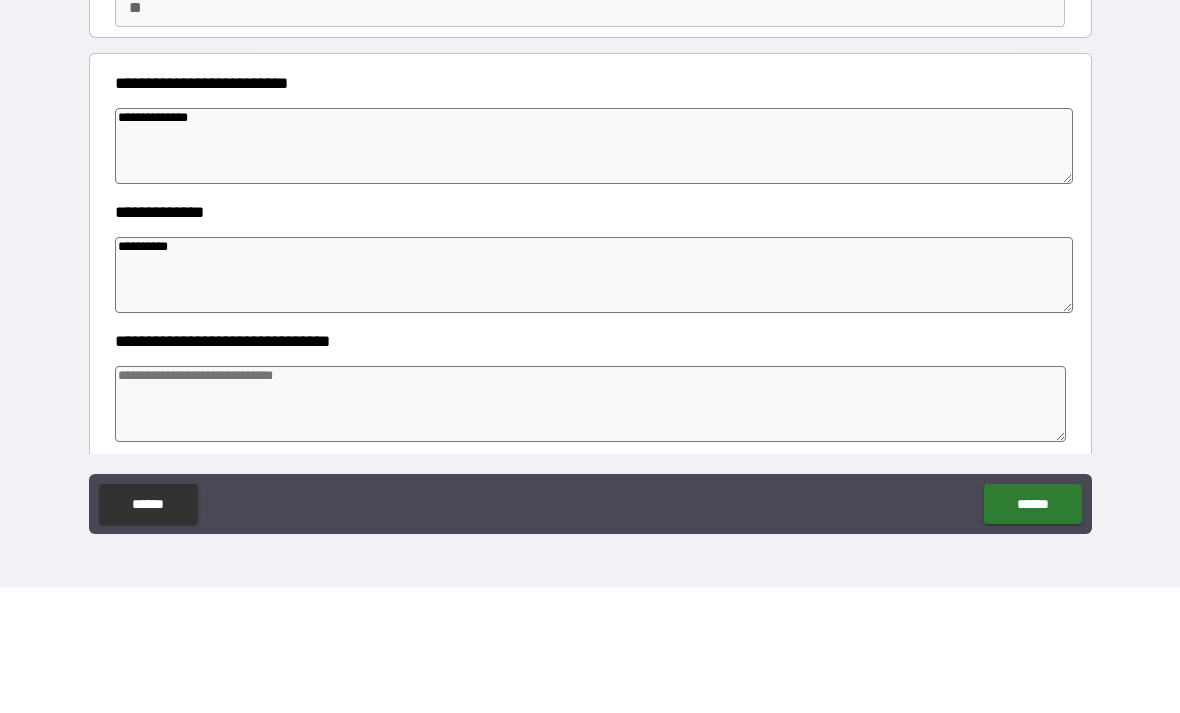 type on "*" 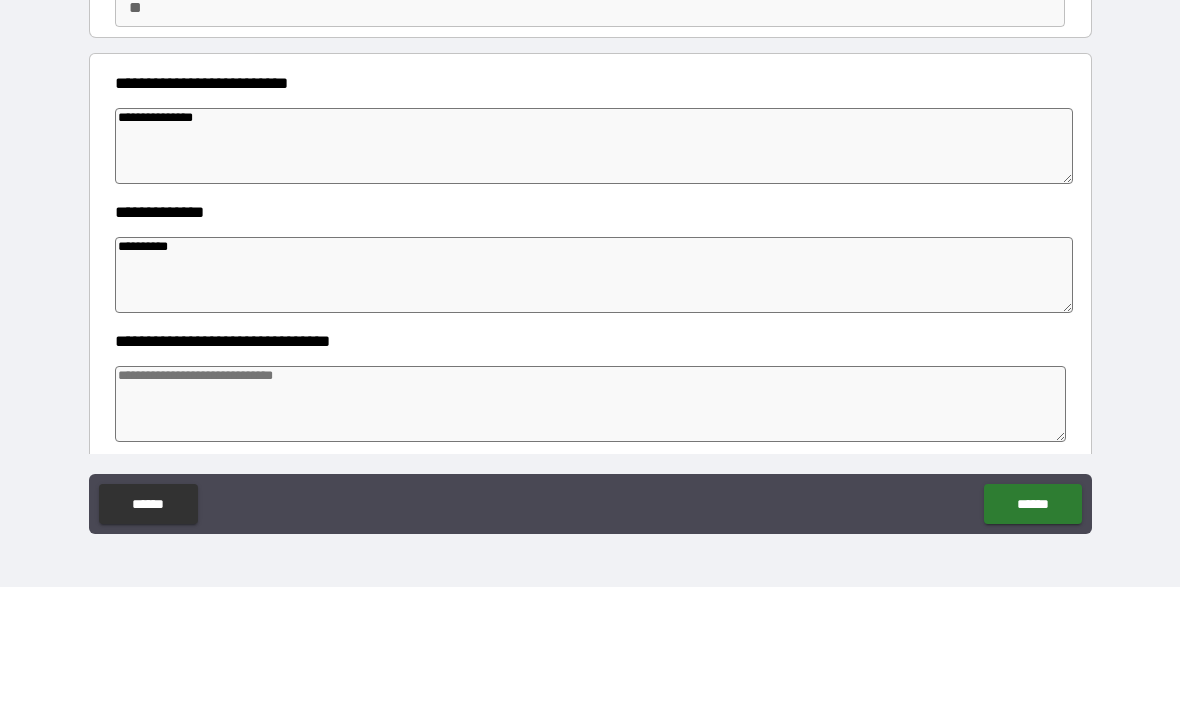 type on "**********" 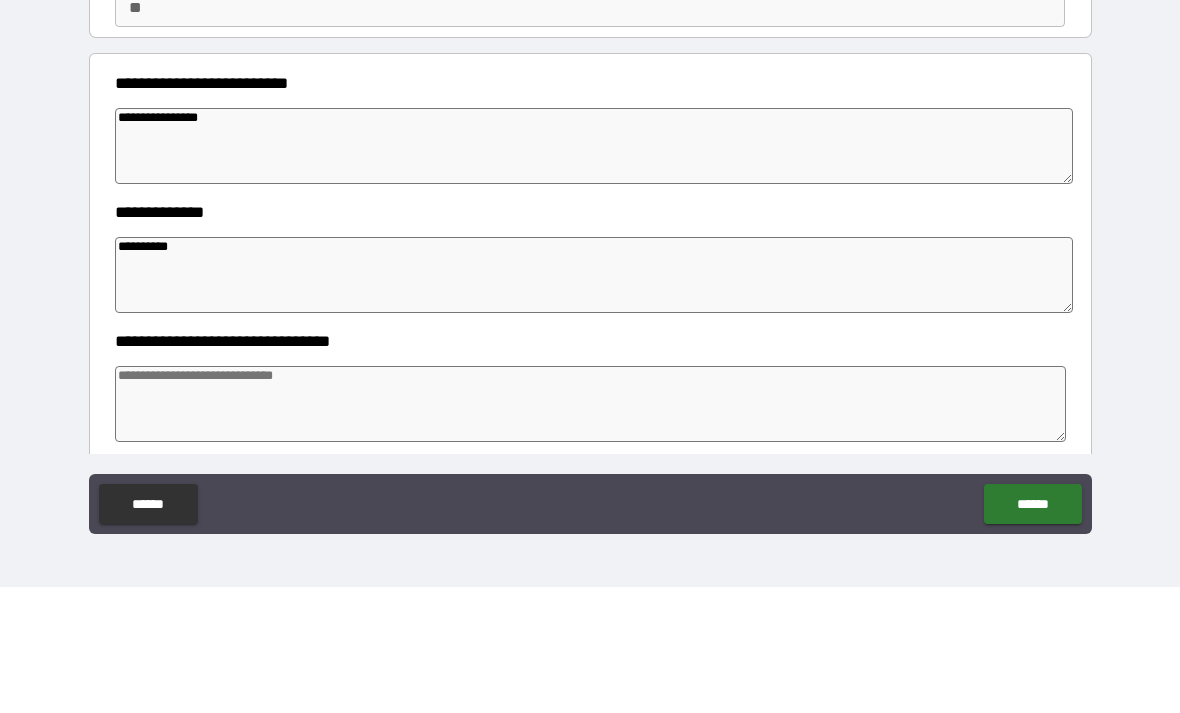 type on "*" 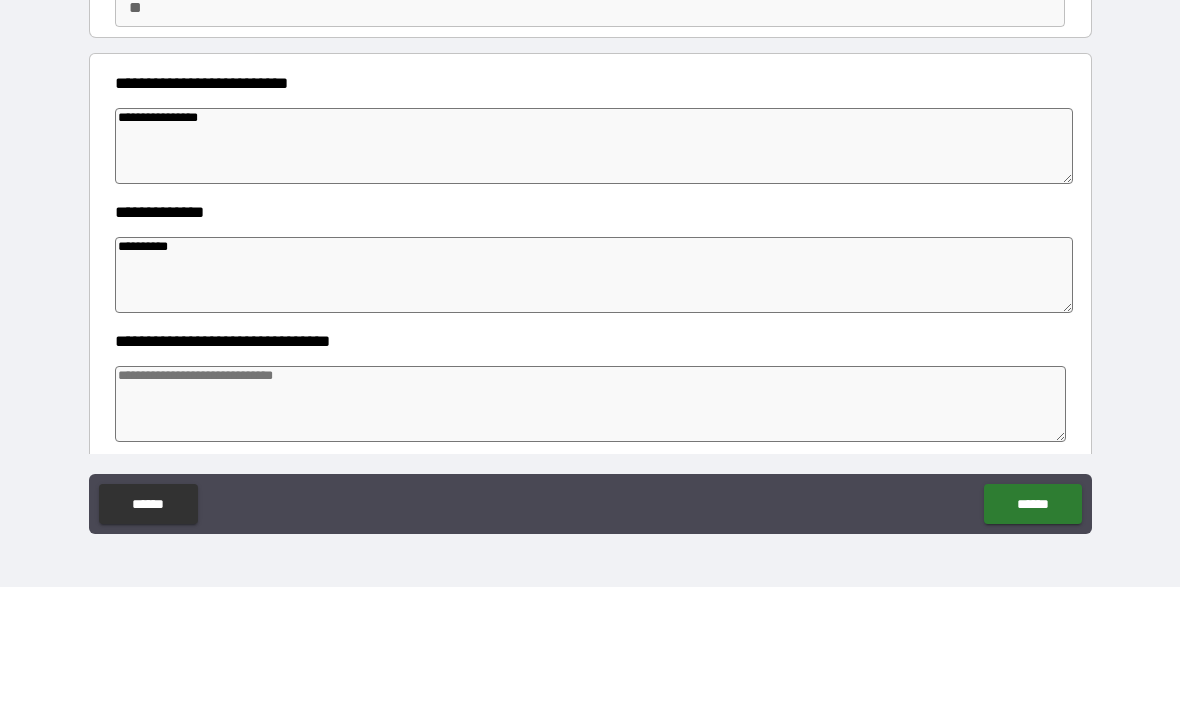 type on "*" 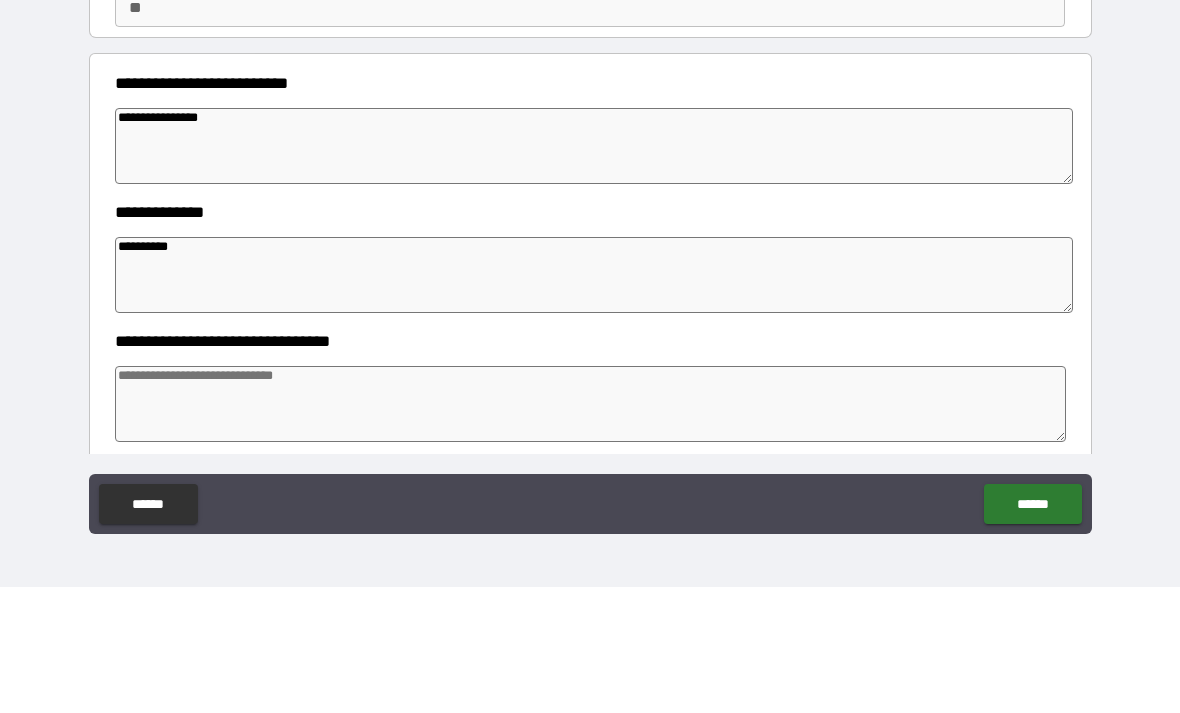 type on "*" 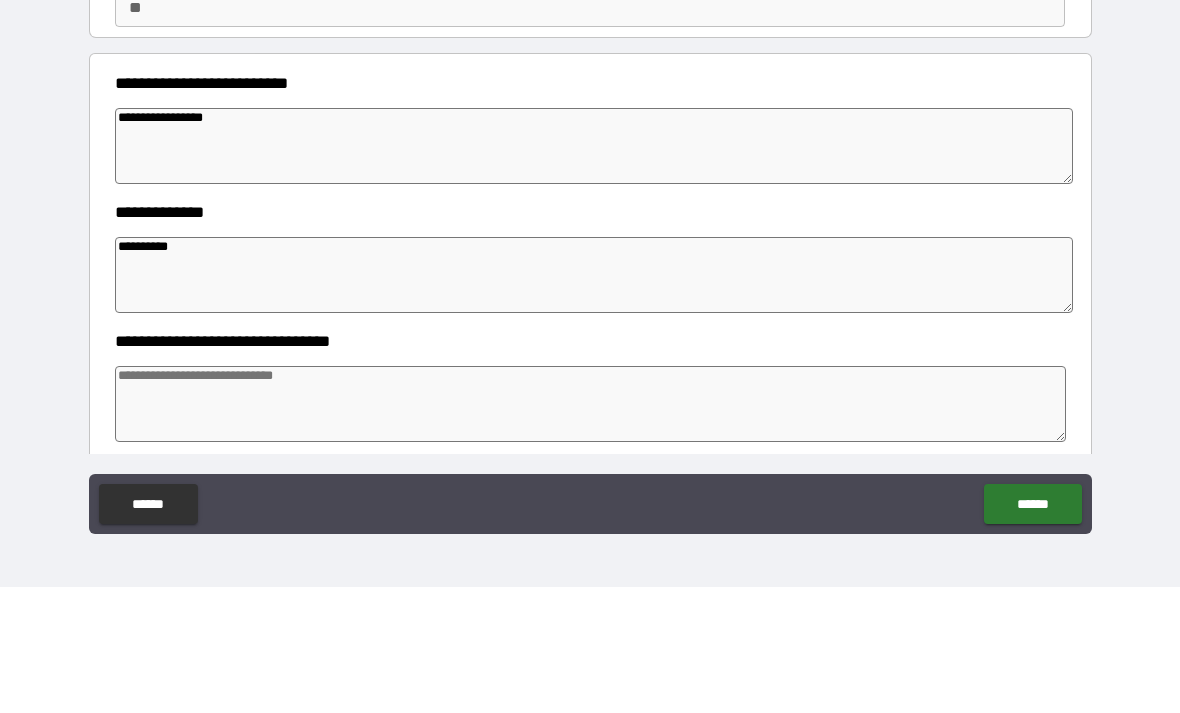 type on "*" 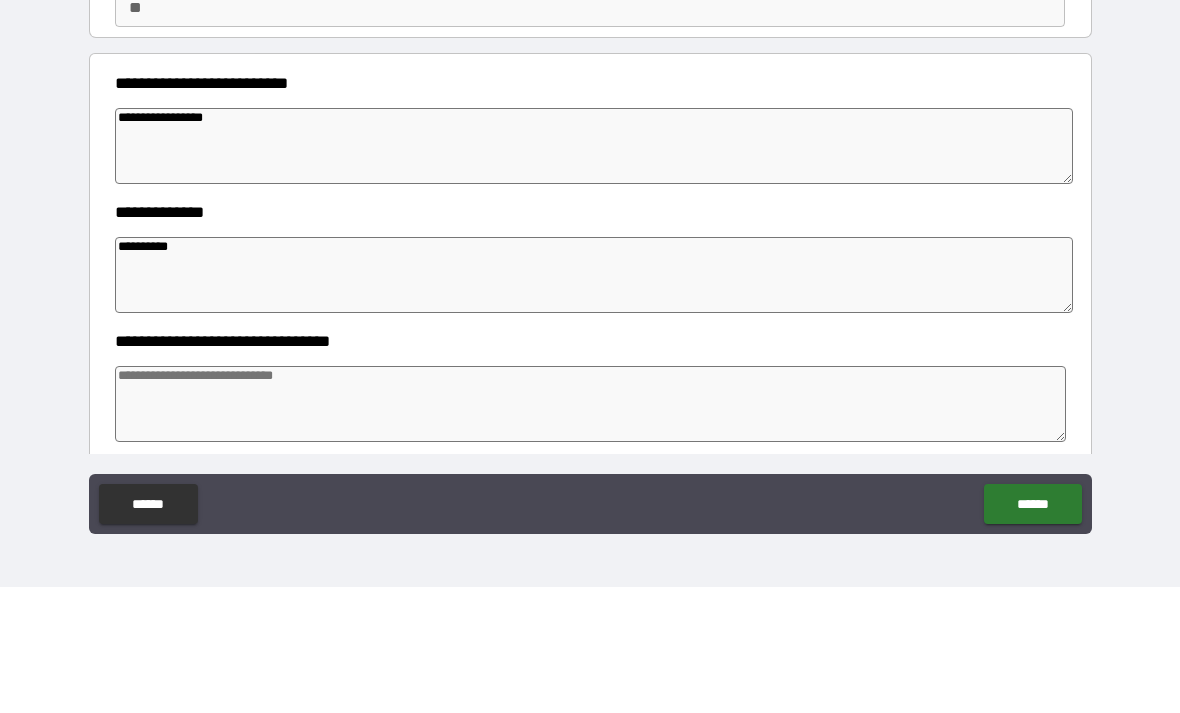 type on "*" 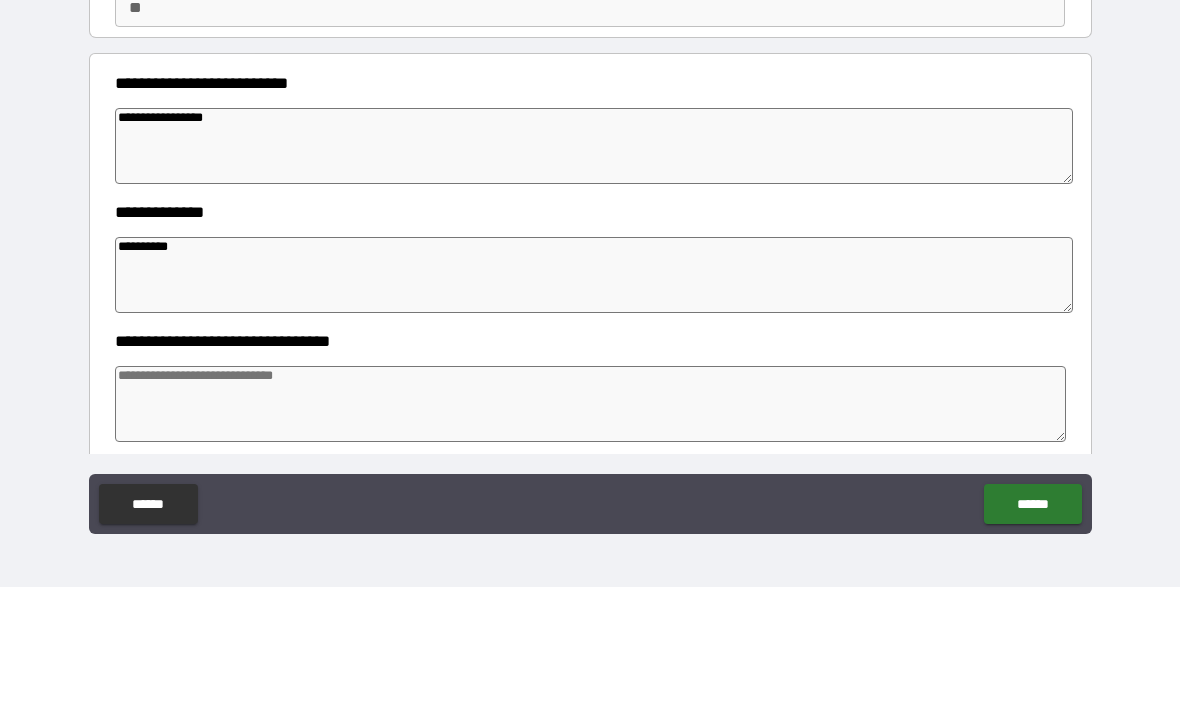 type on "*" 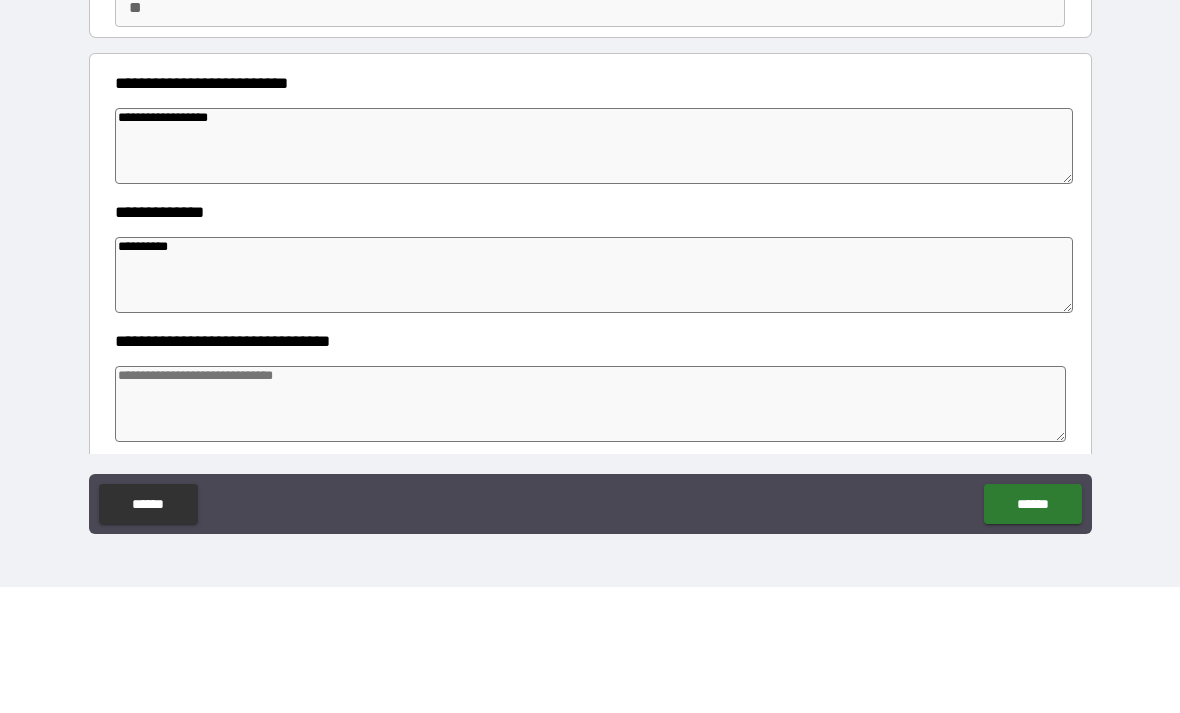 type on "*" 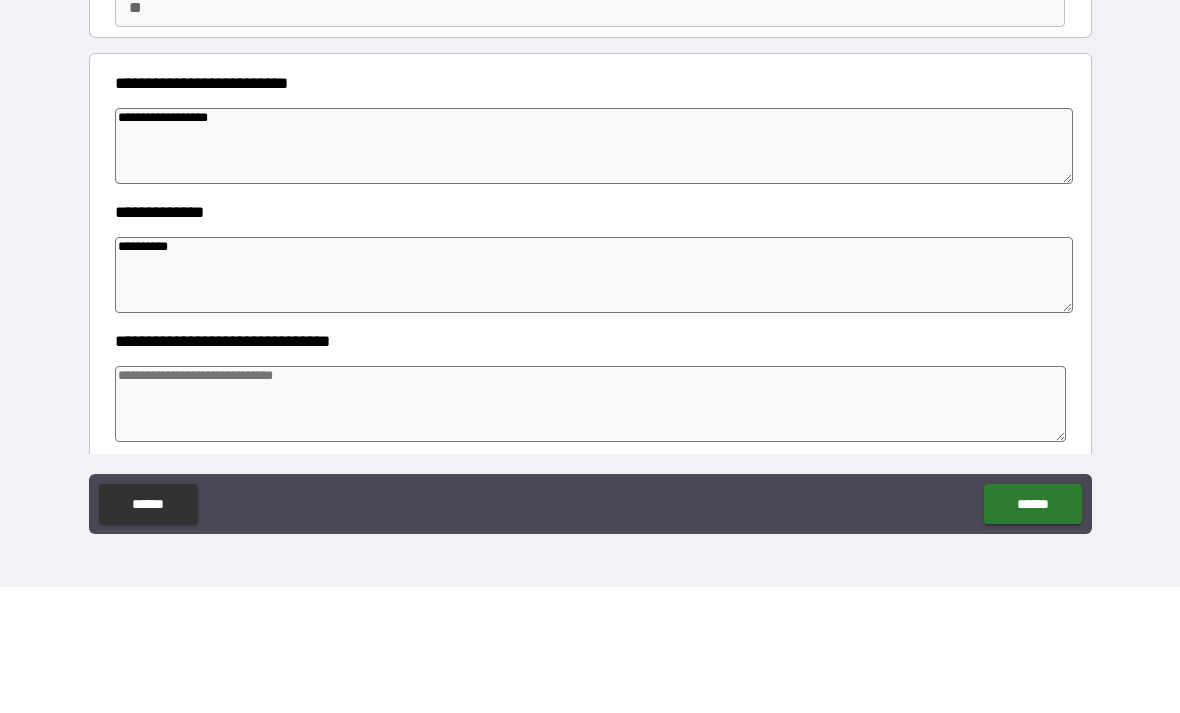 type on "*" 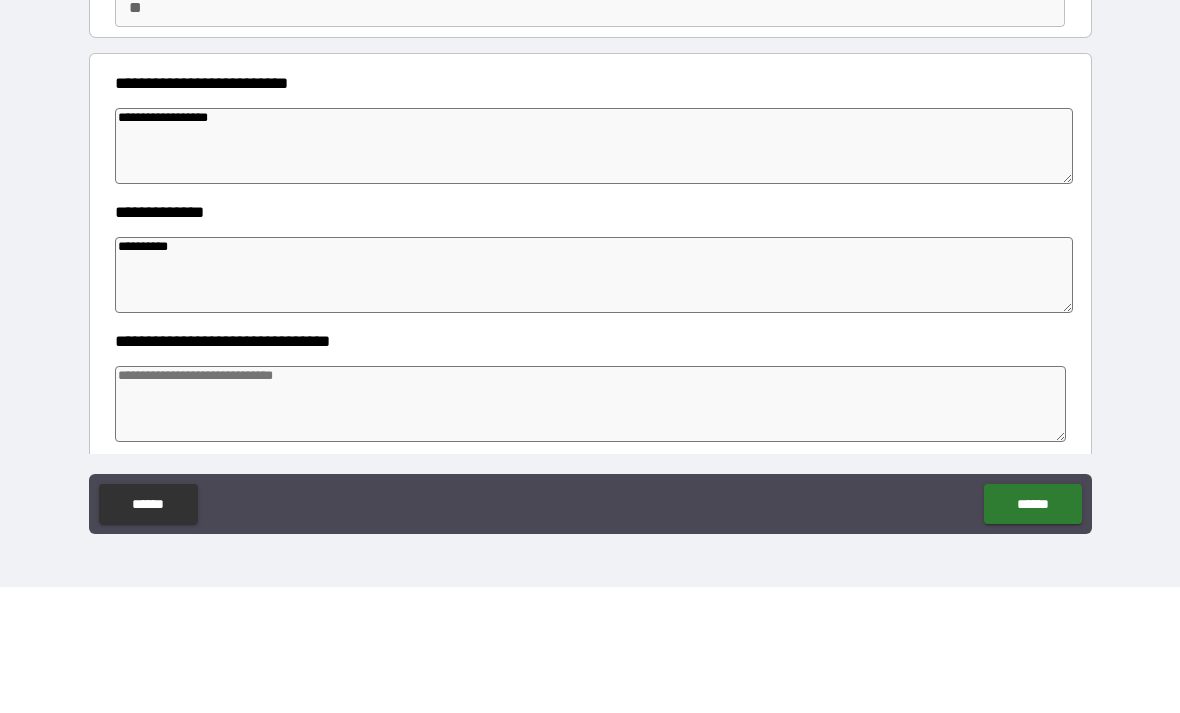 type on "**********" 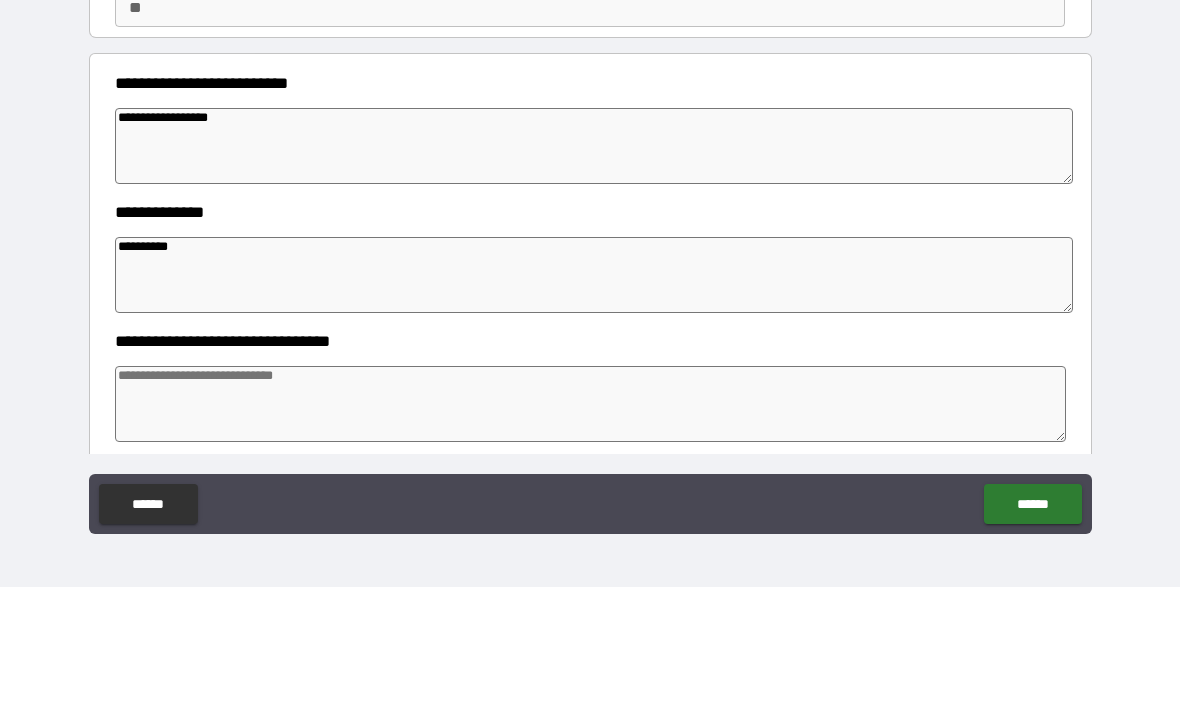 type on "*" 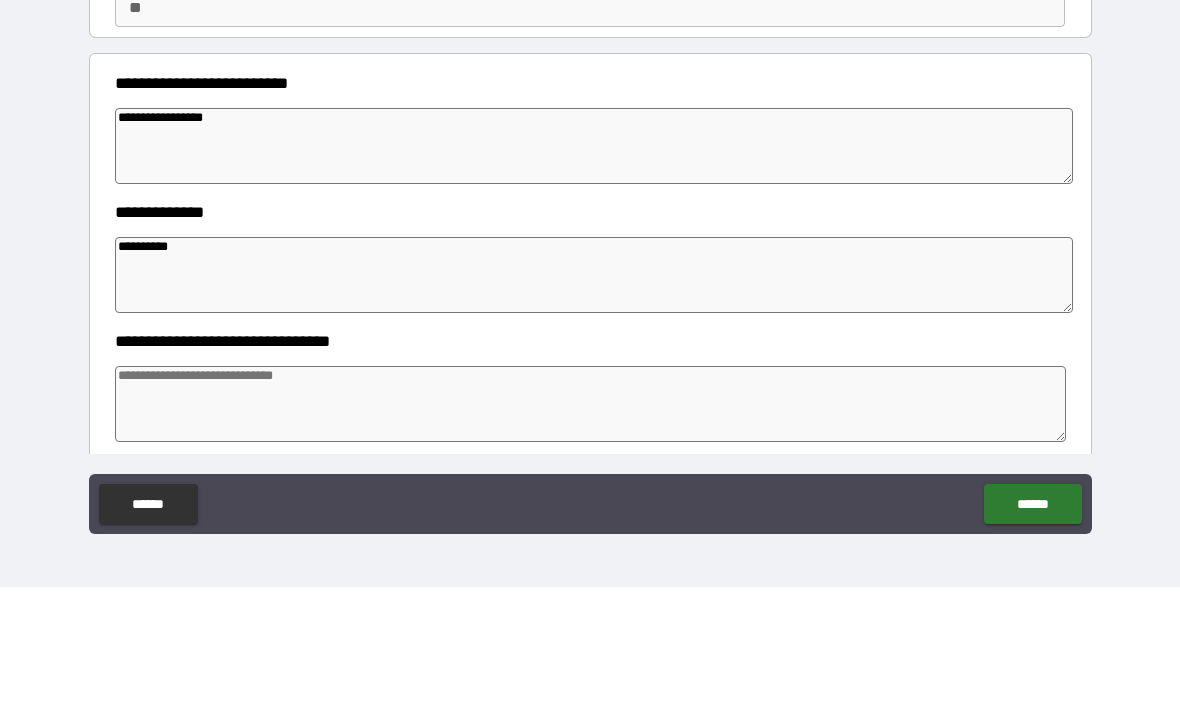 type on "**********" 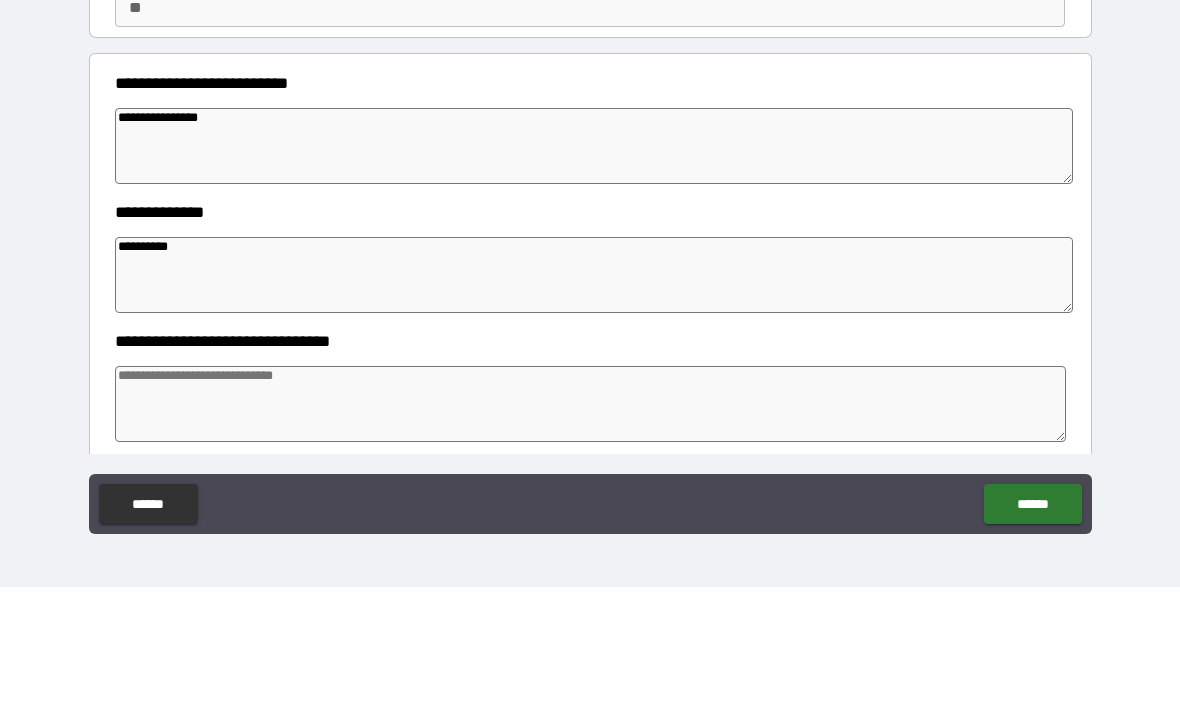 type on "*" 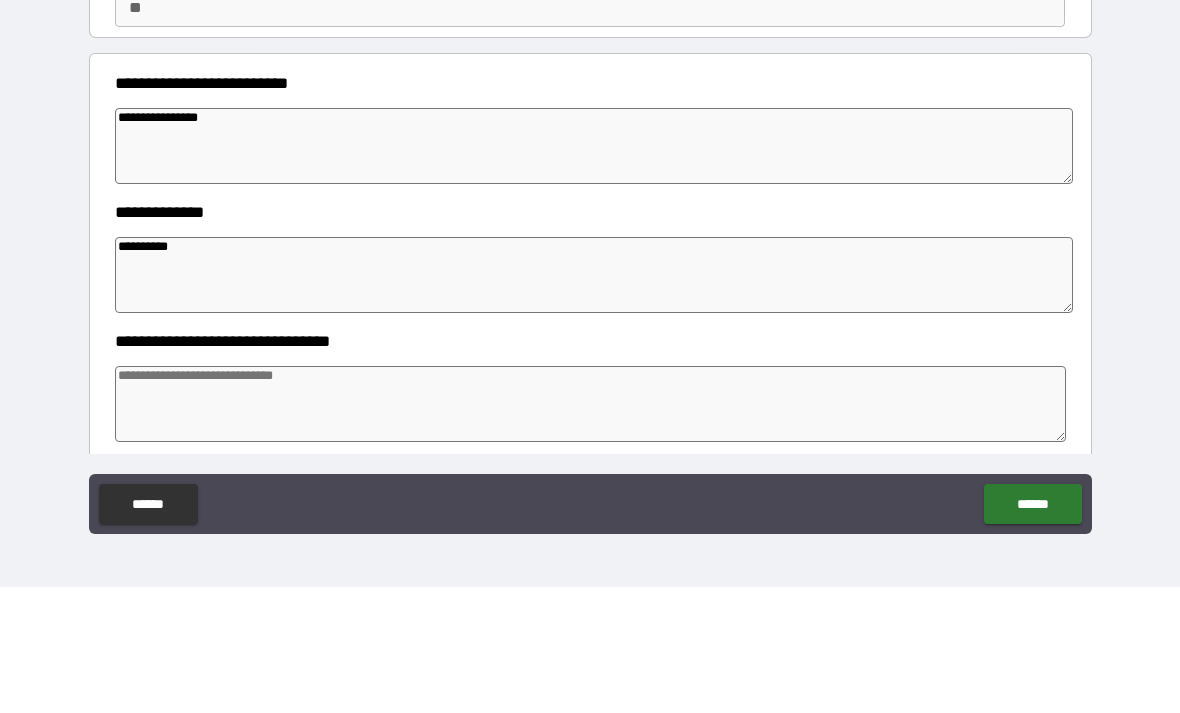 type on "**********" 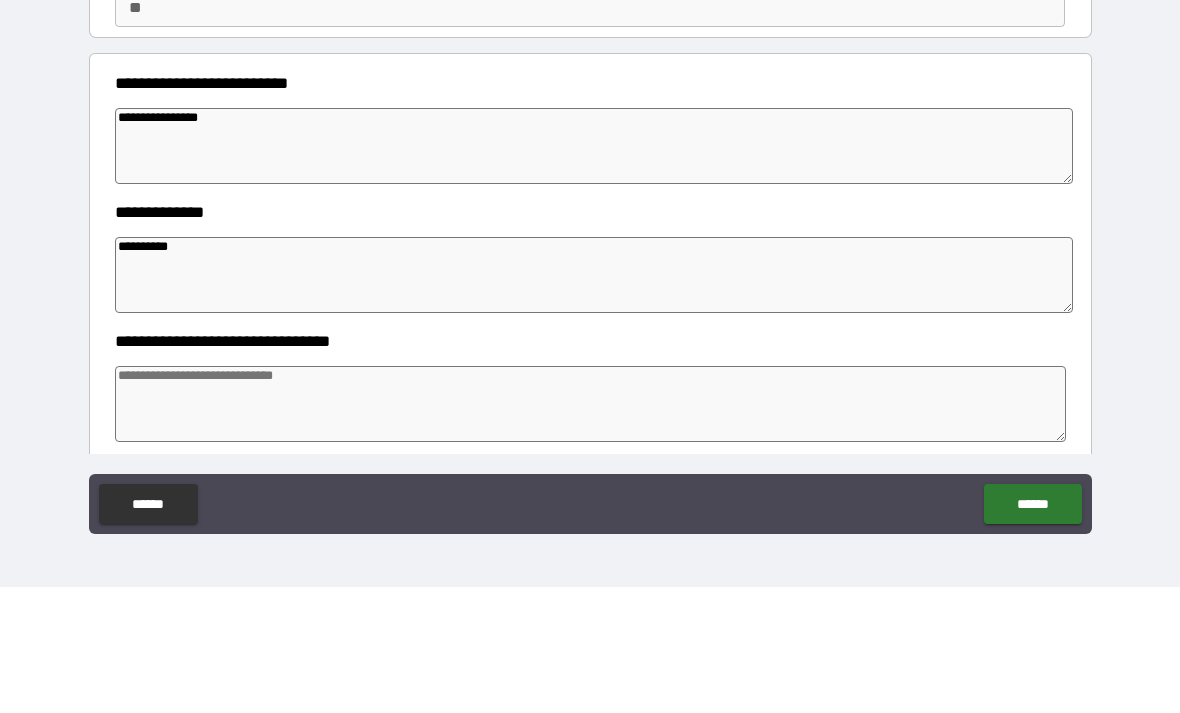 type on "*" 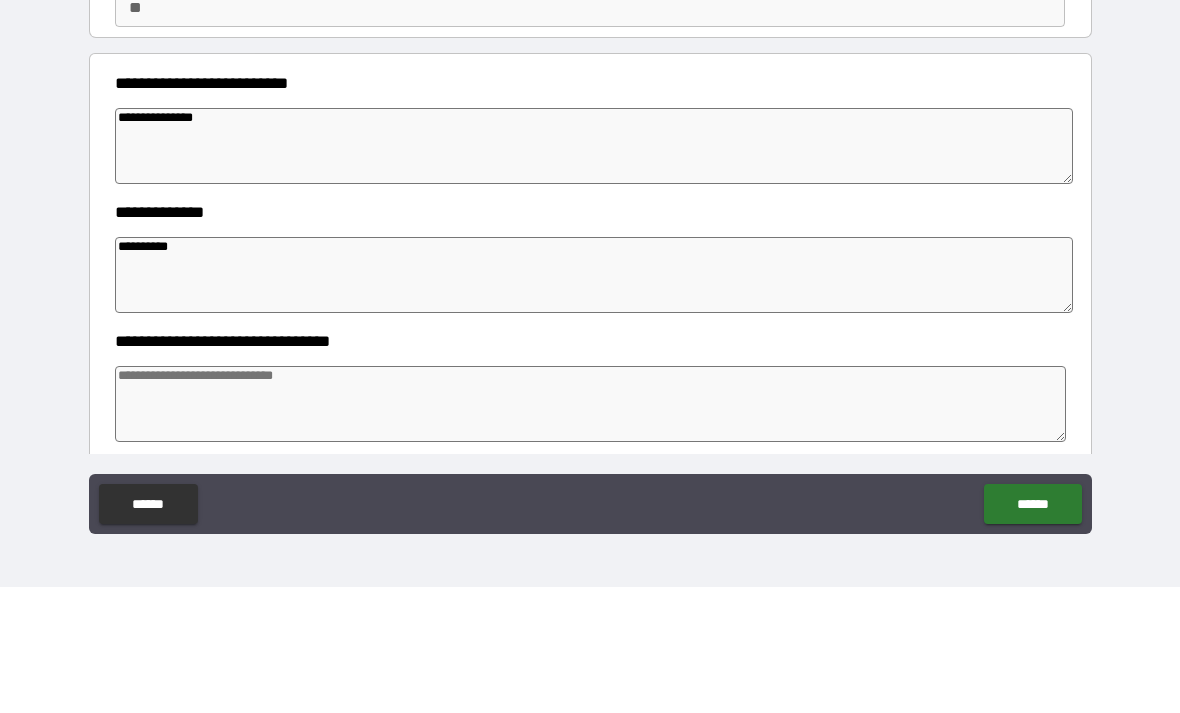 type on "*" 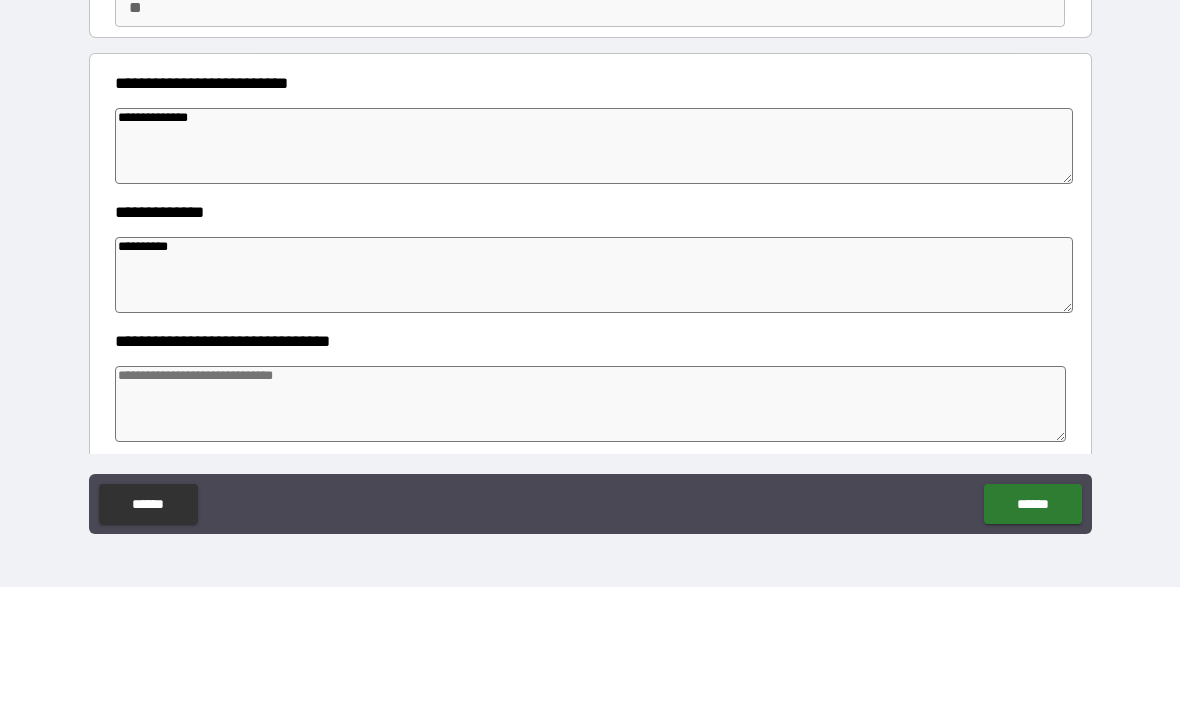 type on "**********" 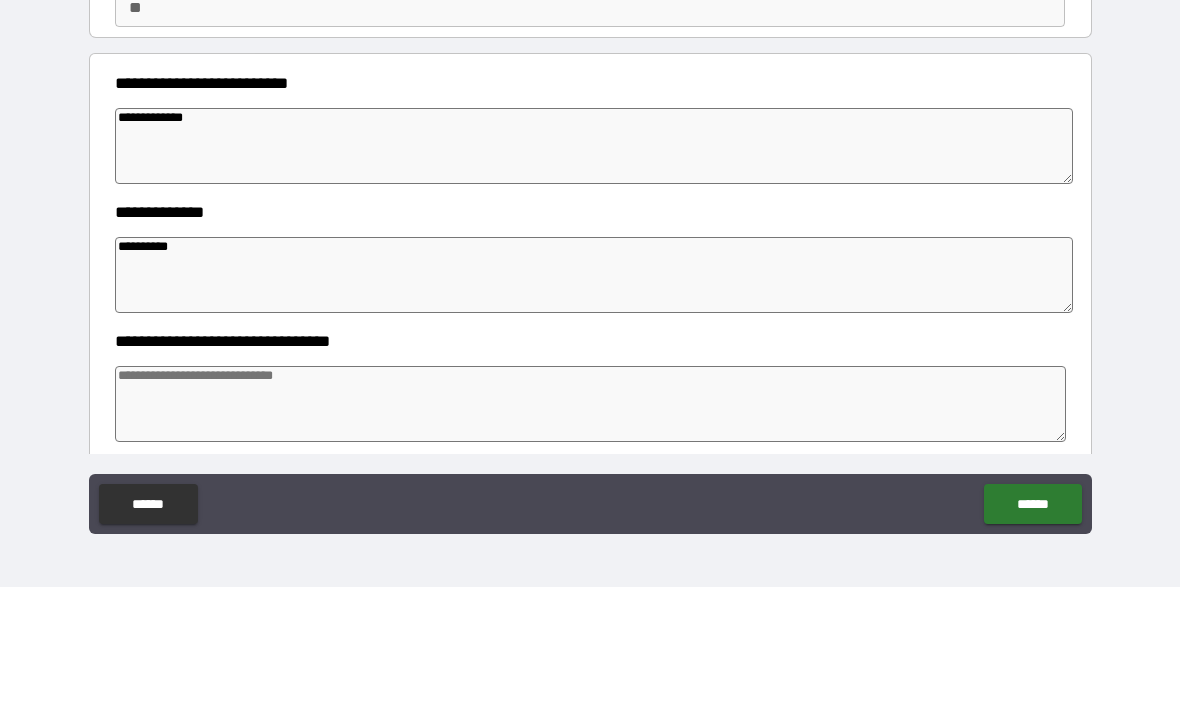 type on "*" 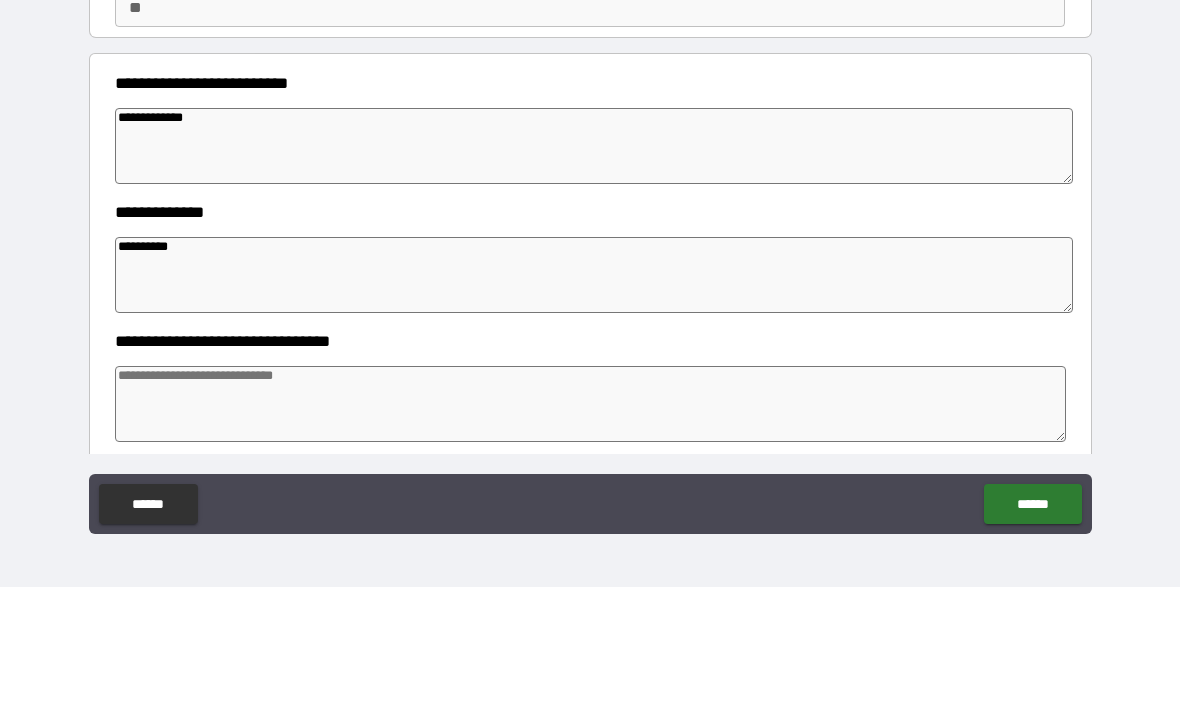type on "**********" 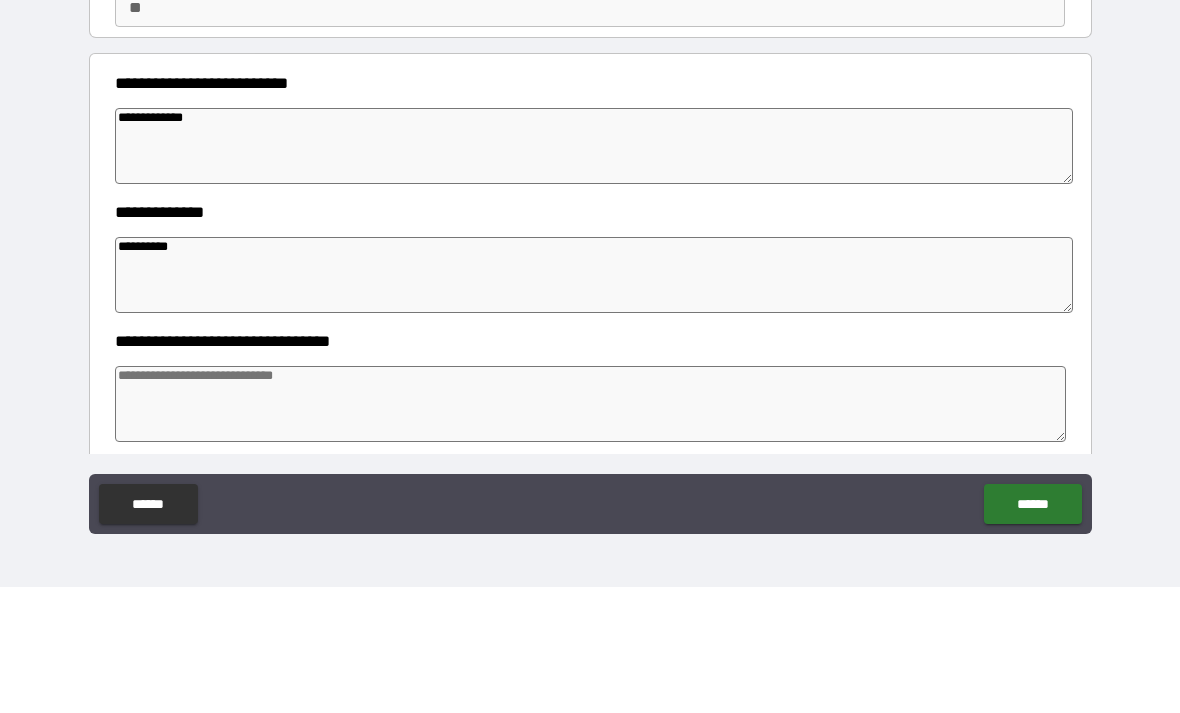 type on "*" 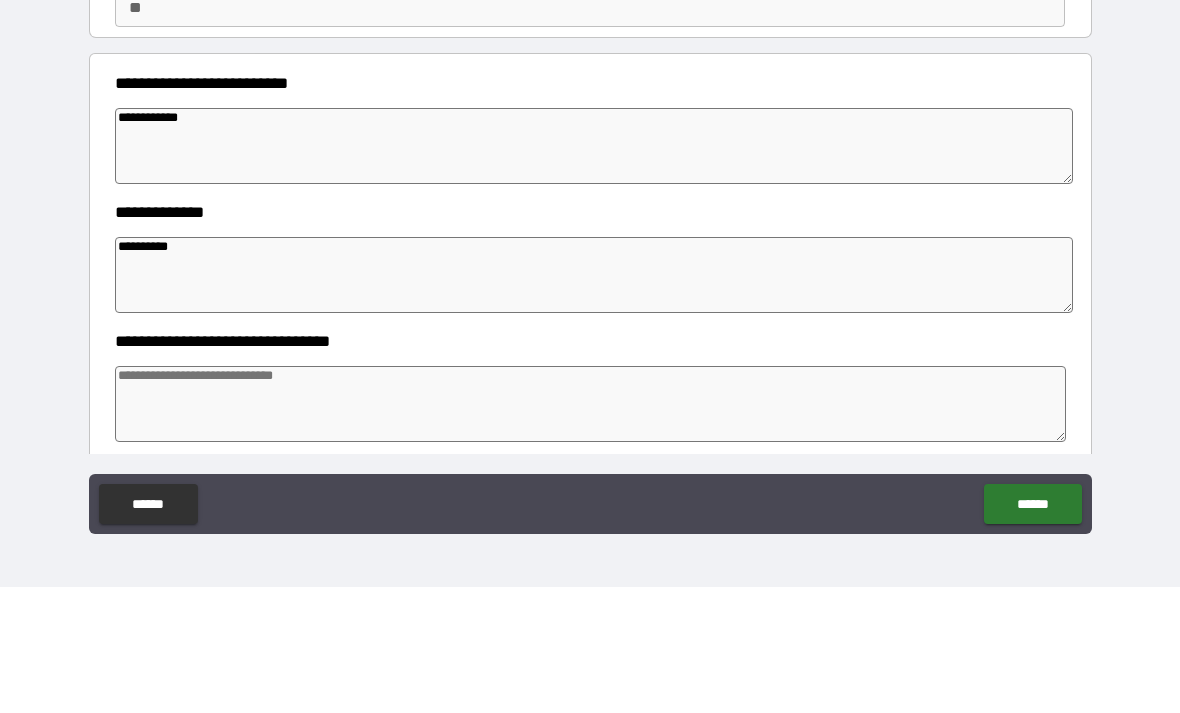 type on "*" 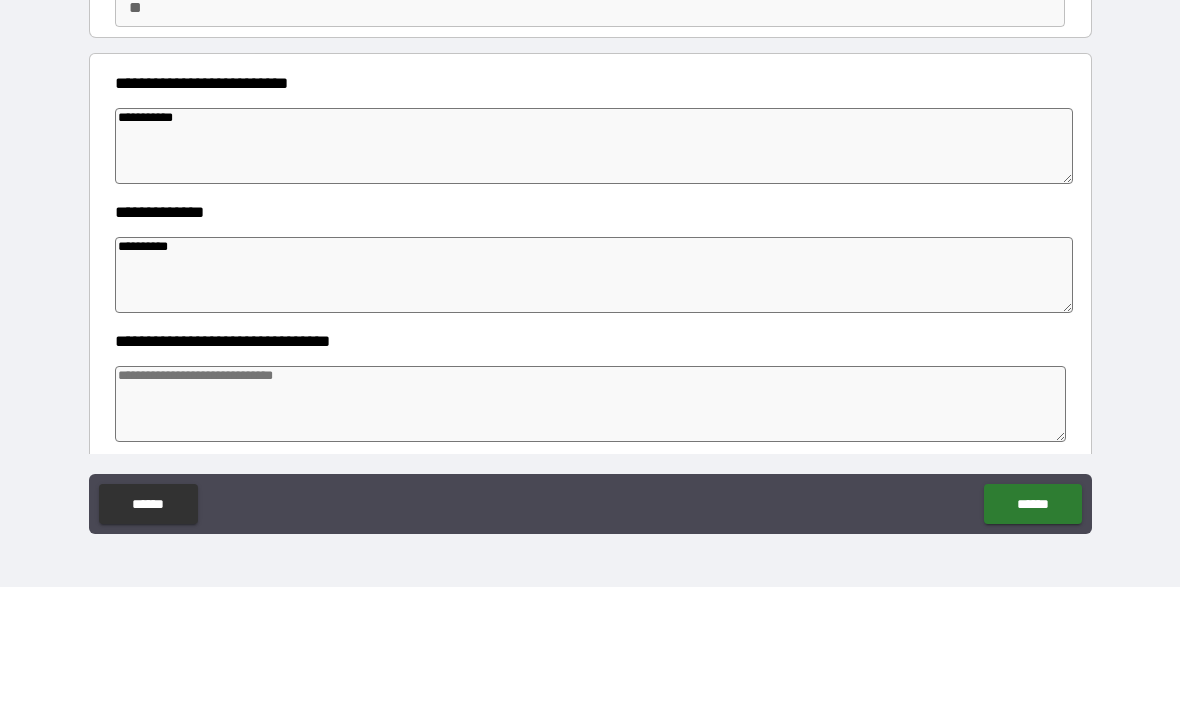 type on "*" 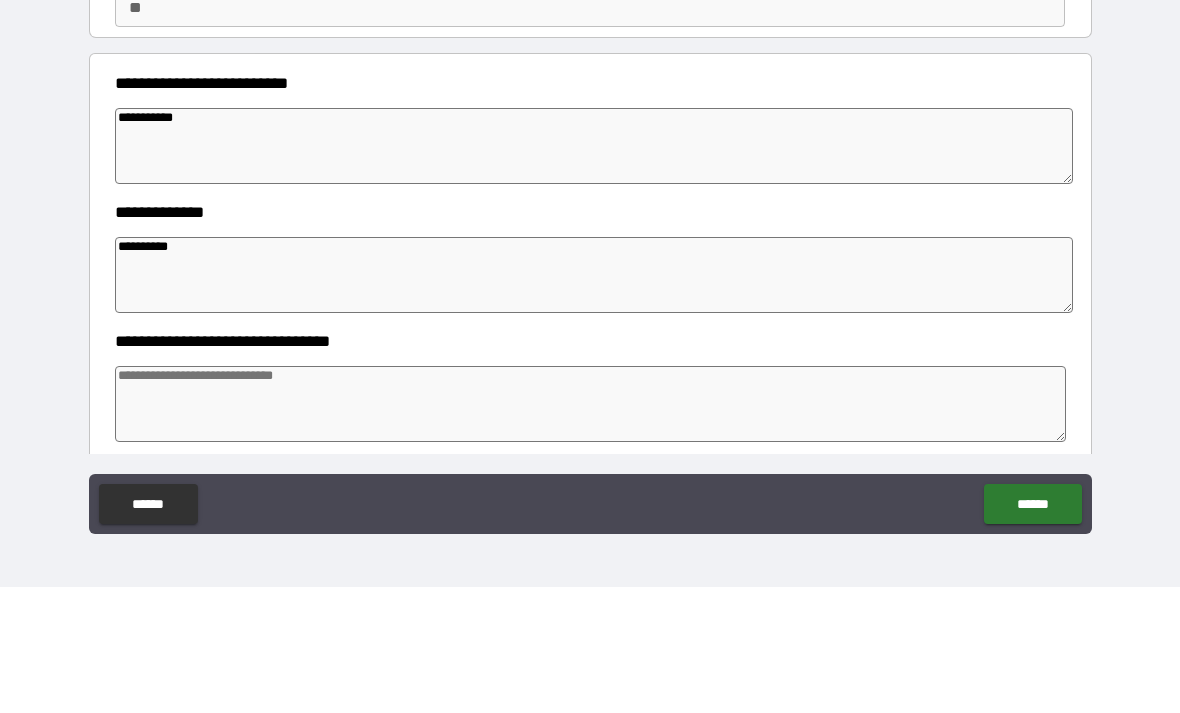 type on "*" 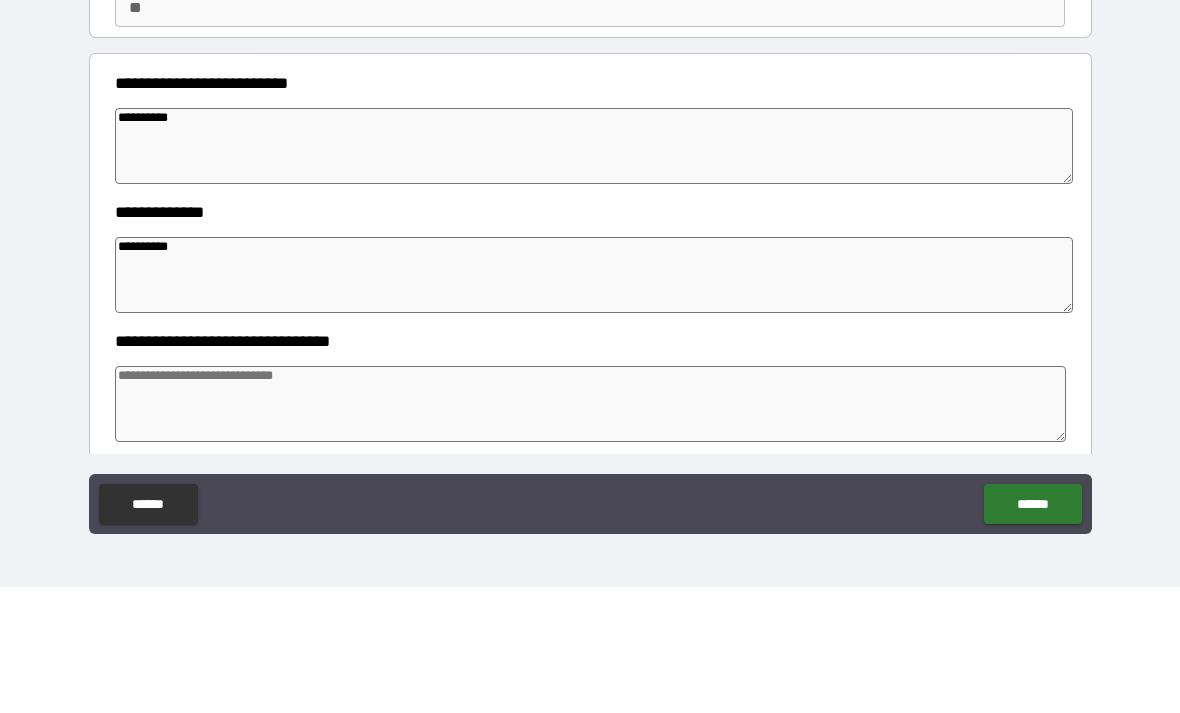 type on "*" 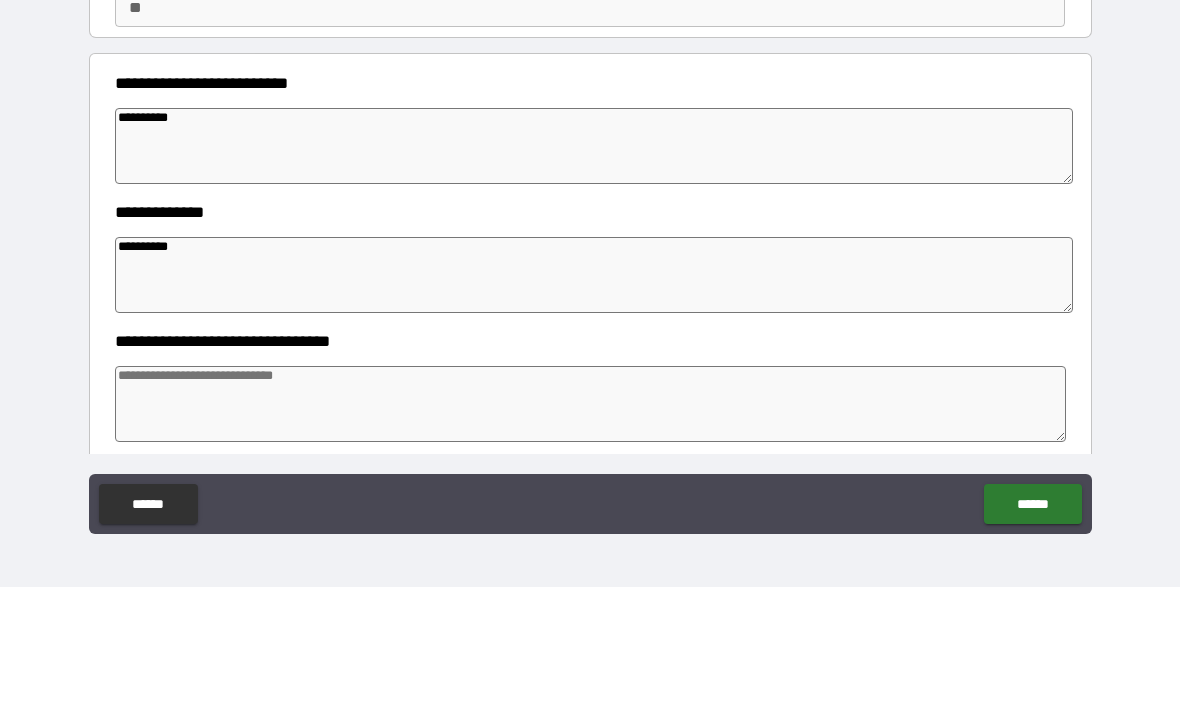 type on "*" 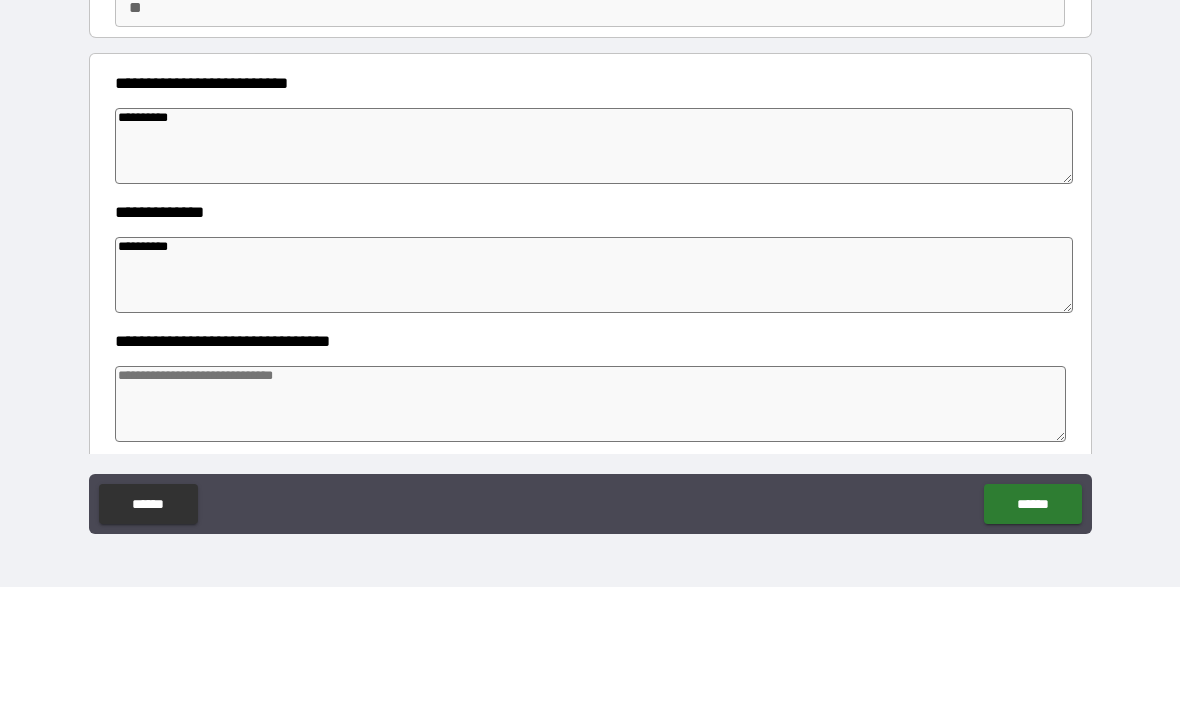 type on "*" 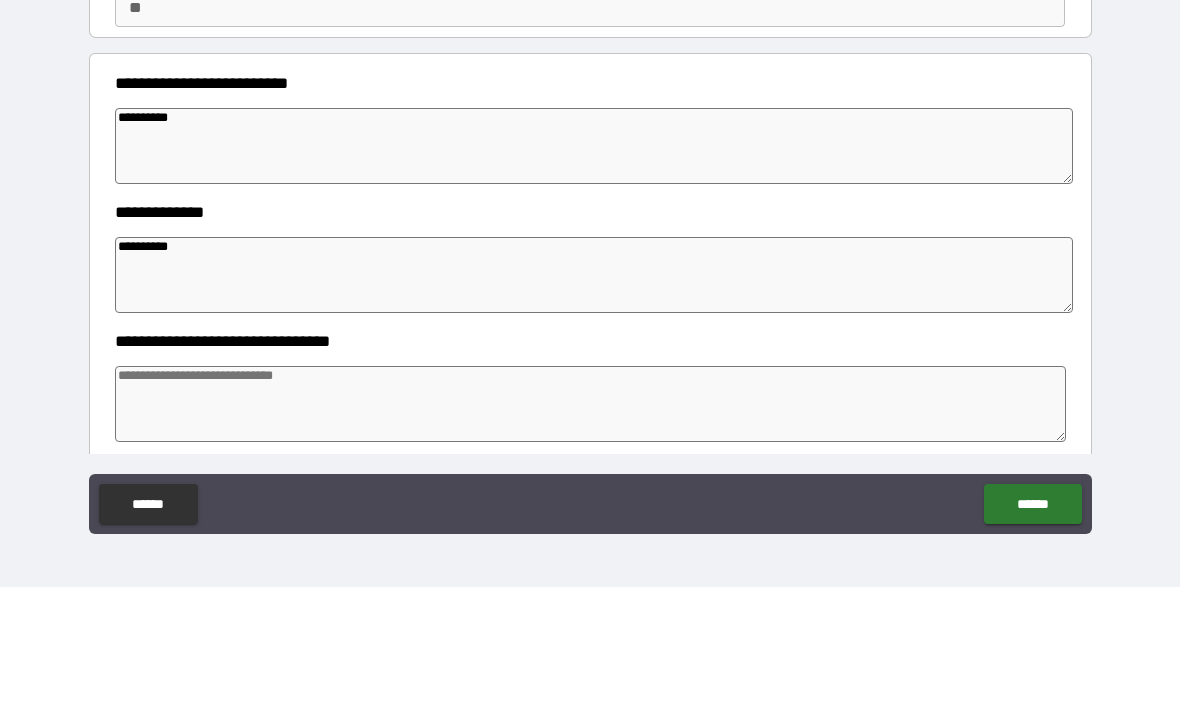 type on "**********" 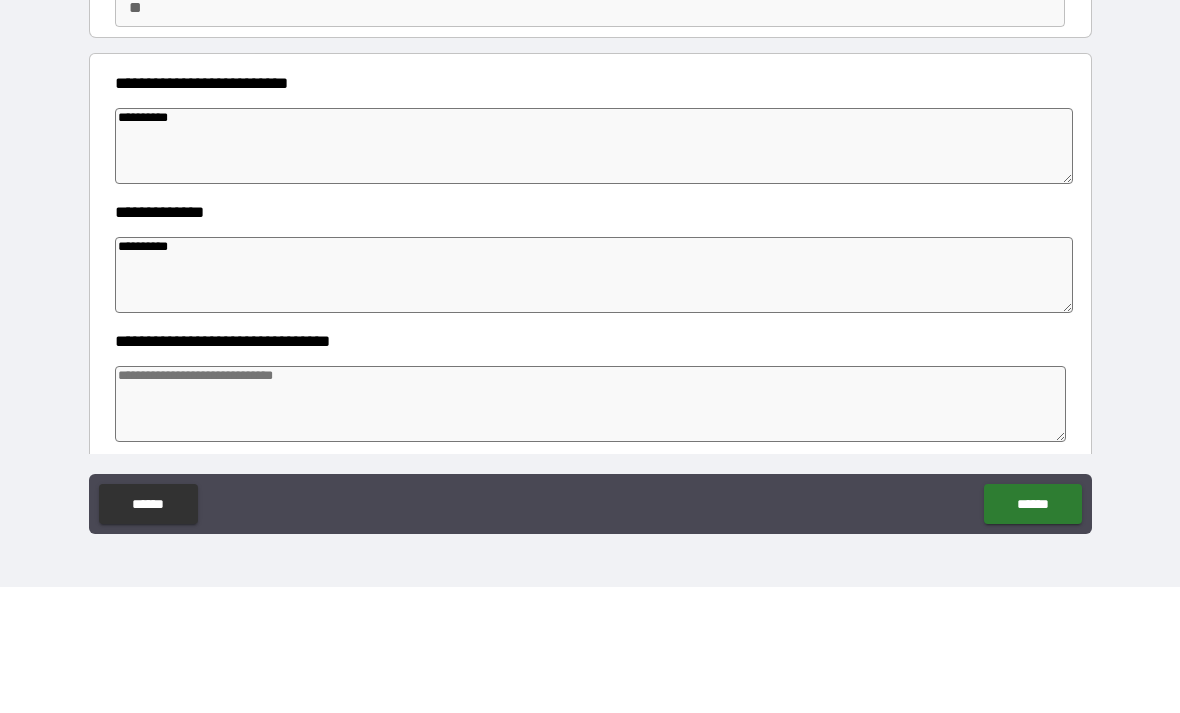 type on "*" 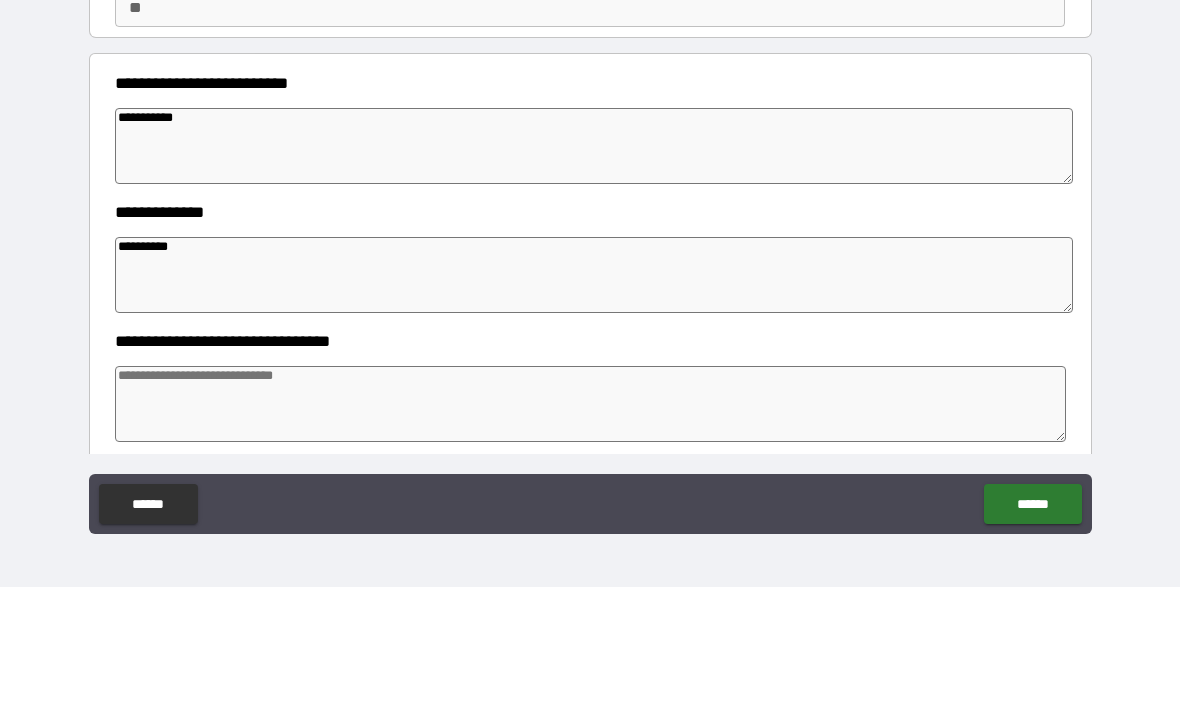 type on "*" 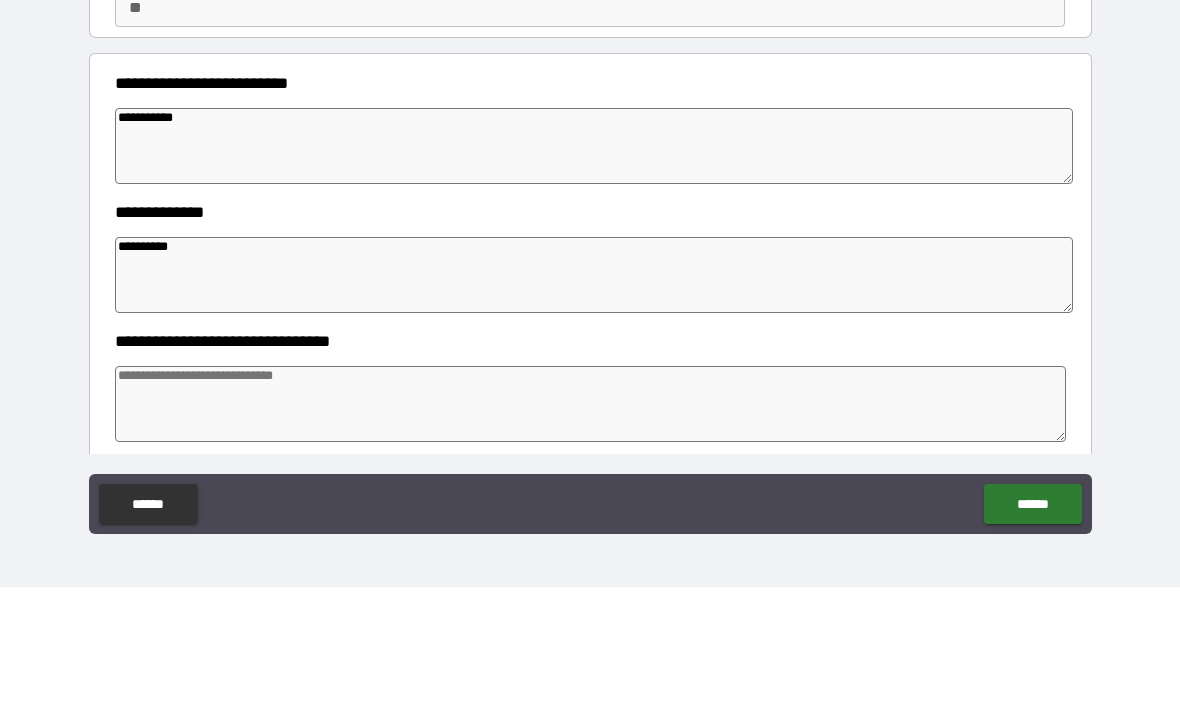 type on "**********" 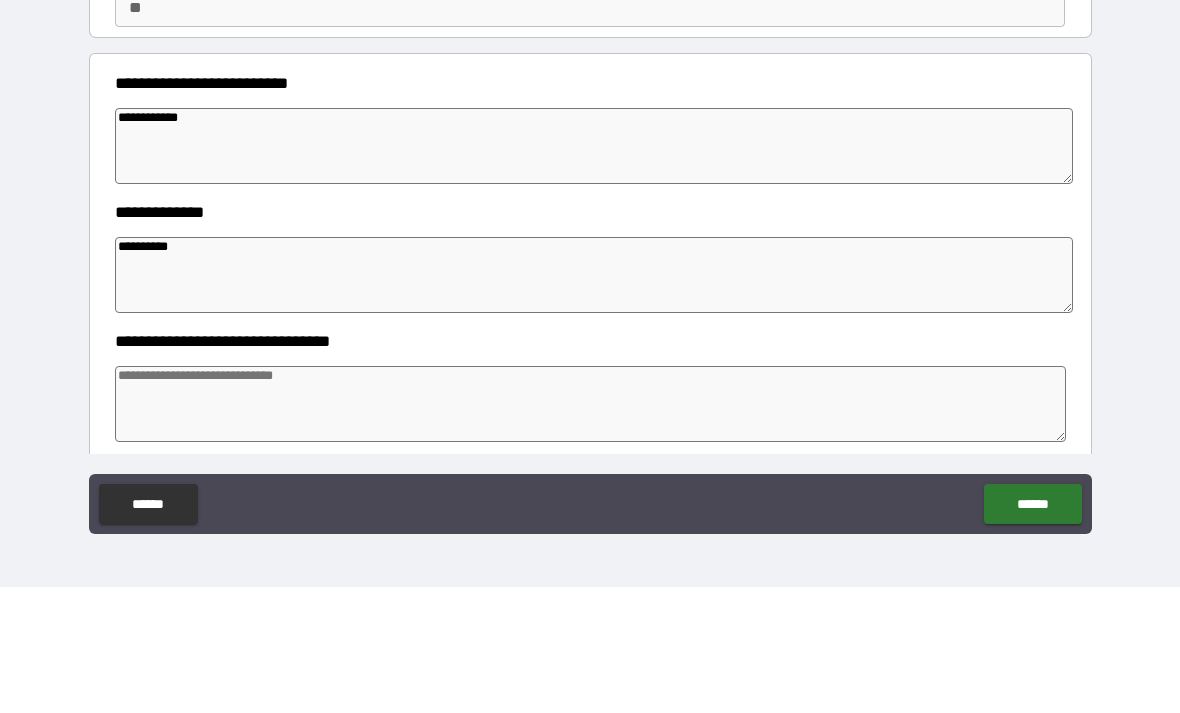 type on "*" 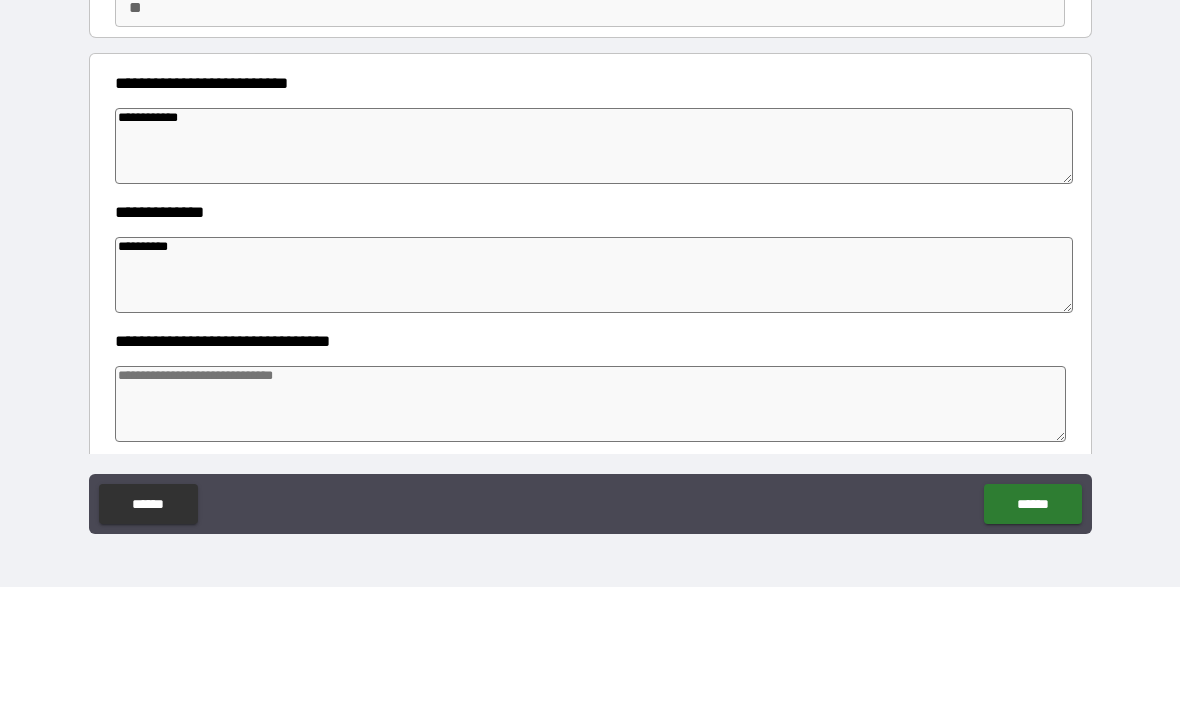 type on "*" 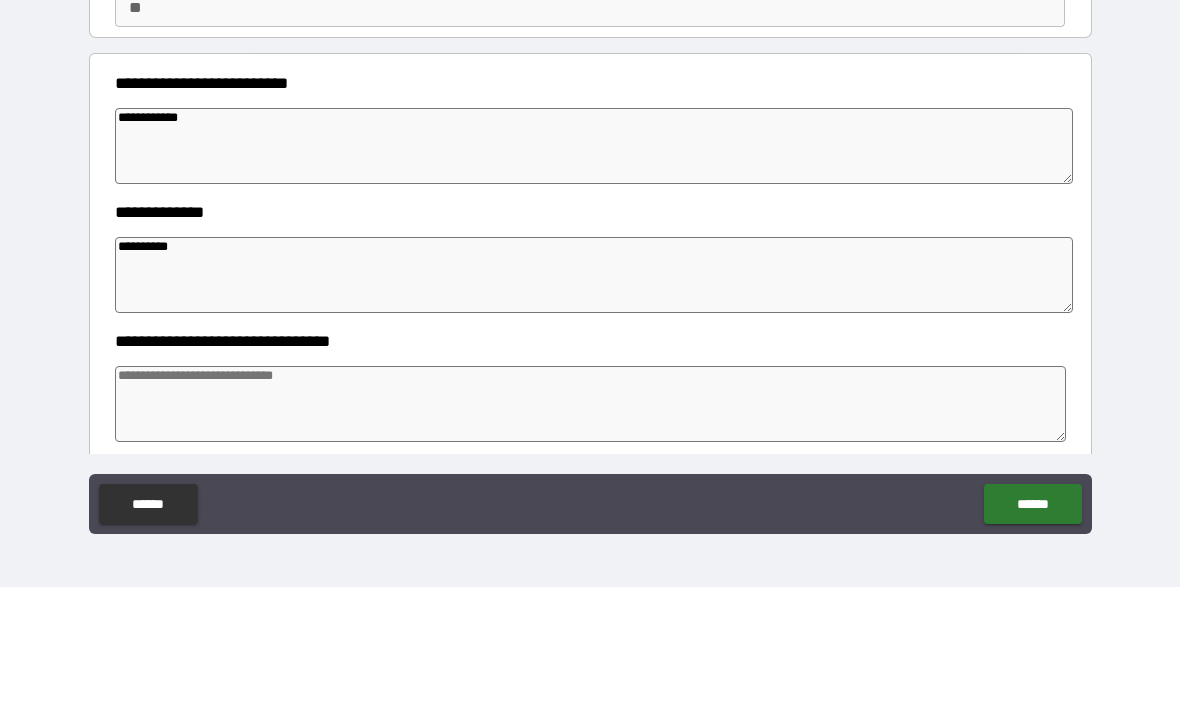 type on "*" 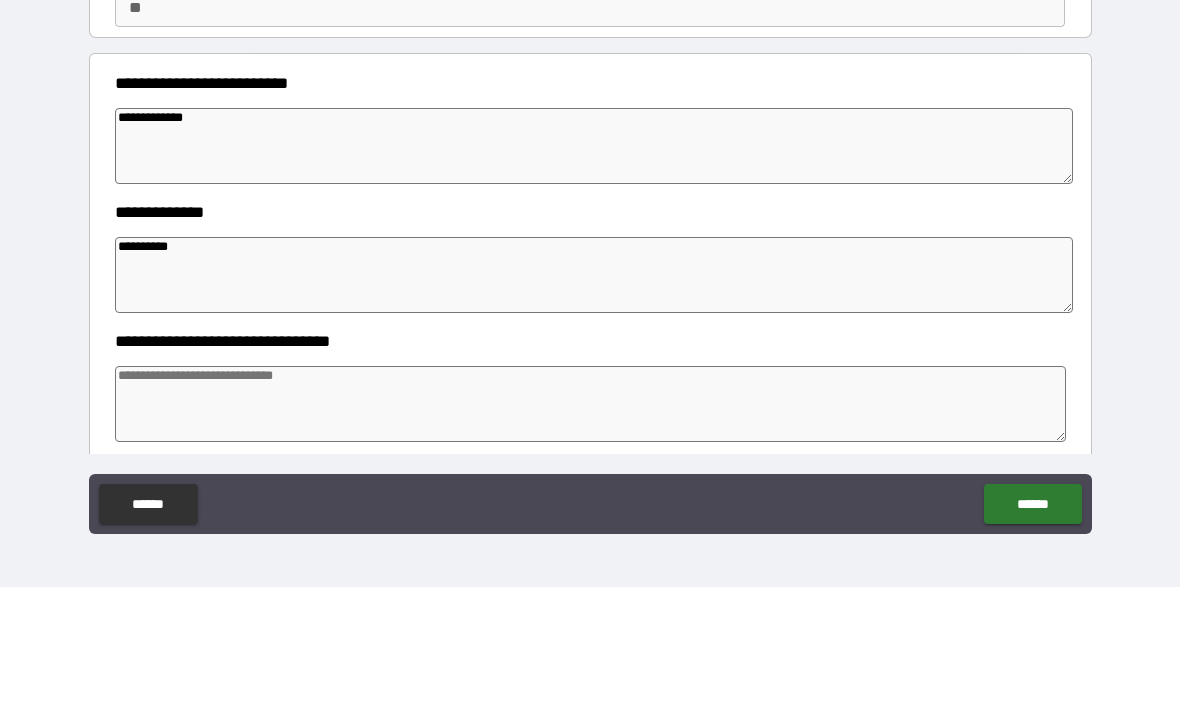 type on "*" 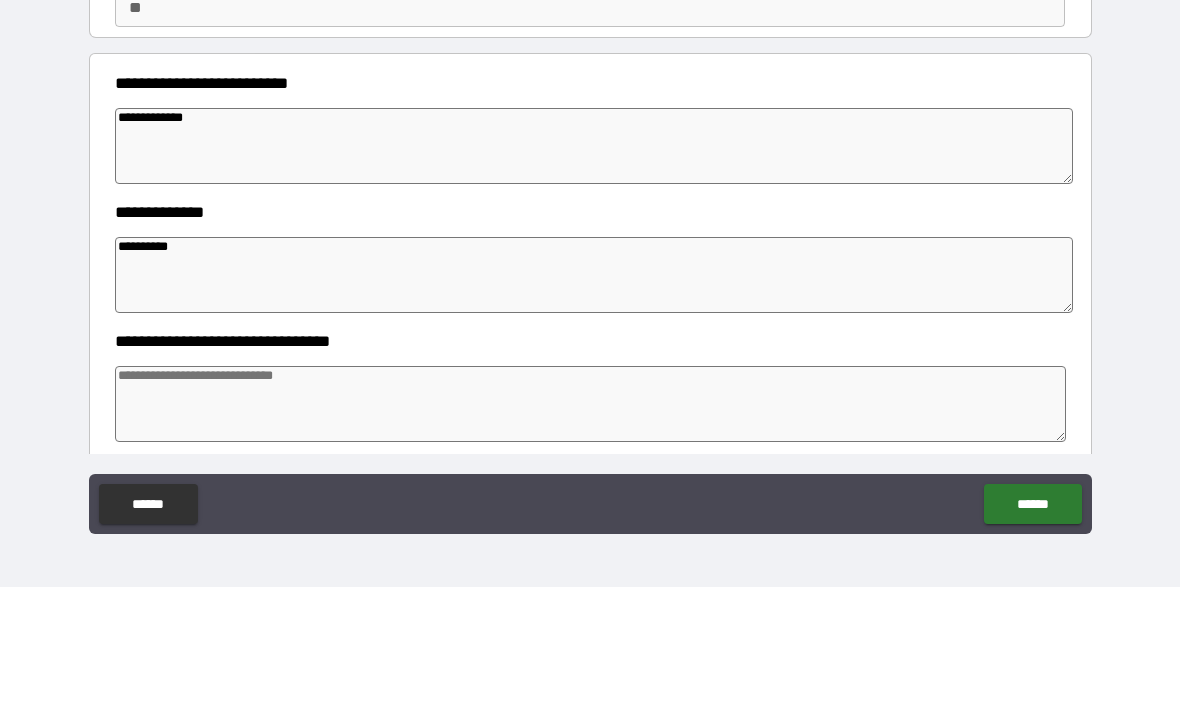type on "*" 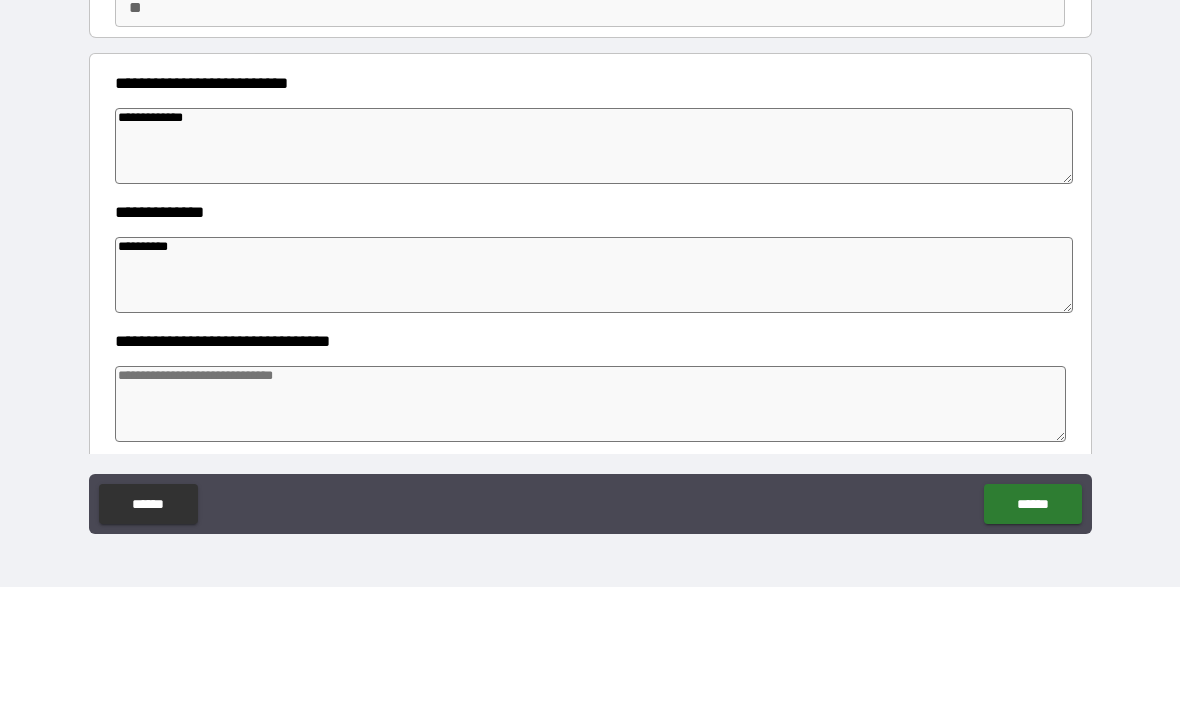 type on "*" 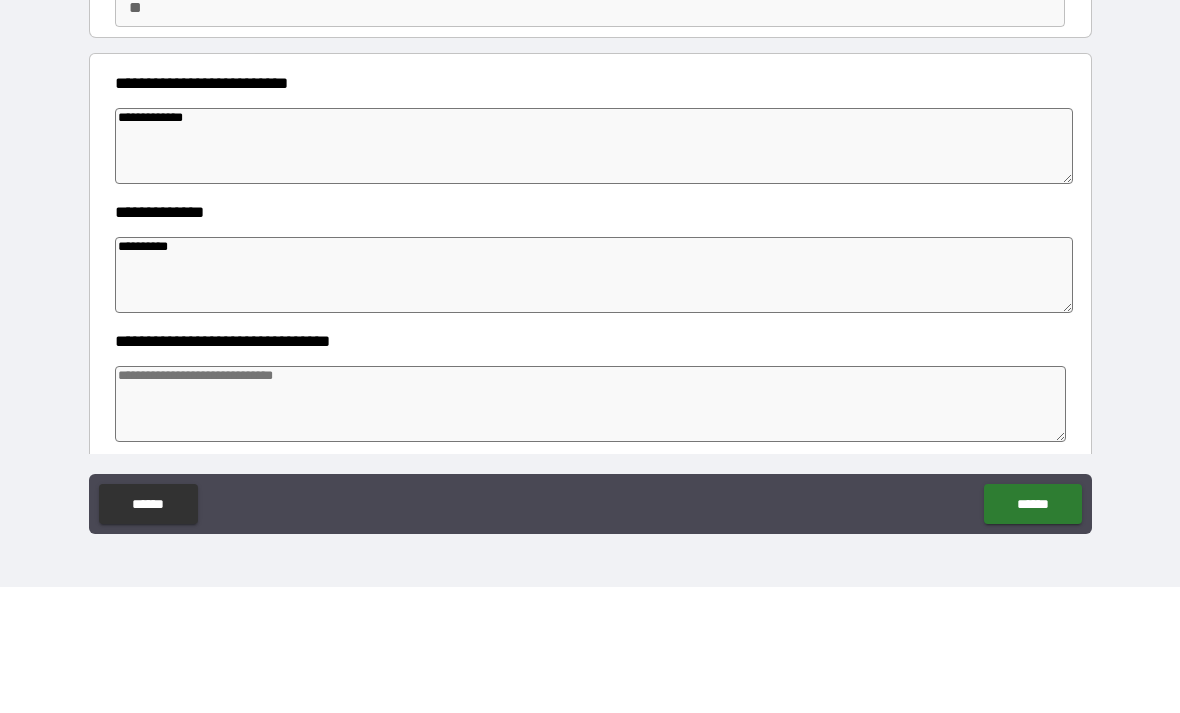 type on "**********" 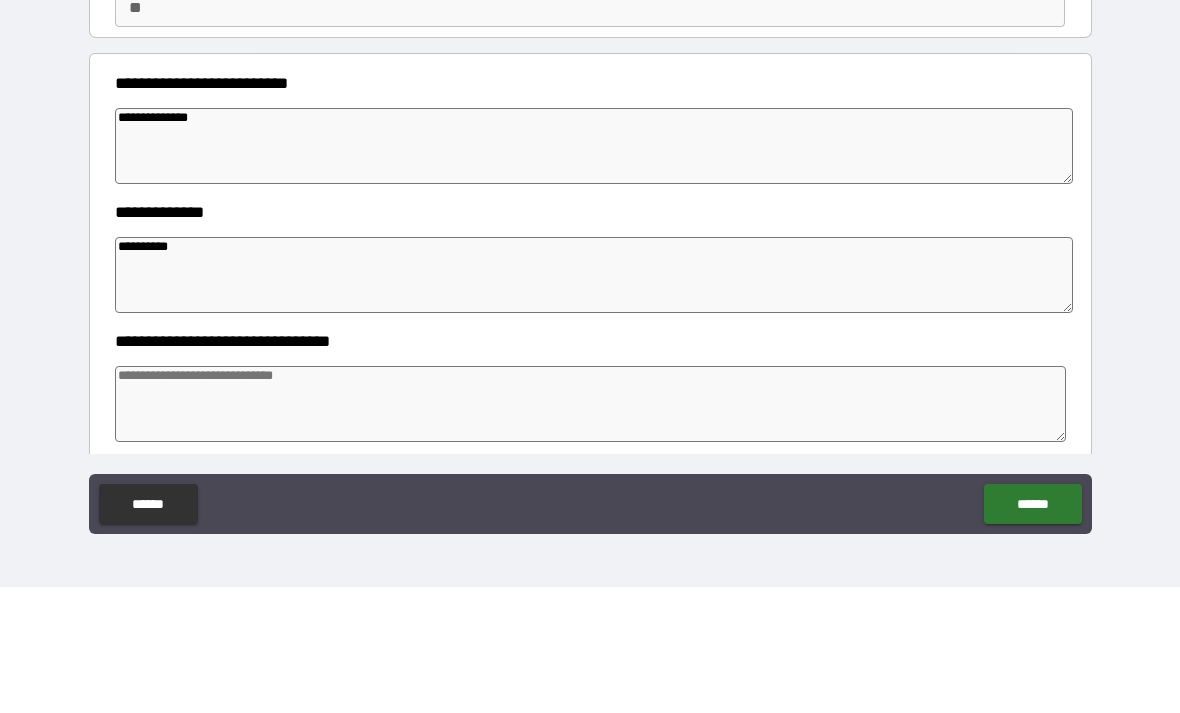 type on "*" 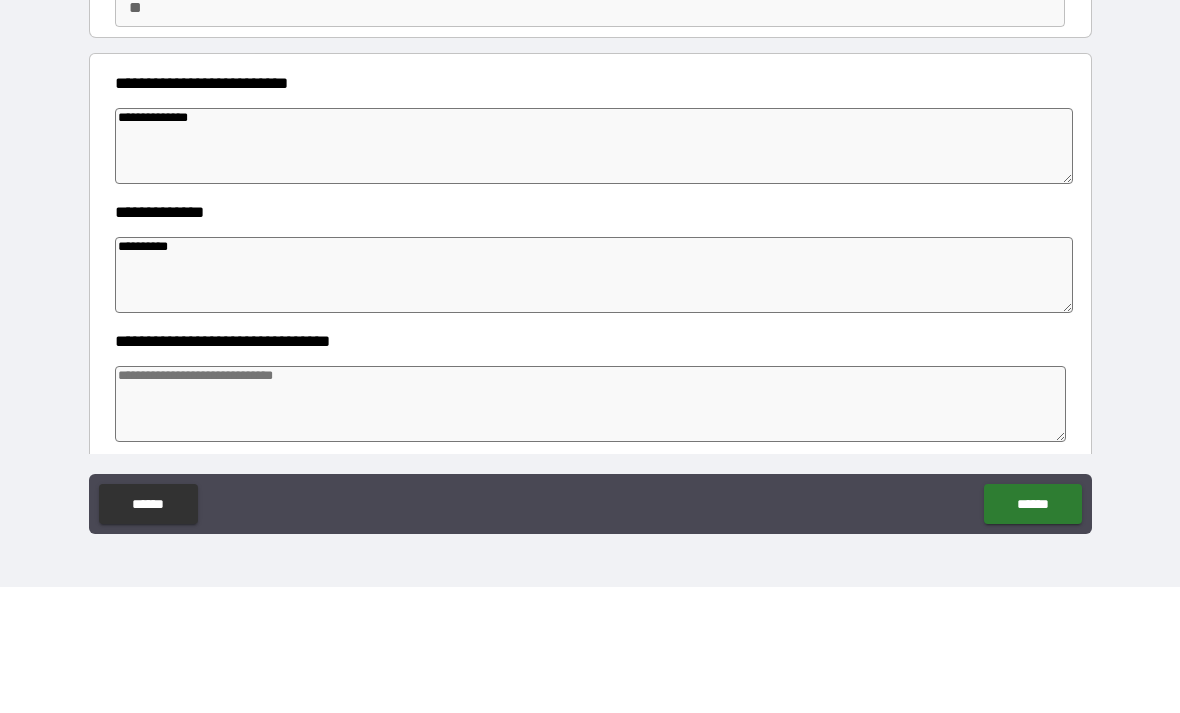 type on "*" 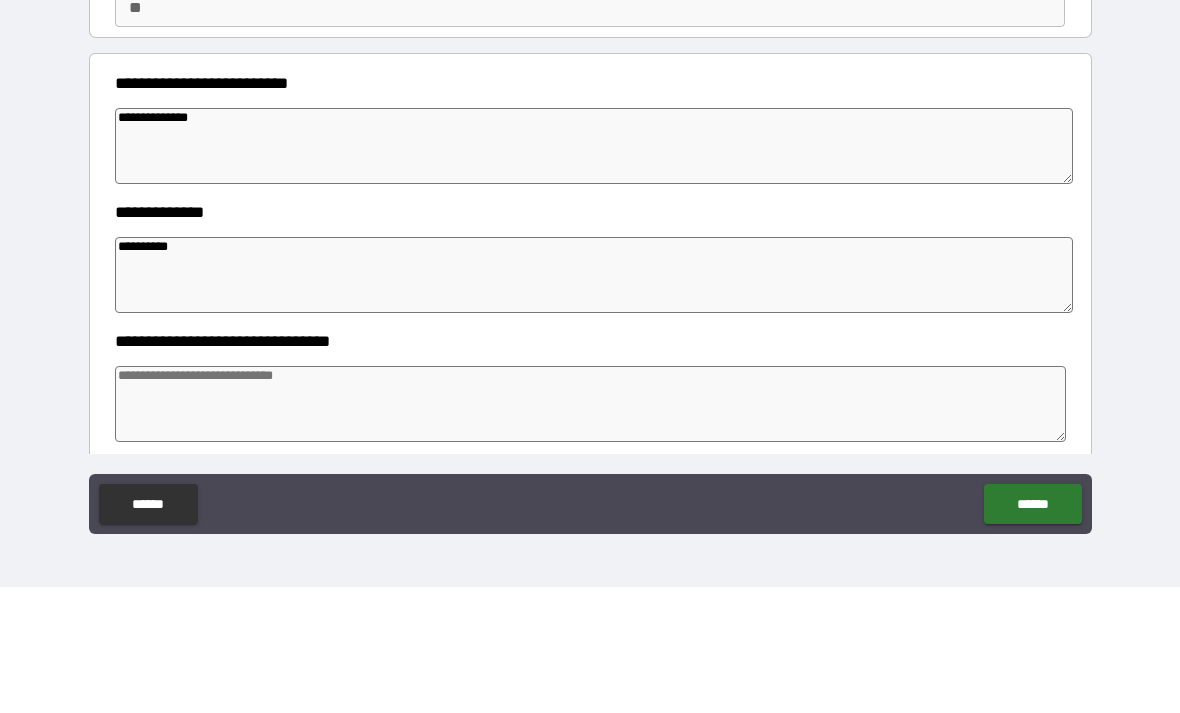 type on "*" 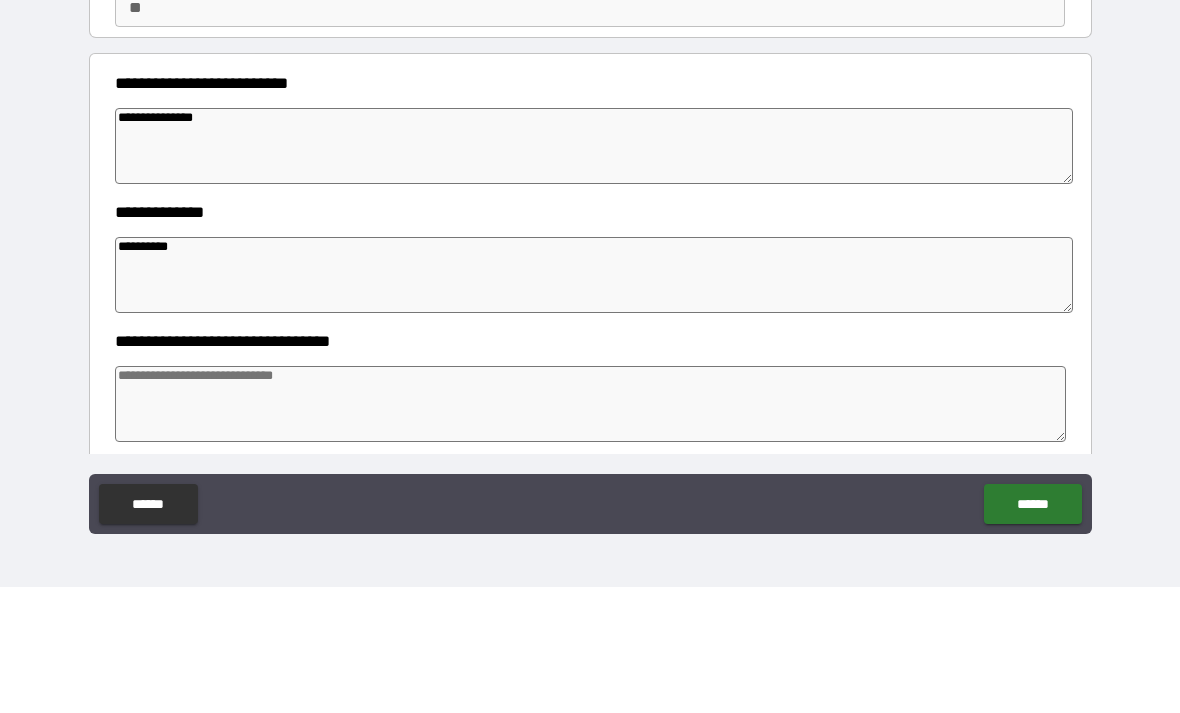 type on "*" 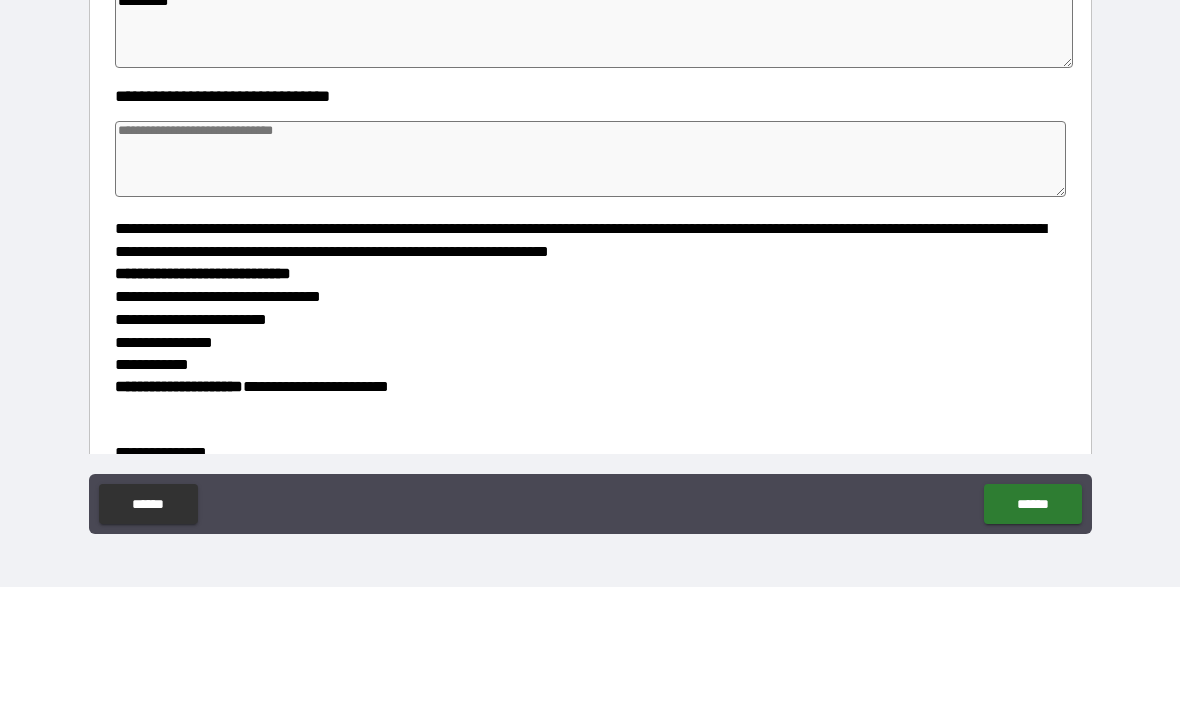 scroll, scrollTop: 314, scrollLeft: 0, axis: vertical 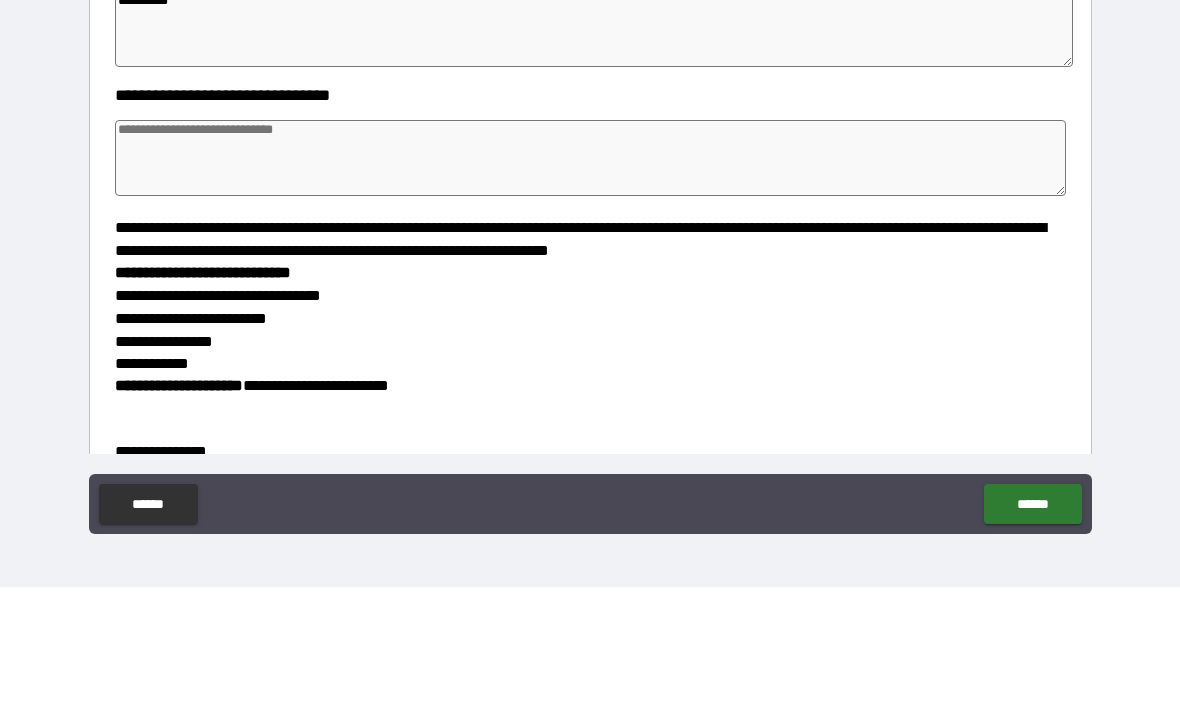 click at bounding box center (591, 284) 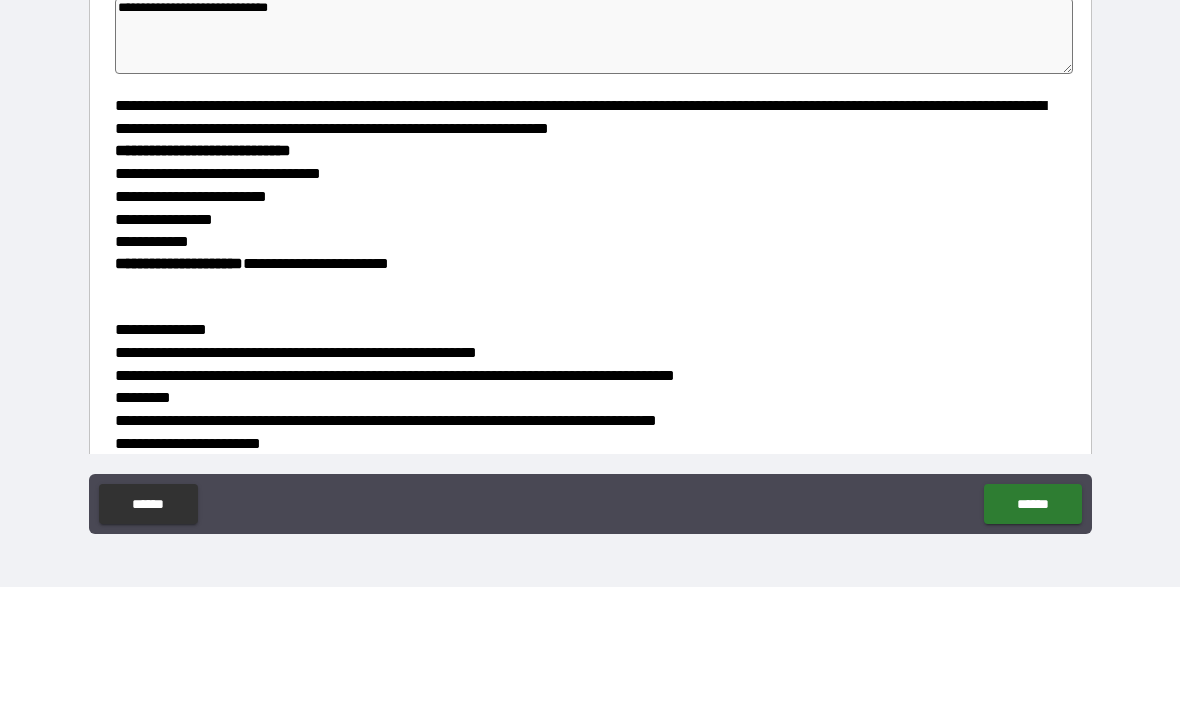 scroll, scrollTop: 437, scrollLeft: 0, axis: vertical 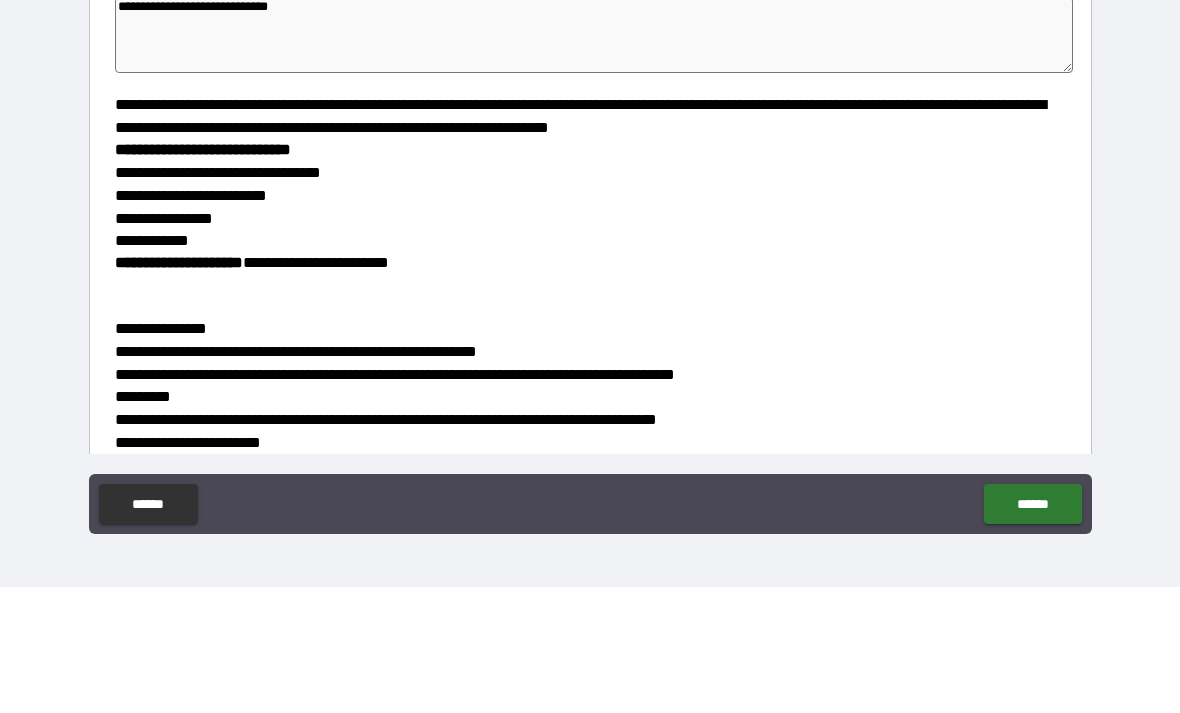 click on "**********" at bounding box center (590, 440) 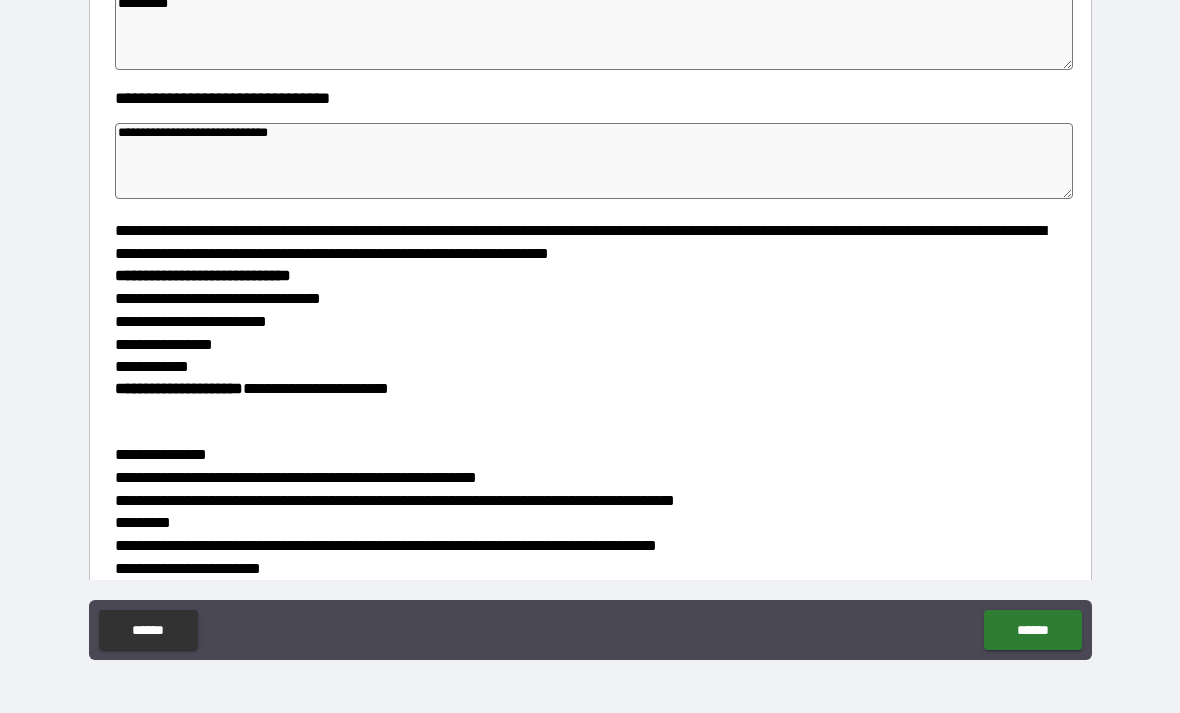 click on "**********" at bounding box center (590, 440) 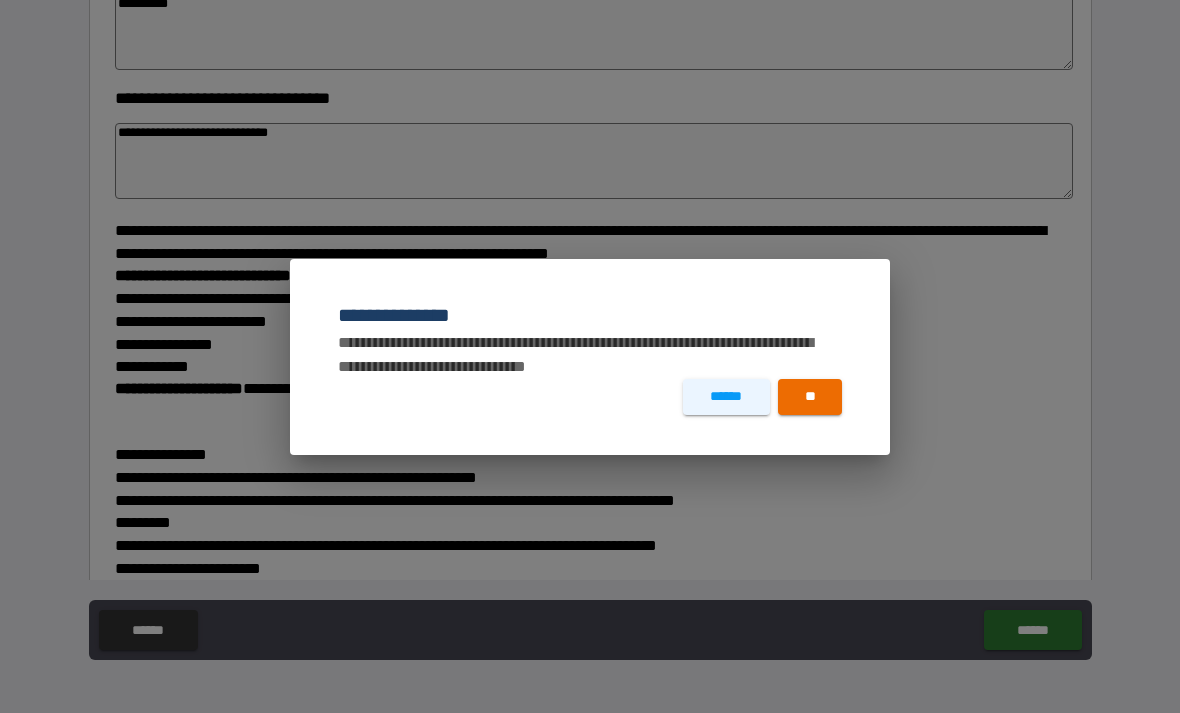 click on "**" at bounding box center (810, 397) 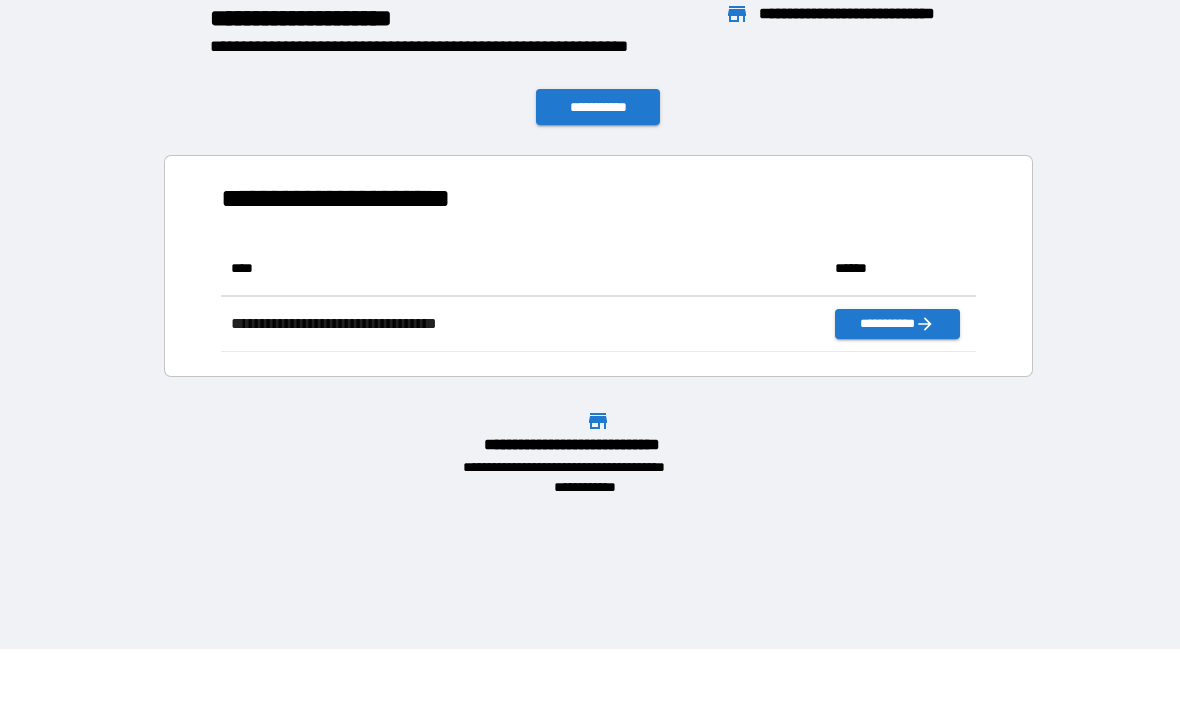 scroll, scrollTop: 1, scrollLeft: 1, axis: both 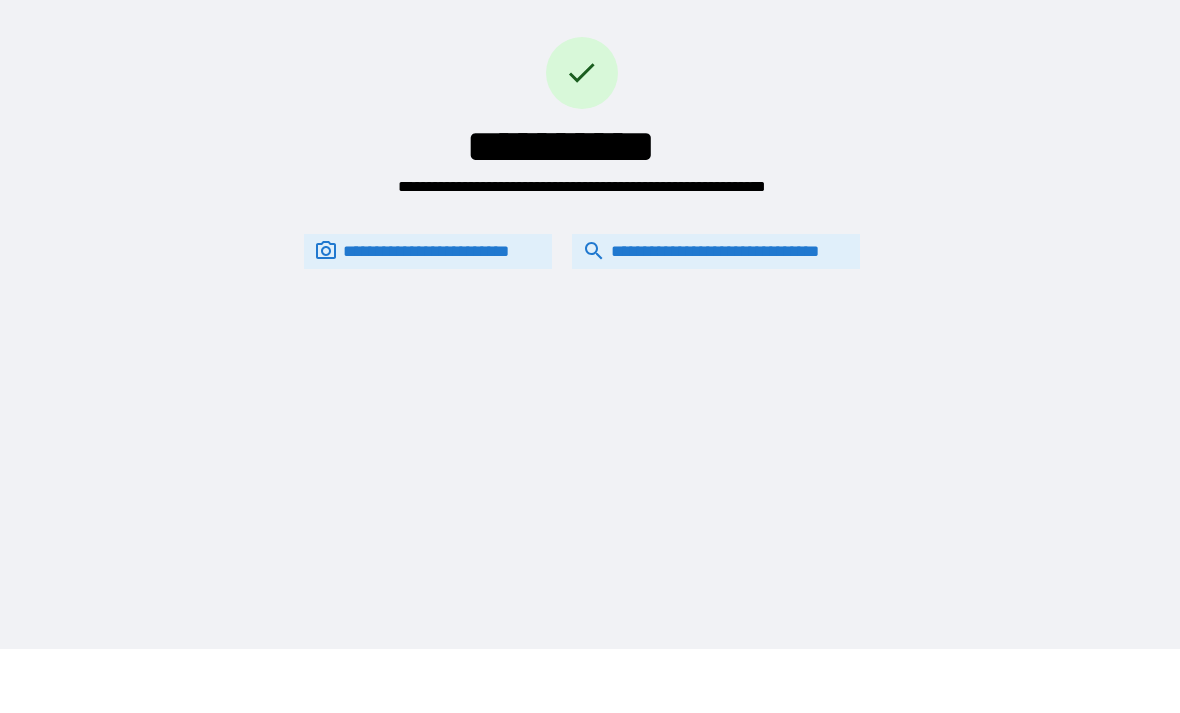 click on "**********" at bounding box center [716, 251] 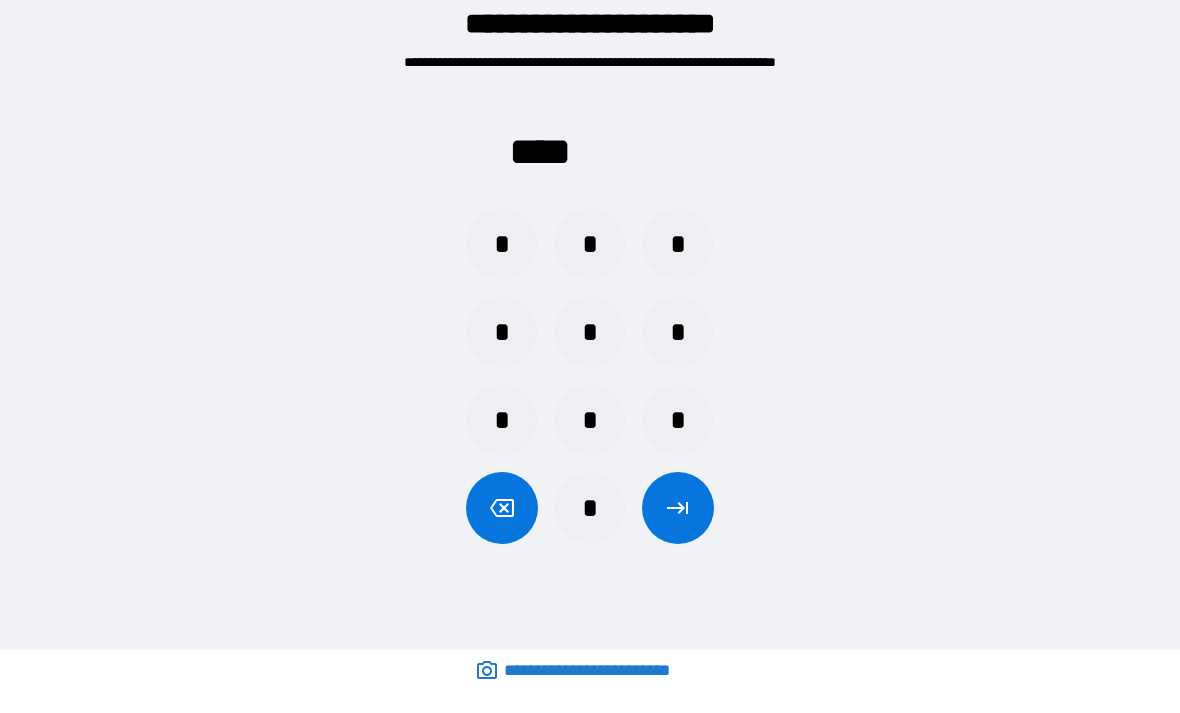 click on "*" at bounding box center [502, 244] 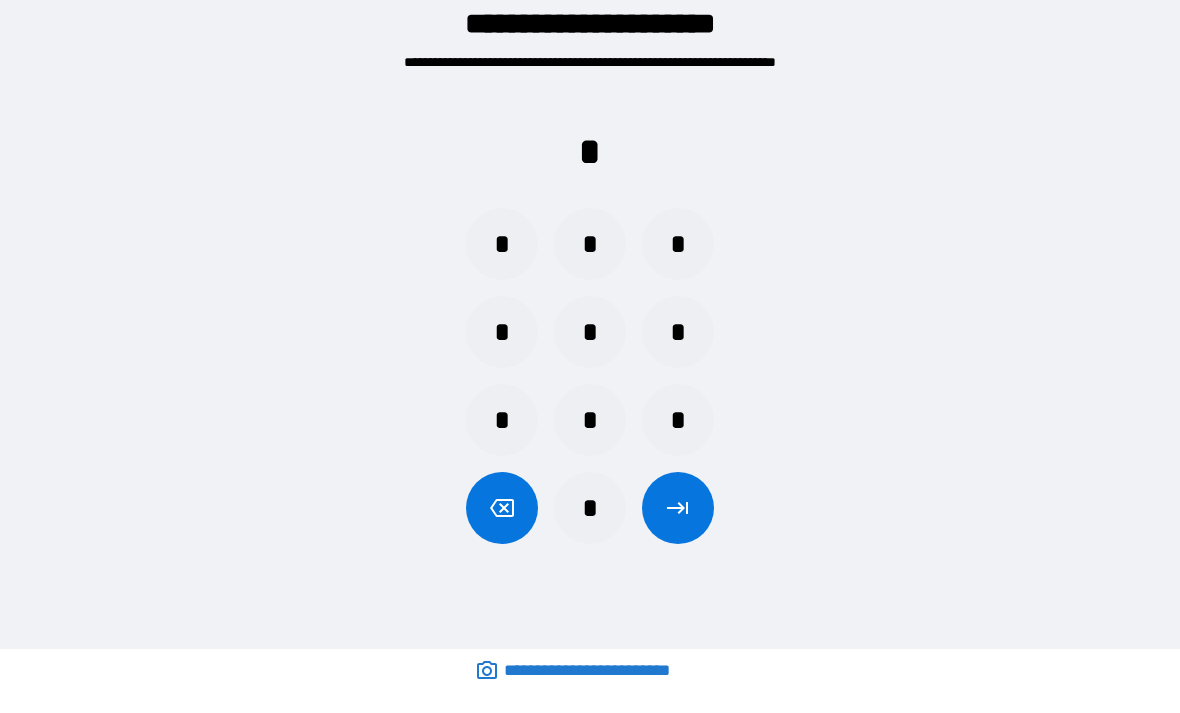 click on "*" at bounding box center [678, 420] 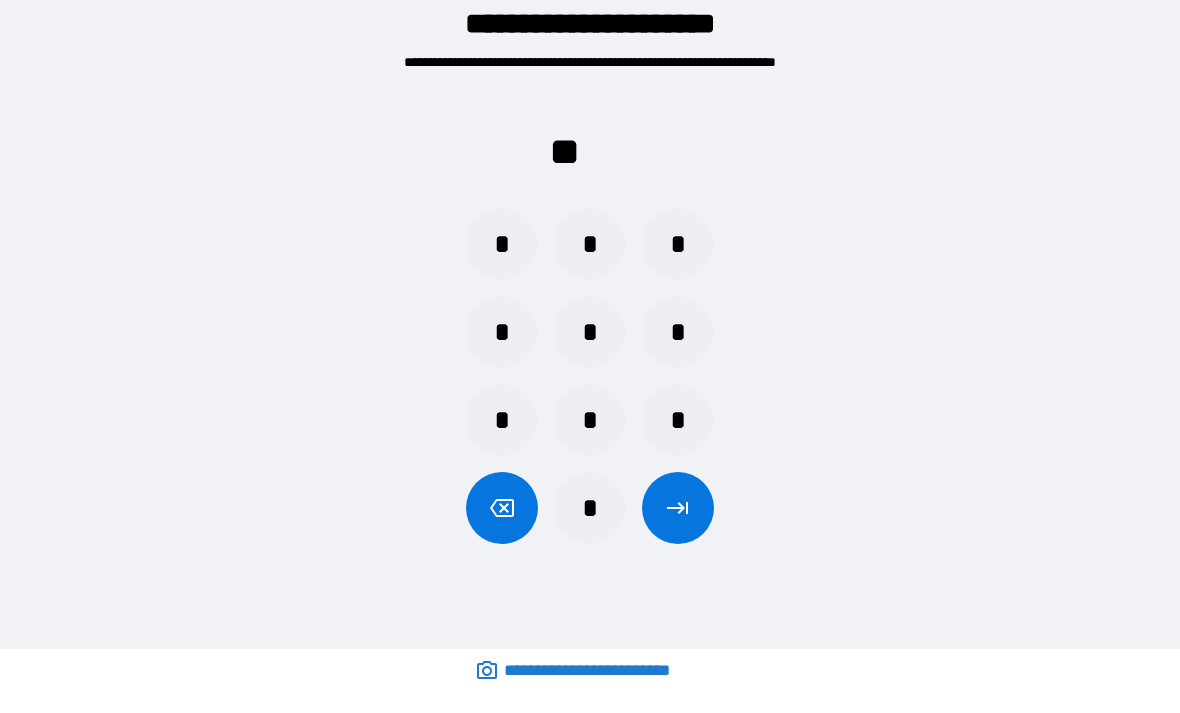 click on "*" at bounding box center [502, 420] 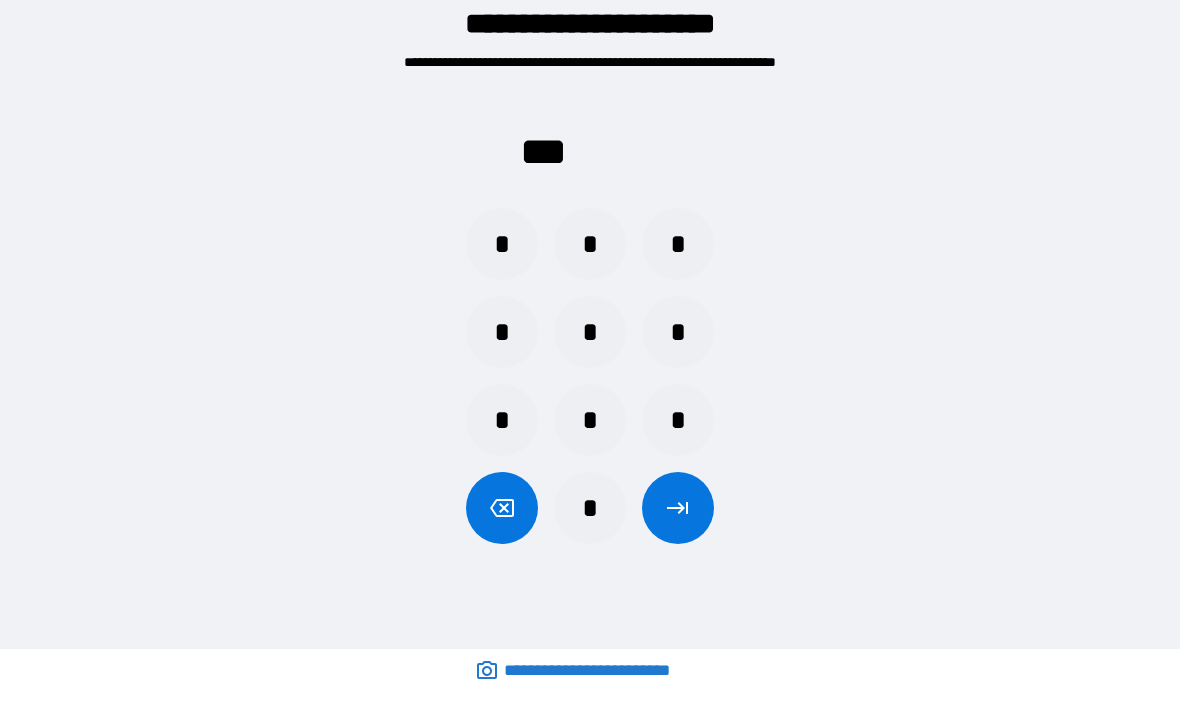 click on "*" at bounding box center [678, 244] 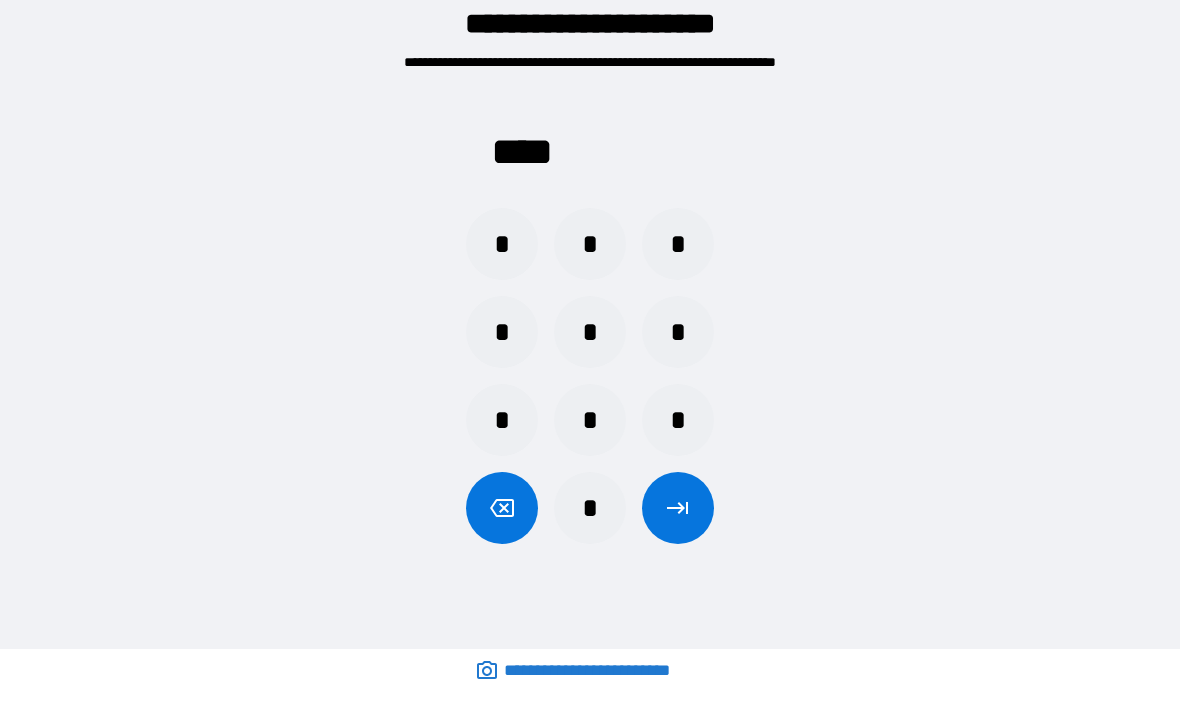click at bounding box center (678, 508) 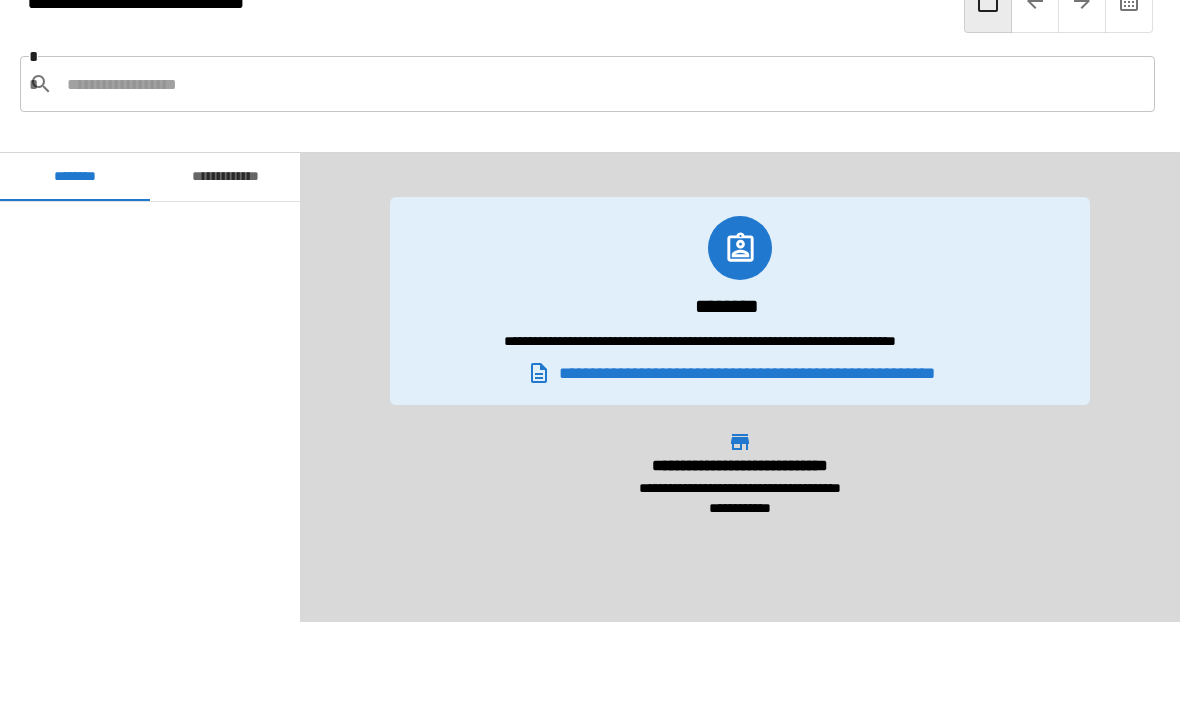 scroll, scrollTop: 1020, scrollLeft: 0, axis: vertical 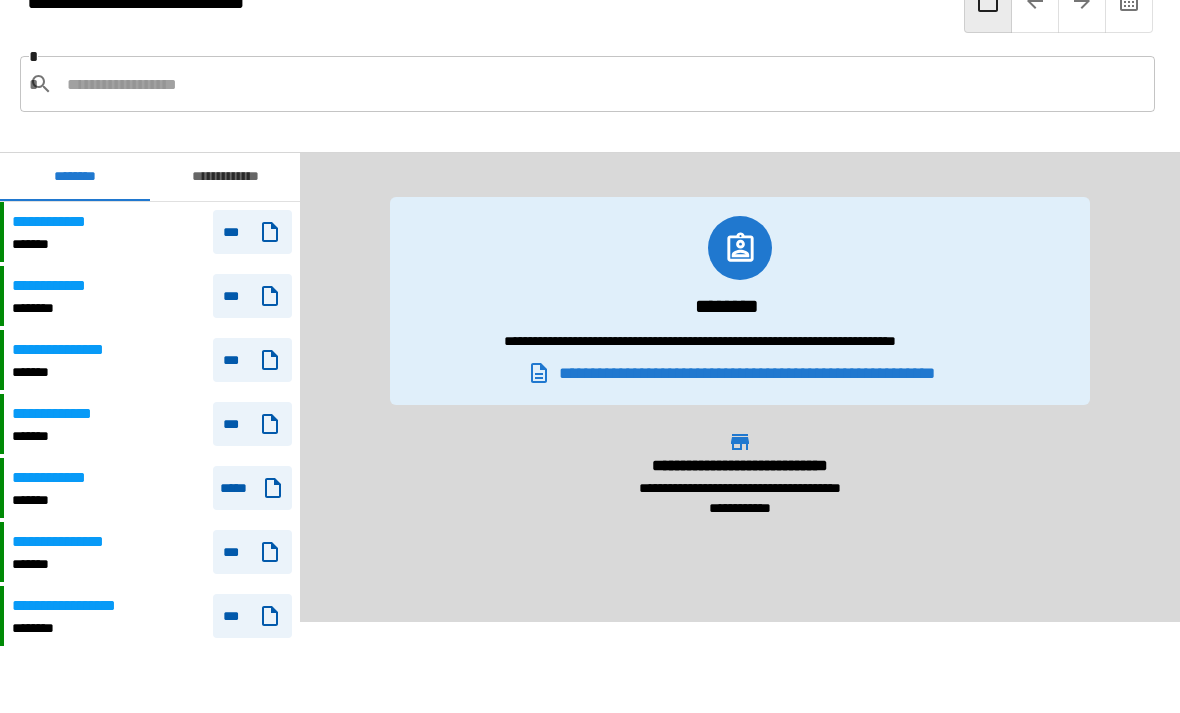 click on "**********" at bounding box center [150, 232] 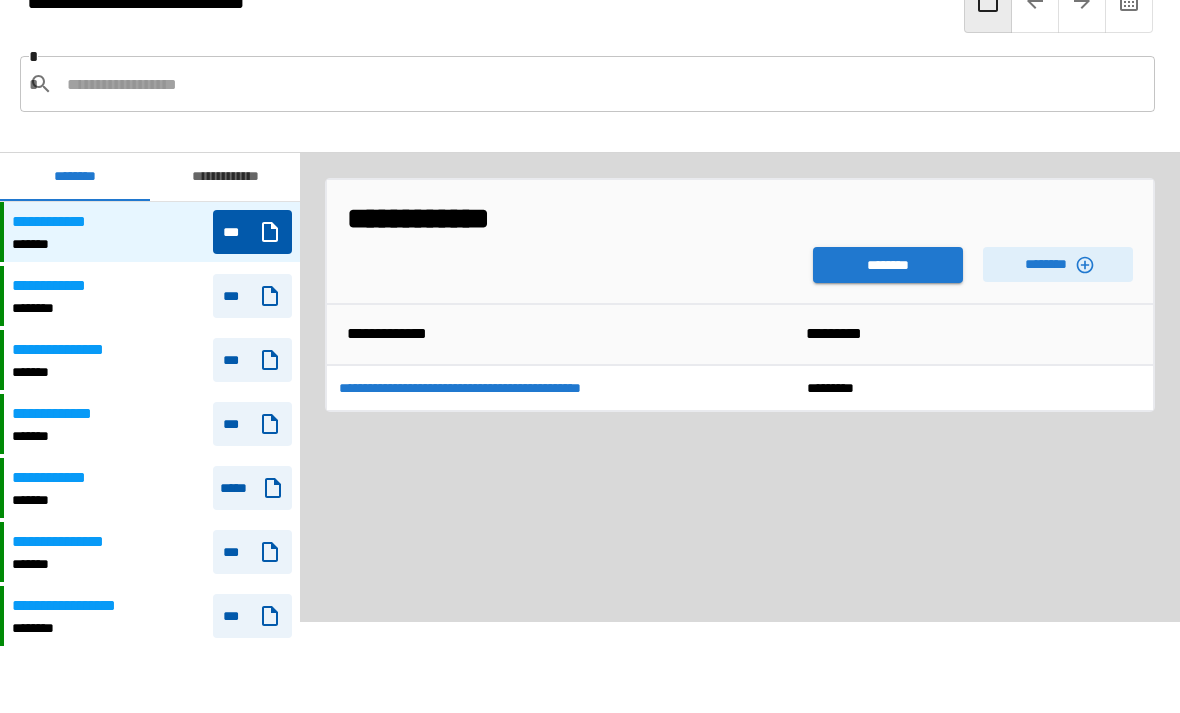 click on "********" at bounding box center [888, 265] 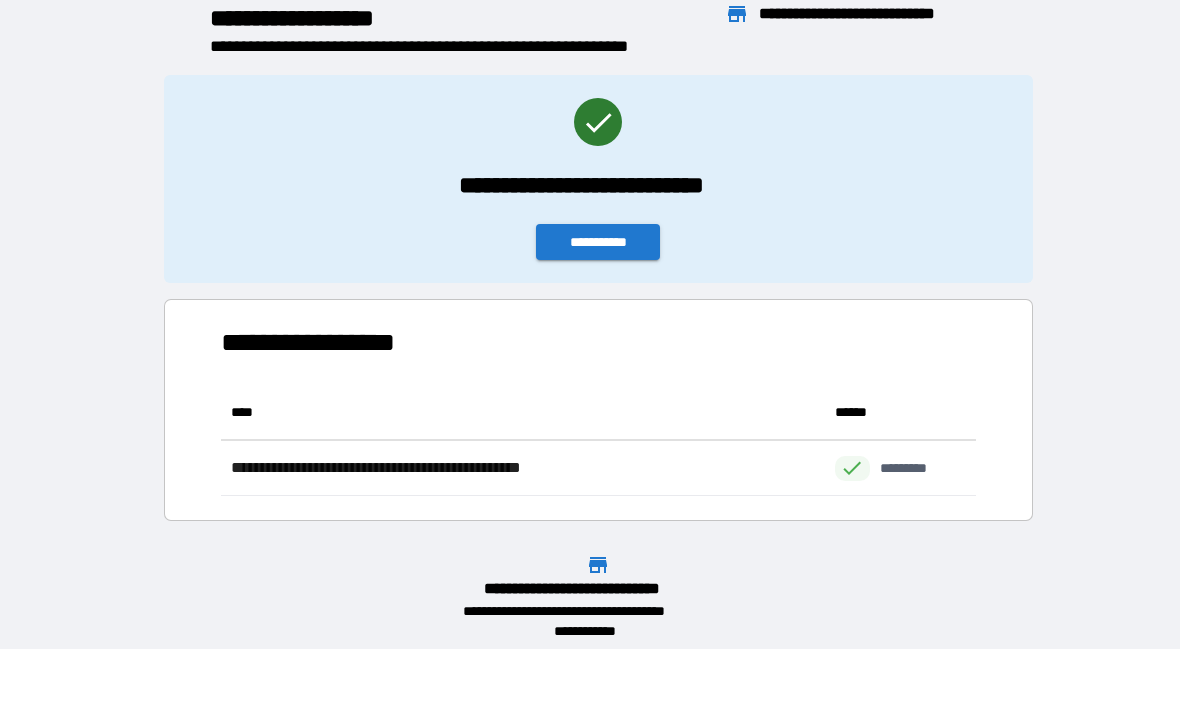 scroll, scrollTop: 1, scrollLeft: 1, axis: both 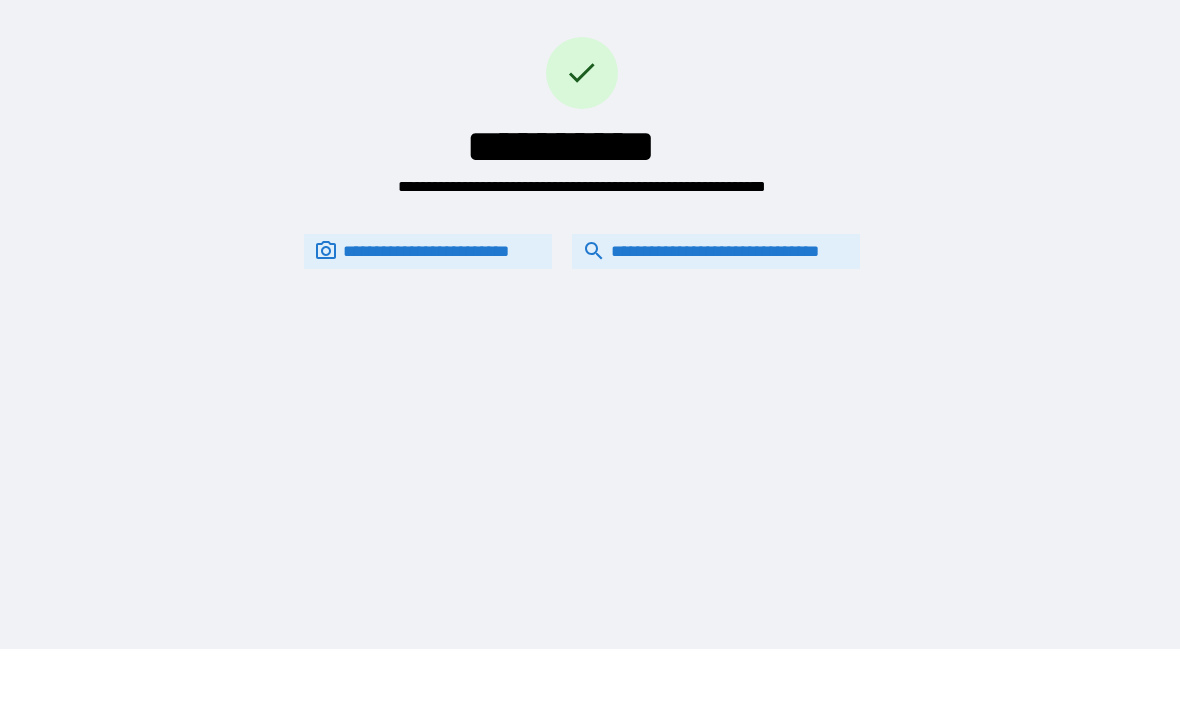 click on "**********" at bounding box center [716, 251] 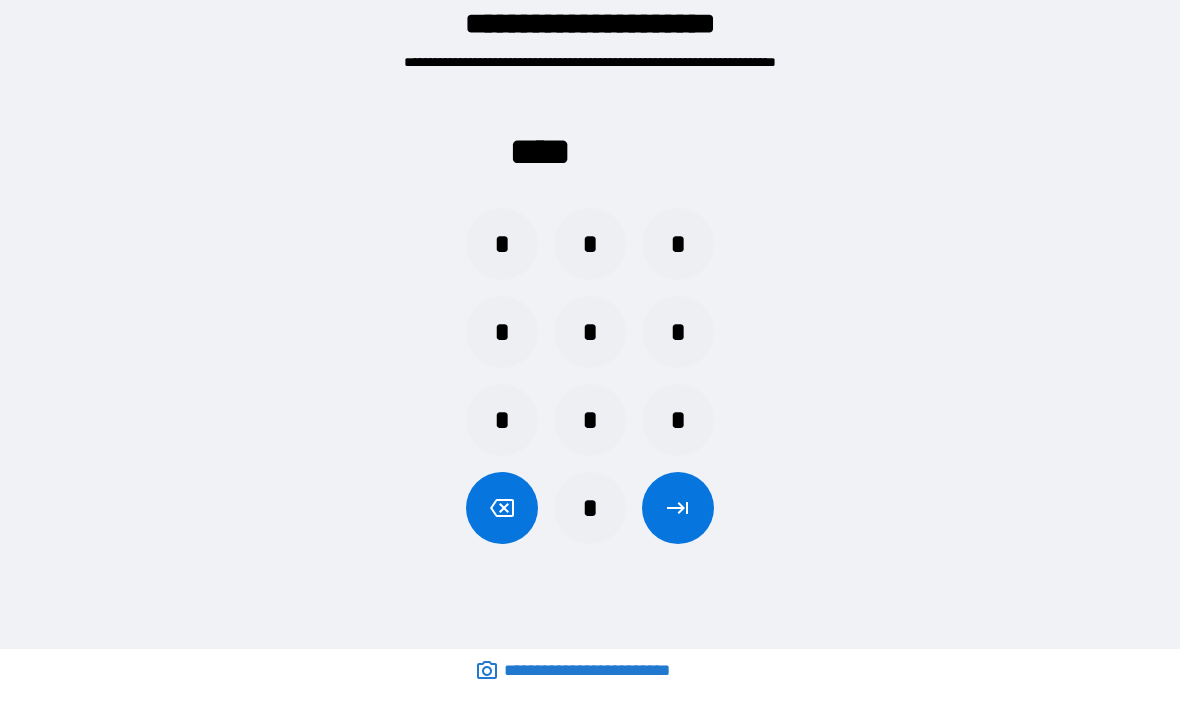 click on "*" at bounding box center (502, 244) 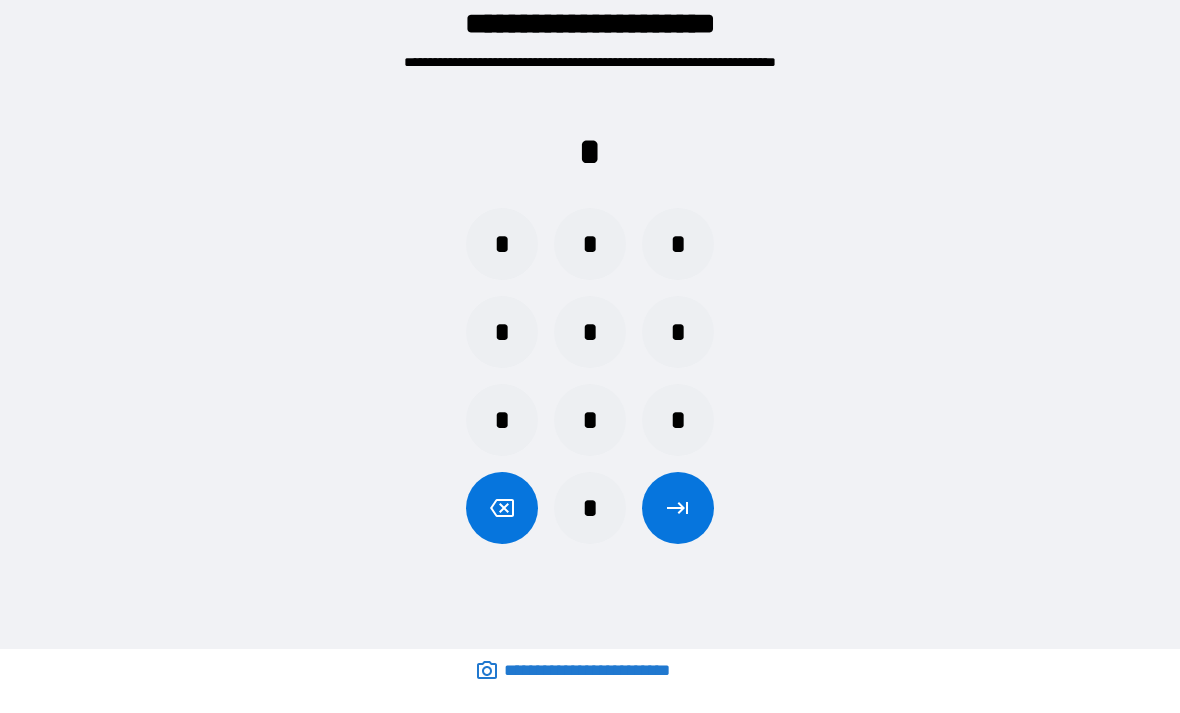 click on "* * *" at bounding box center (590, 420) 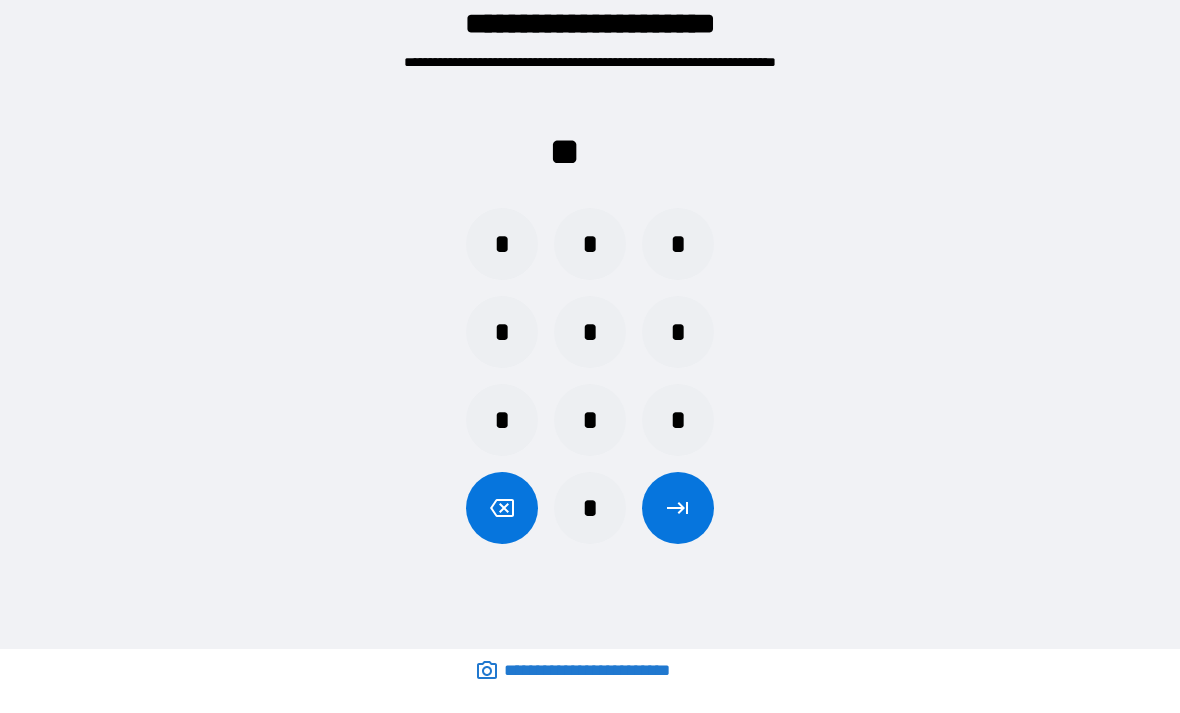 click 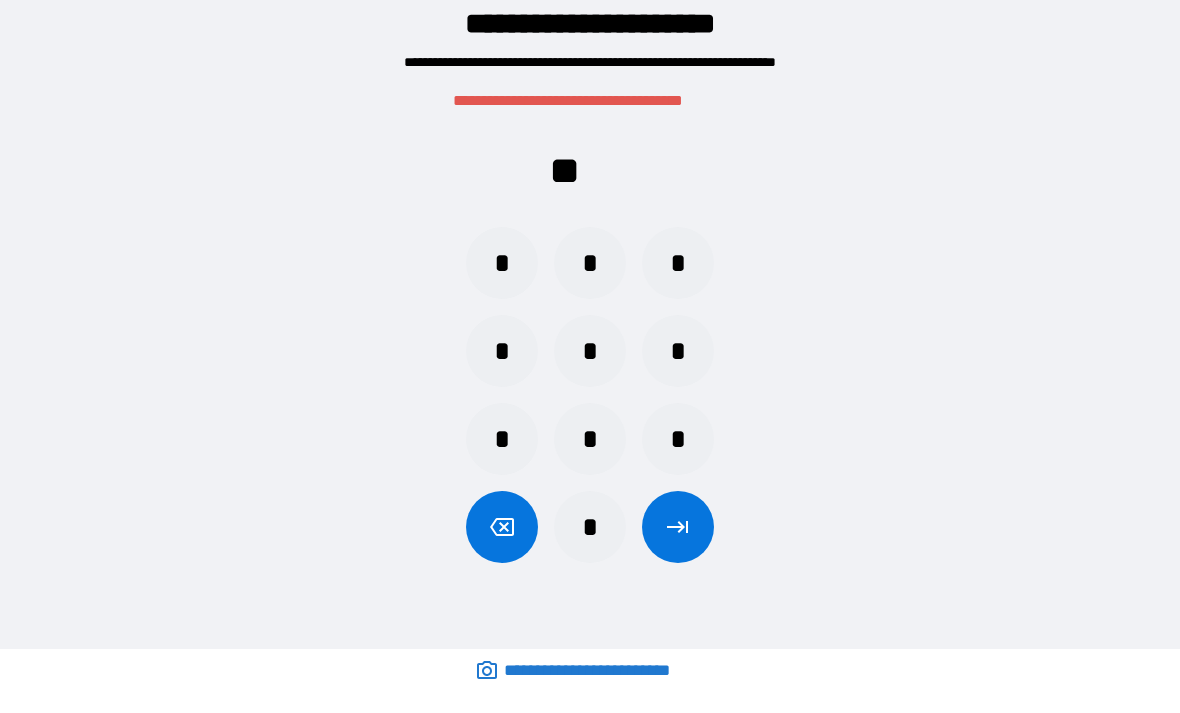 click at bounding box center [502, 527] 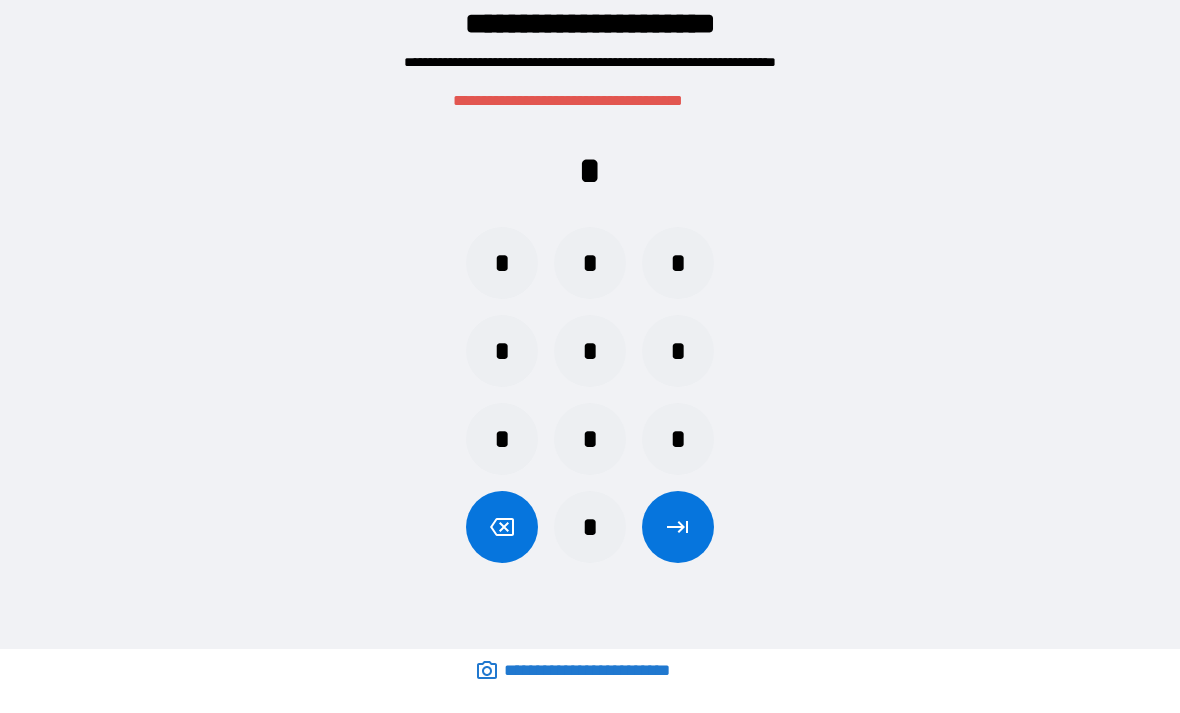click at bounding box center (502, 527) 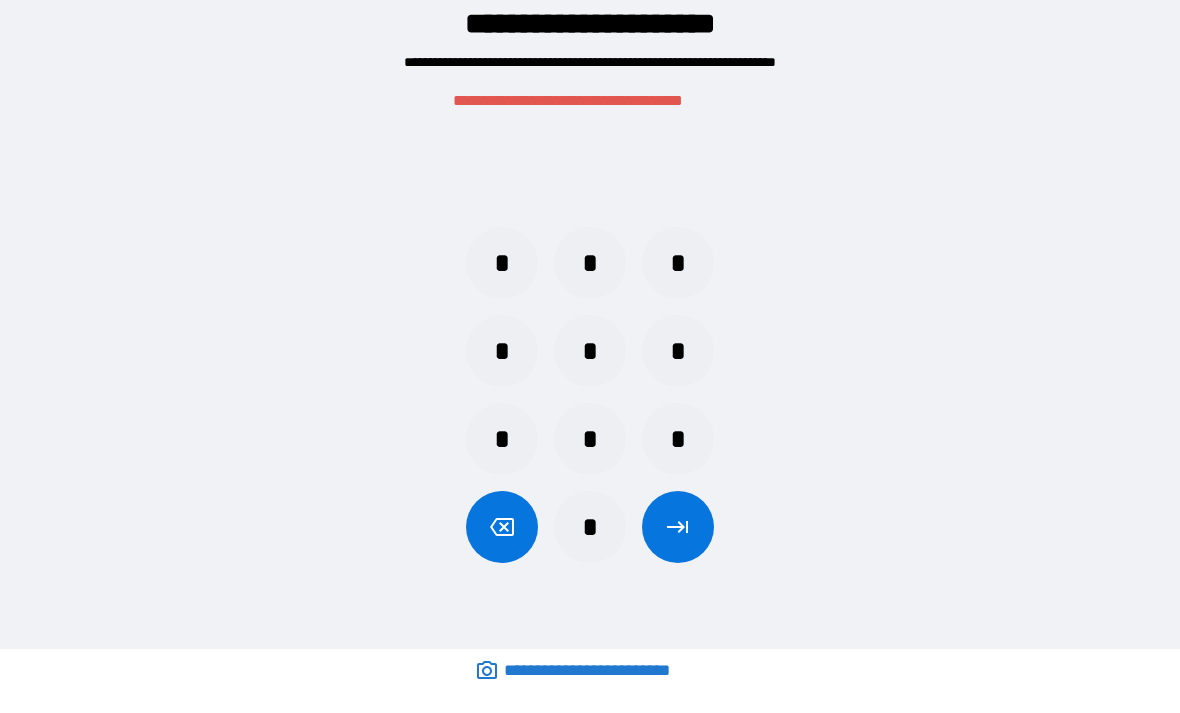 click on "*" at bounding box center (502, 263) 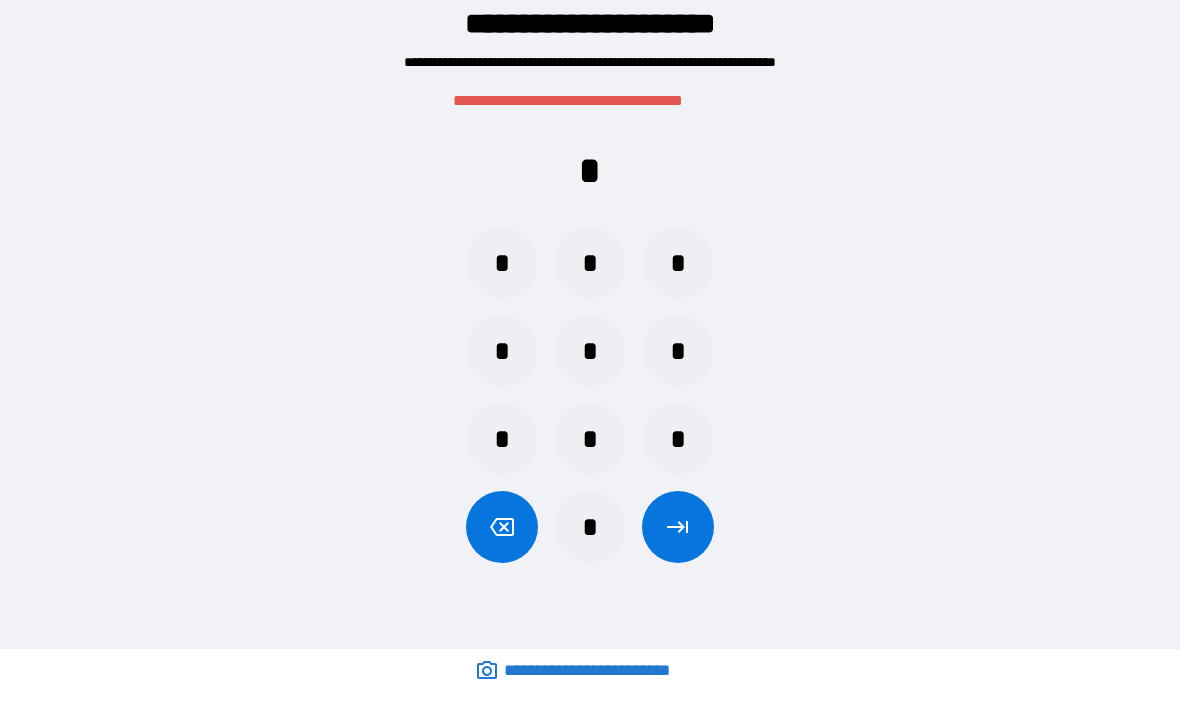 click on "*" at bounding box center (678, 439) 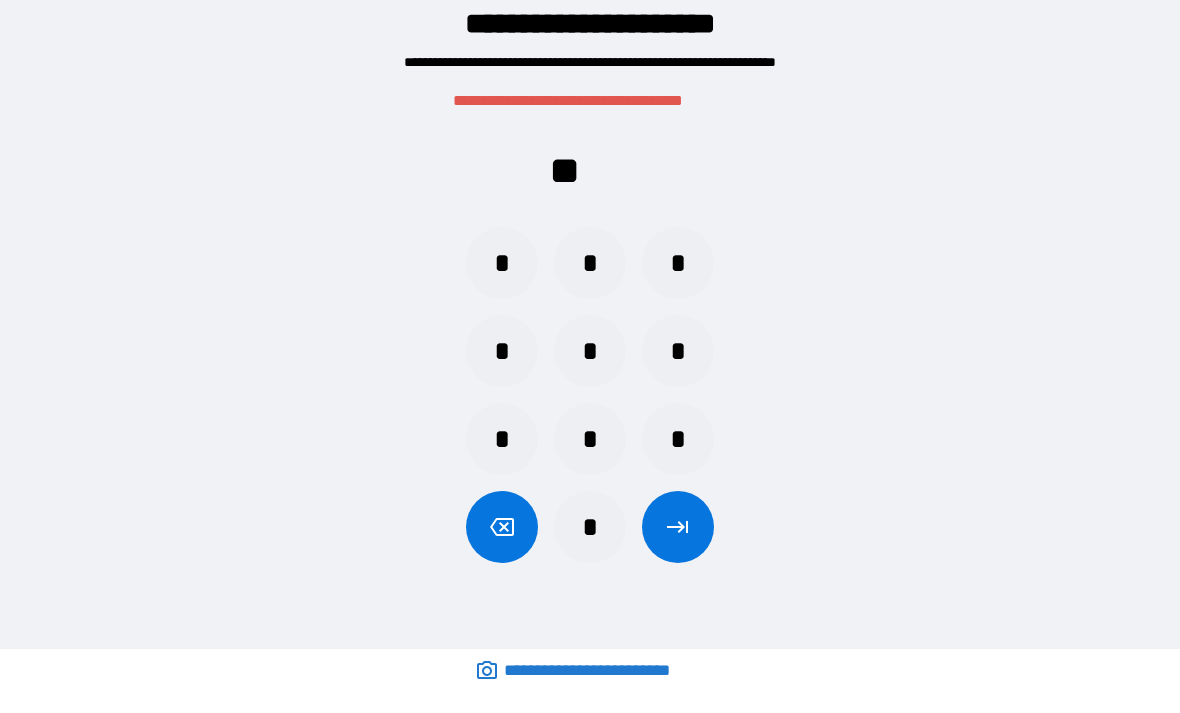 click on "*" at bounding box center [502, 439] 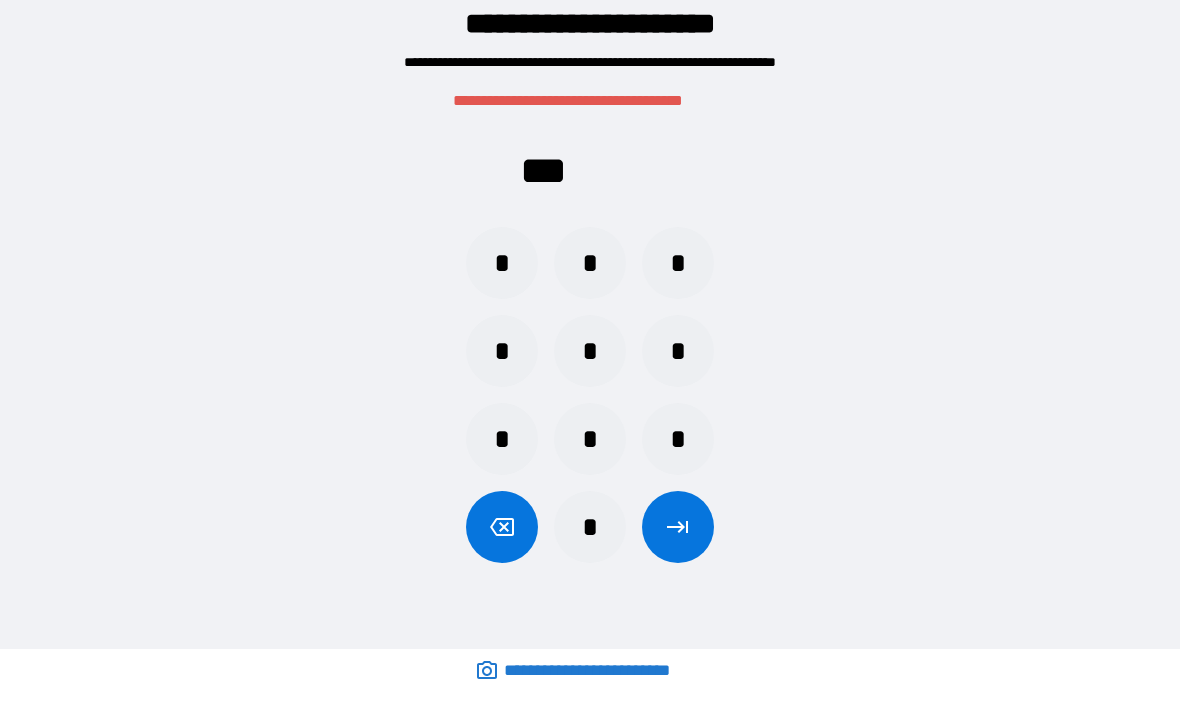 click on "*" at bounding box center [678, 263] 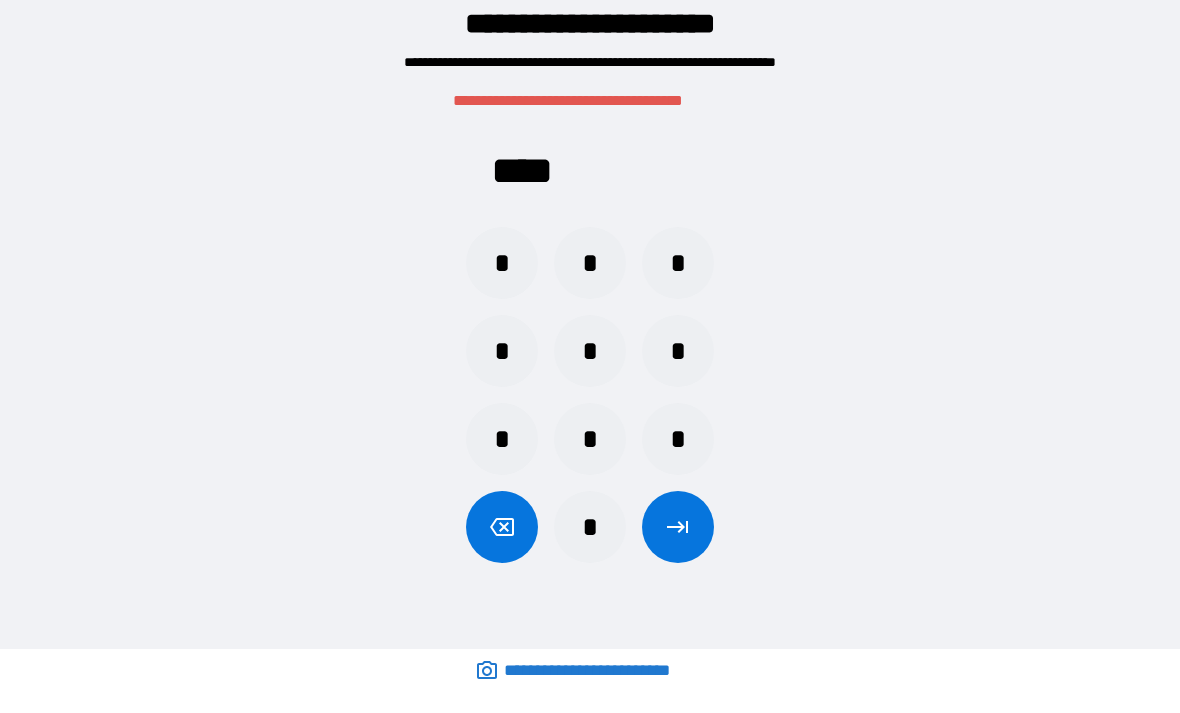click at bounding box center [678, 527] 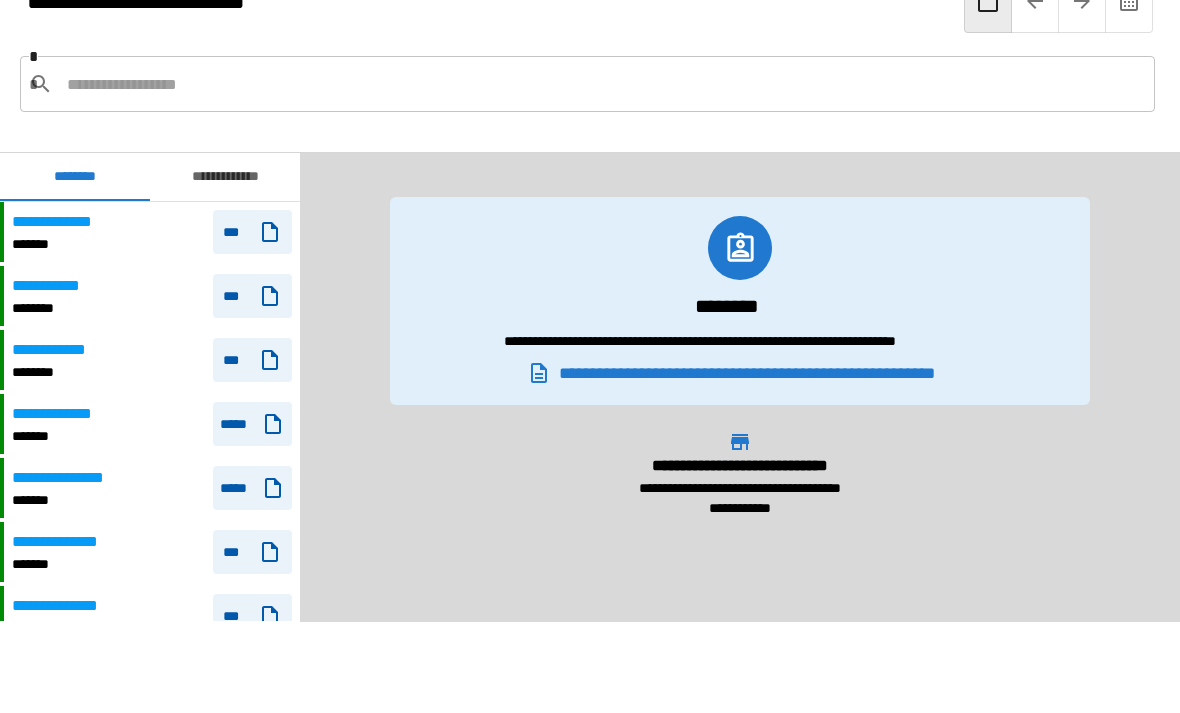 scroll, scrollTop: 1020, scrollLeft: 0, axis: vertical 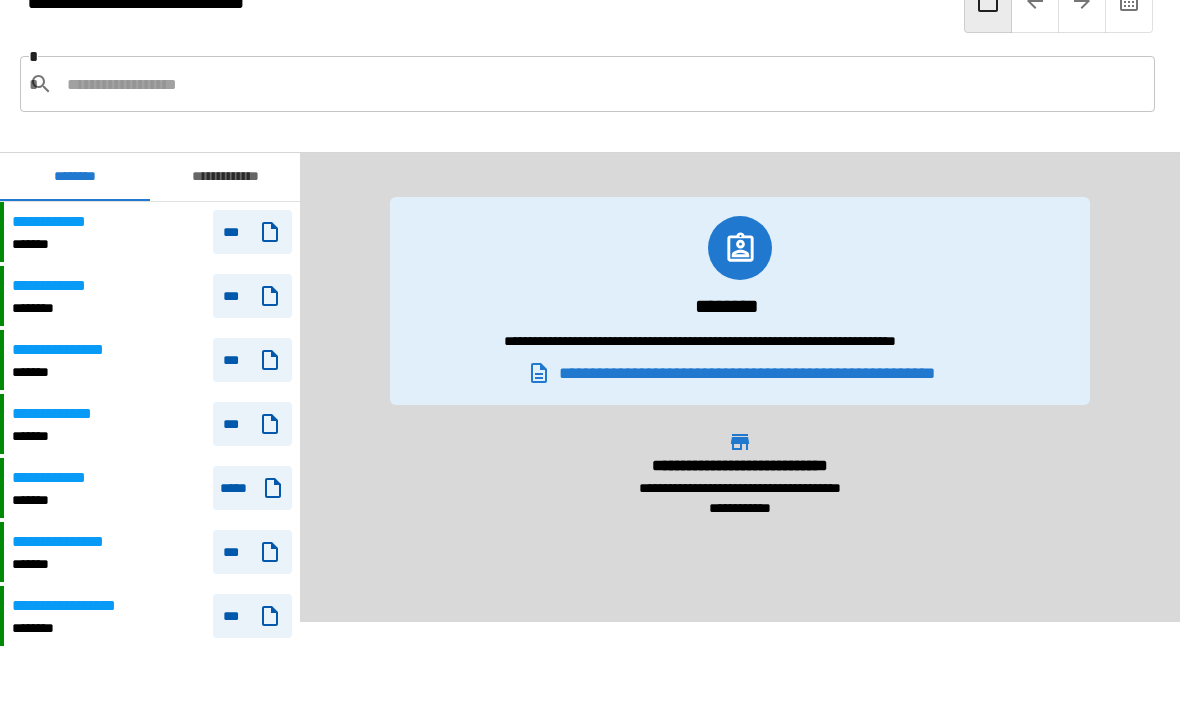 click on "*******" at bounding box center (56, 244) 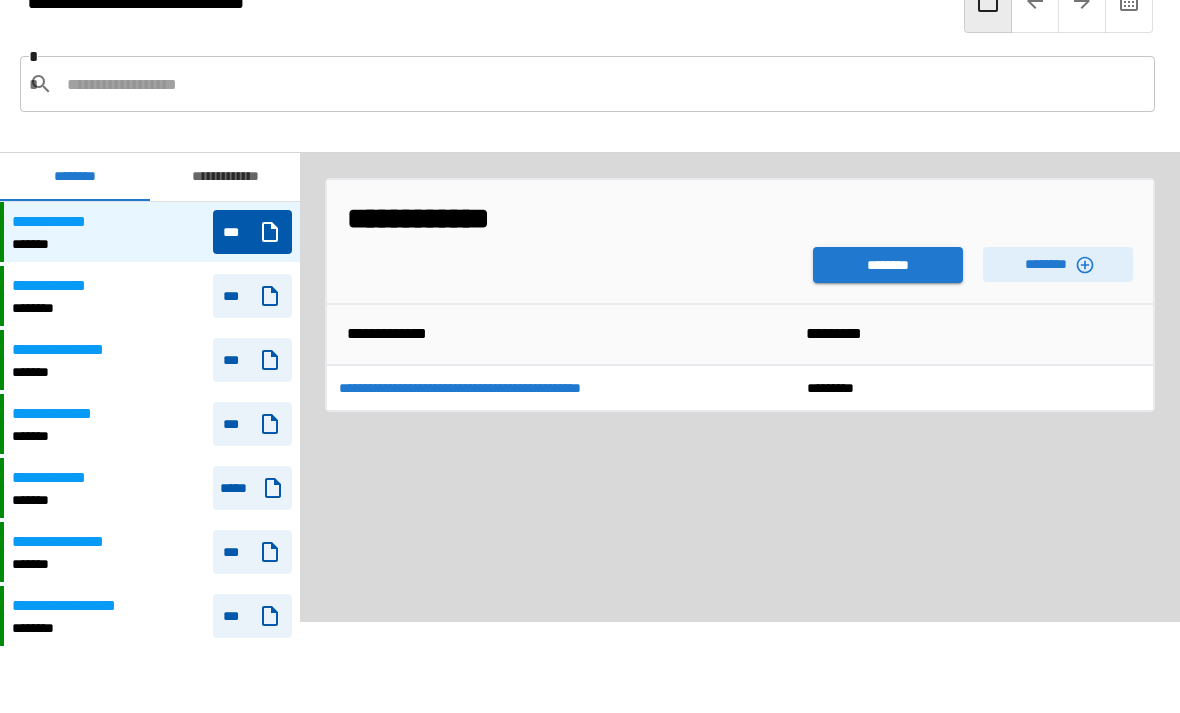 click on "********" at bounding box center [1058, 264] 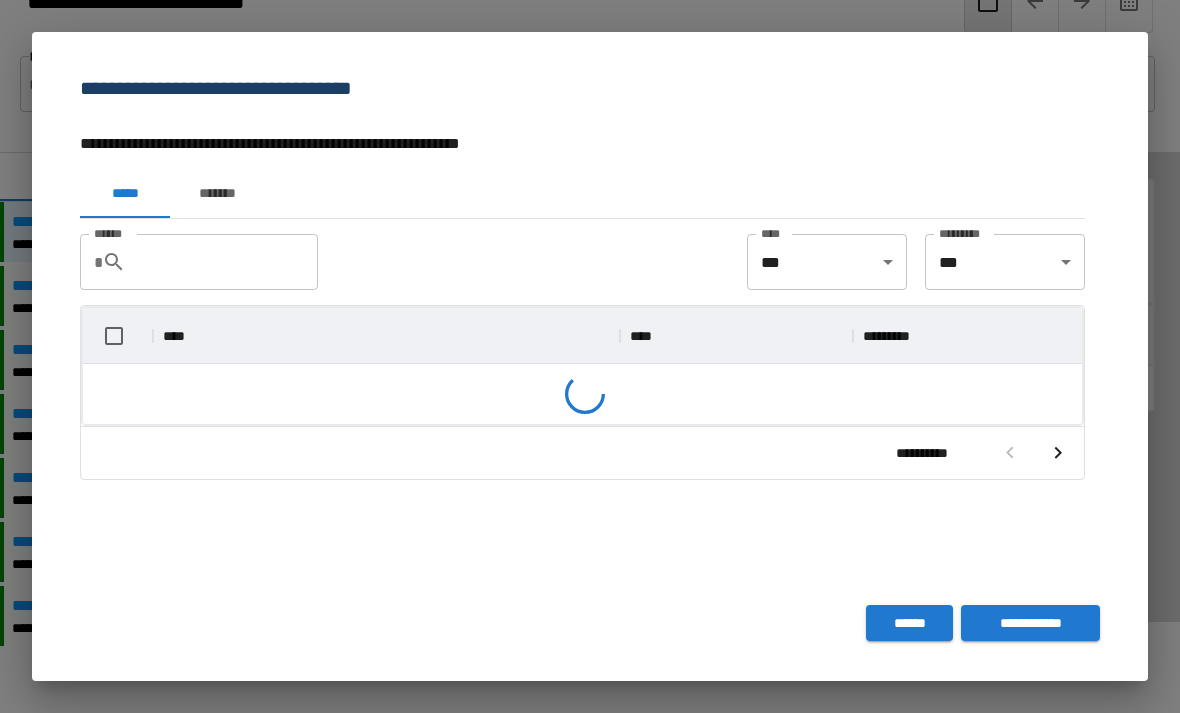 scroll, scrollTop: 356, scrollLeft: 999, axis: both 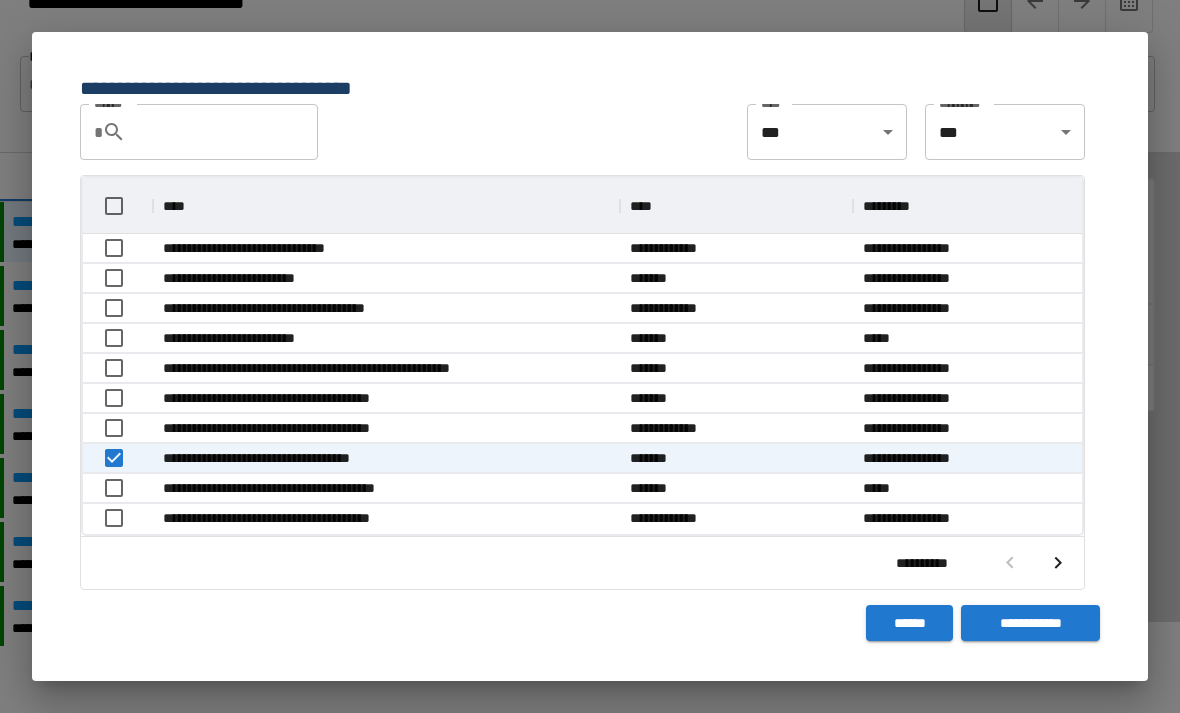 click on "**********" at bounding box center (1030, 623) 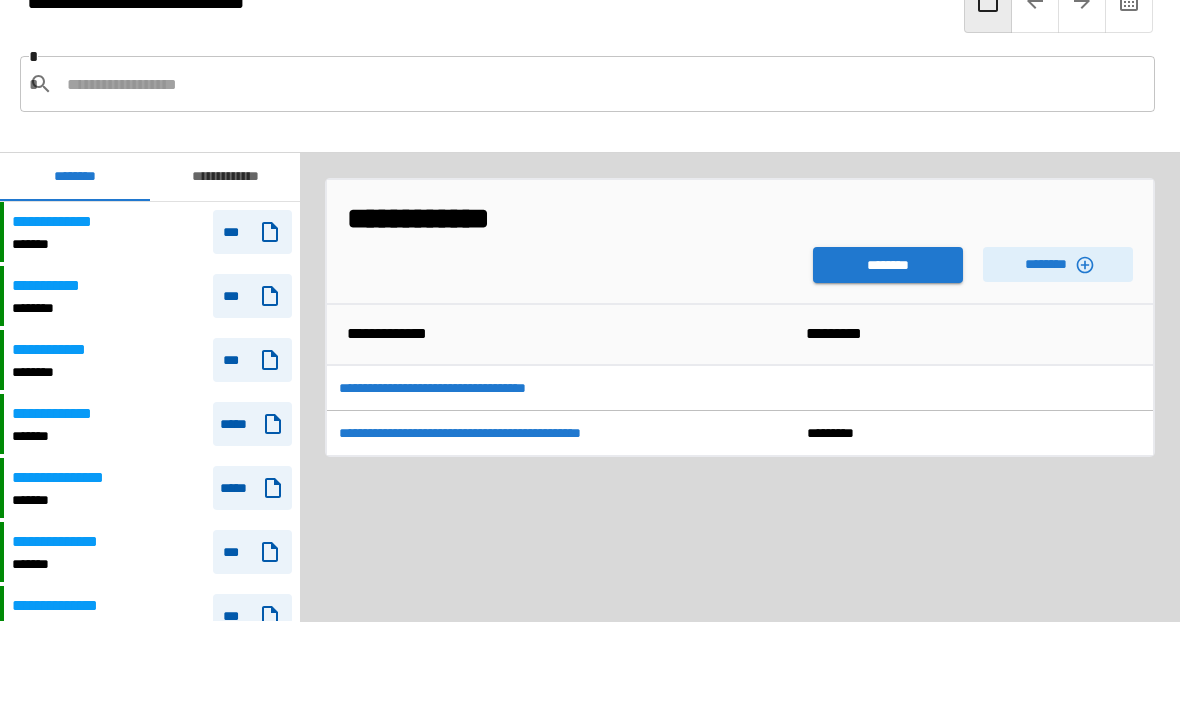 scroll, scrollTop: 1020, scrollLeft: 0, axis: vertical 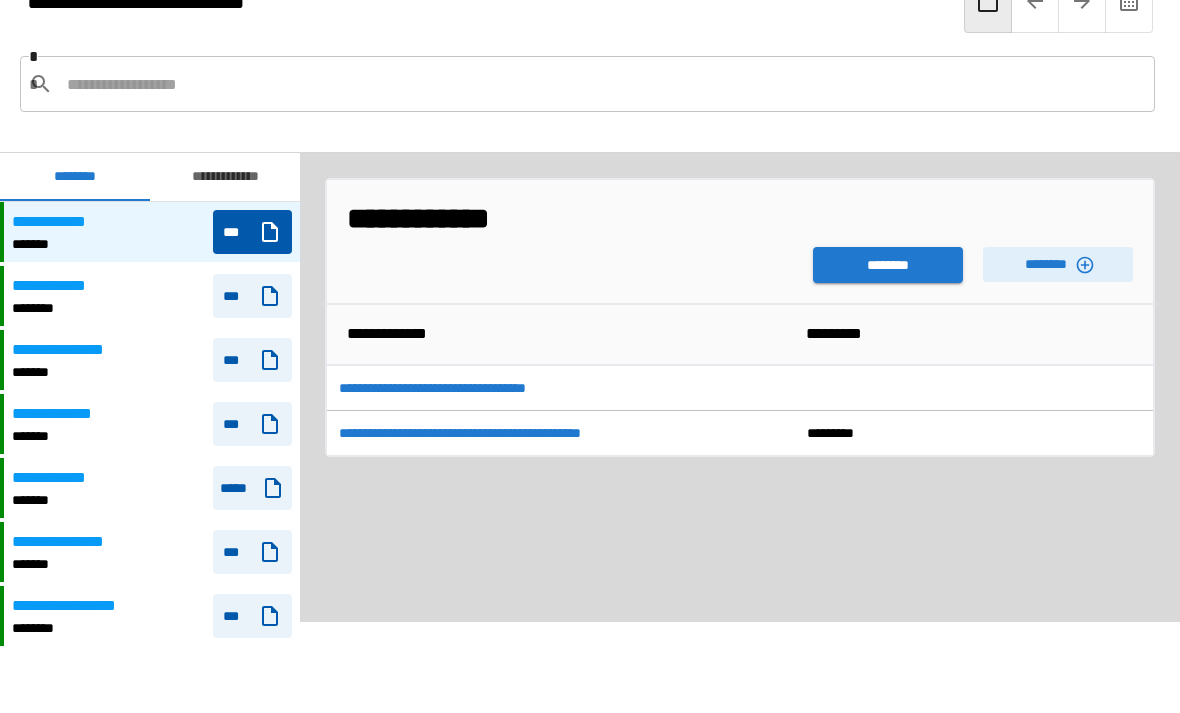 click on "********" at bounding box center [888, 265] 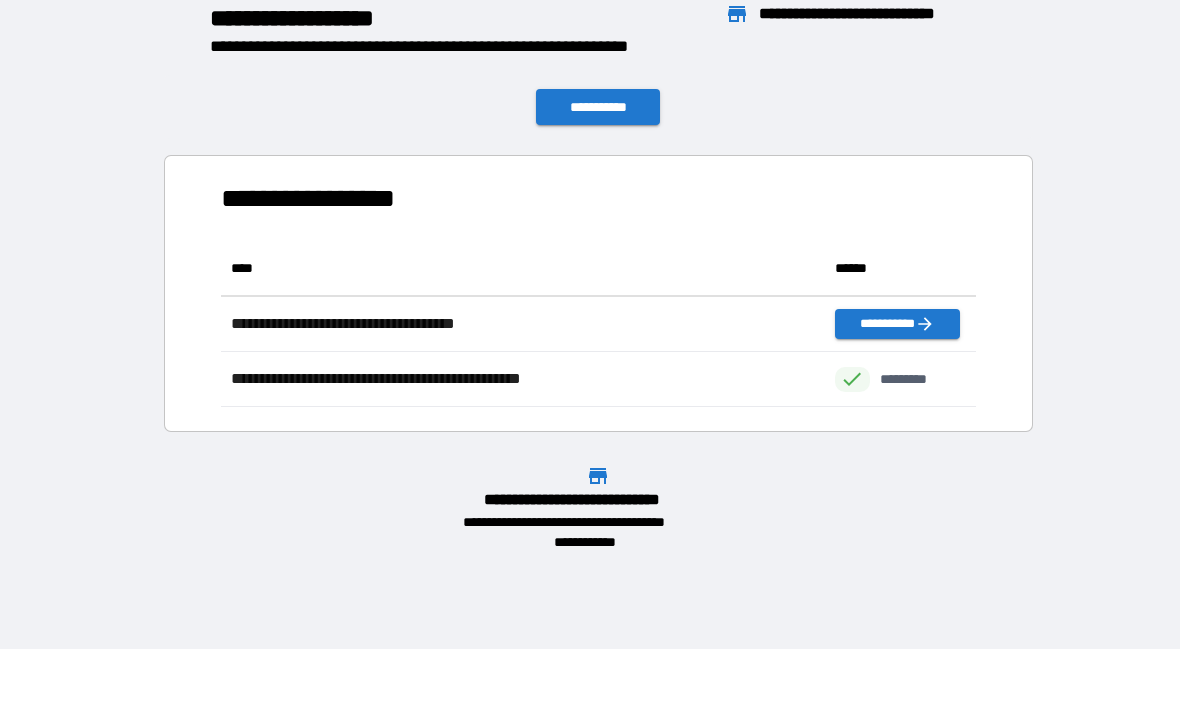 scroll, scrollTop: 1, scrollLeft: 1, axis: both 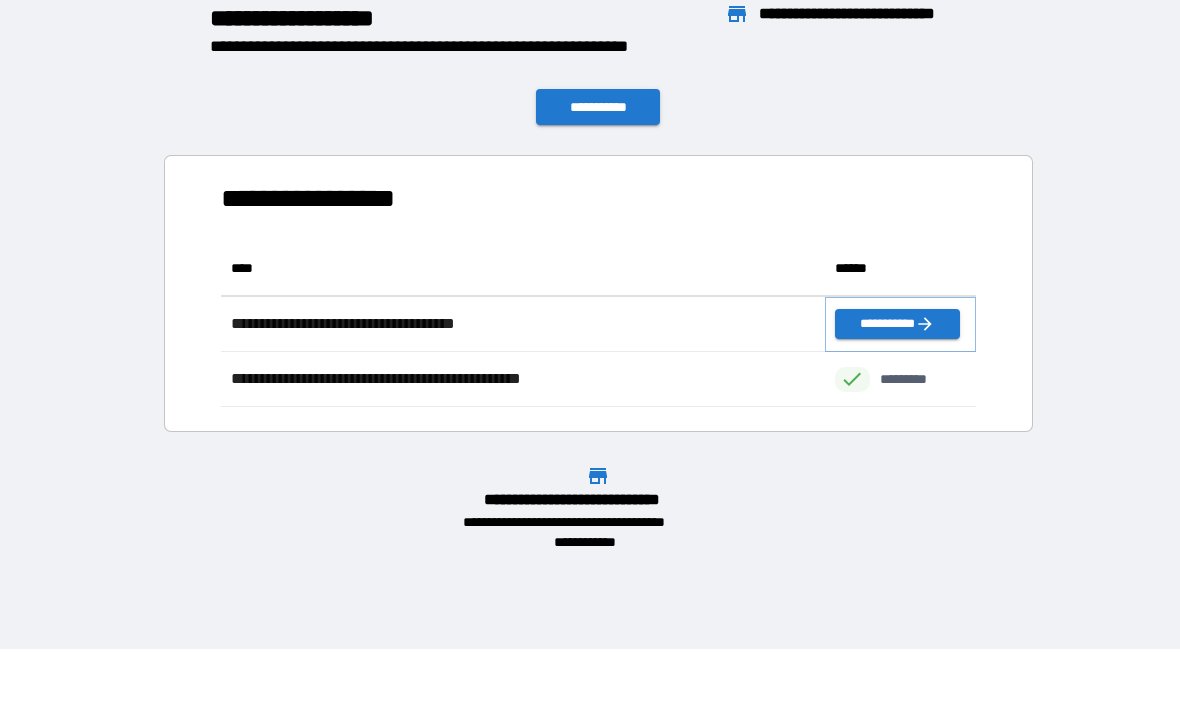 click on "**********" at bounding box center [897, 324] 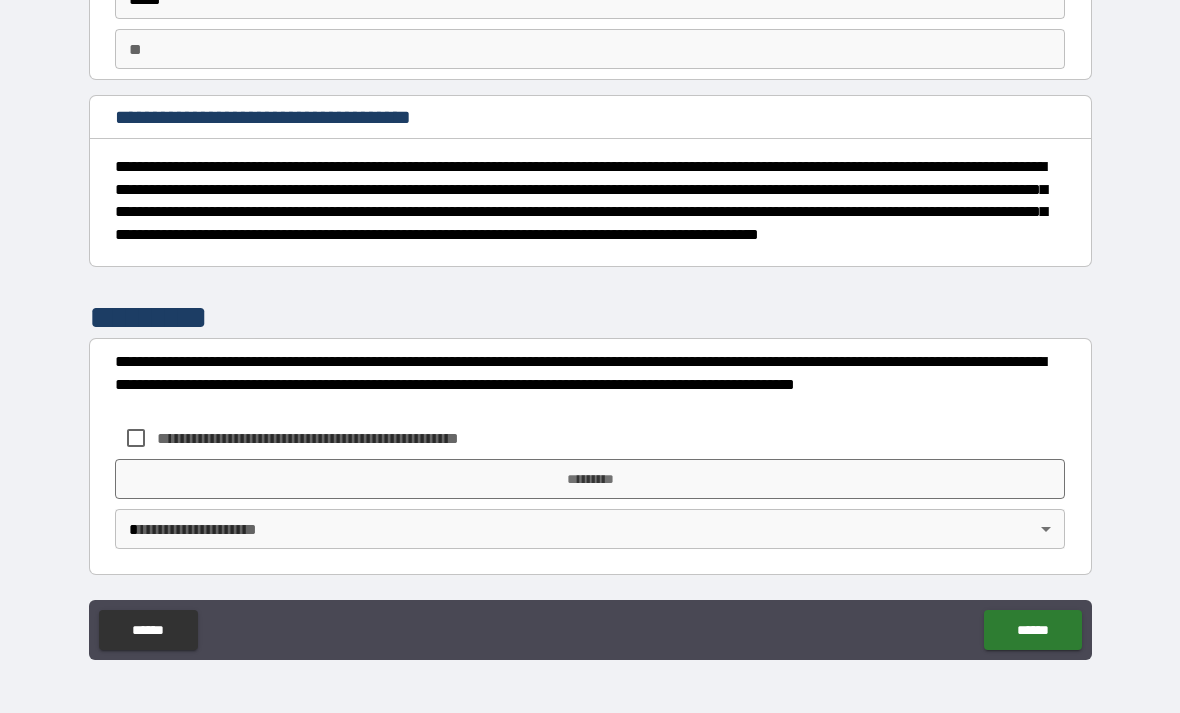 scroll, scrollTop: 152, scrollLeft: 0, axis: vertical 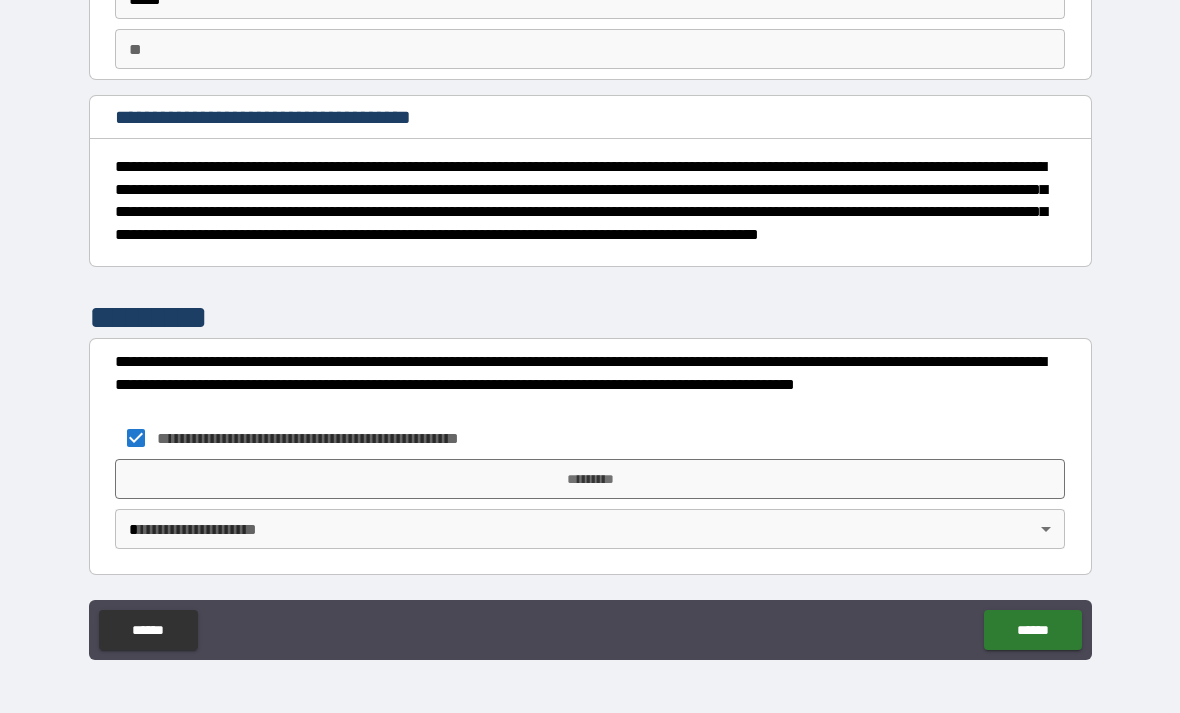 click on "**********" at bounding box center [590, 324] 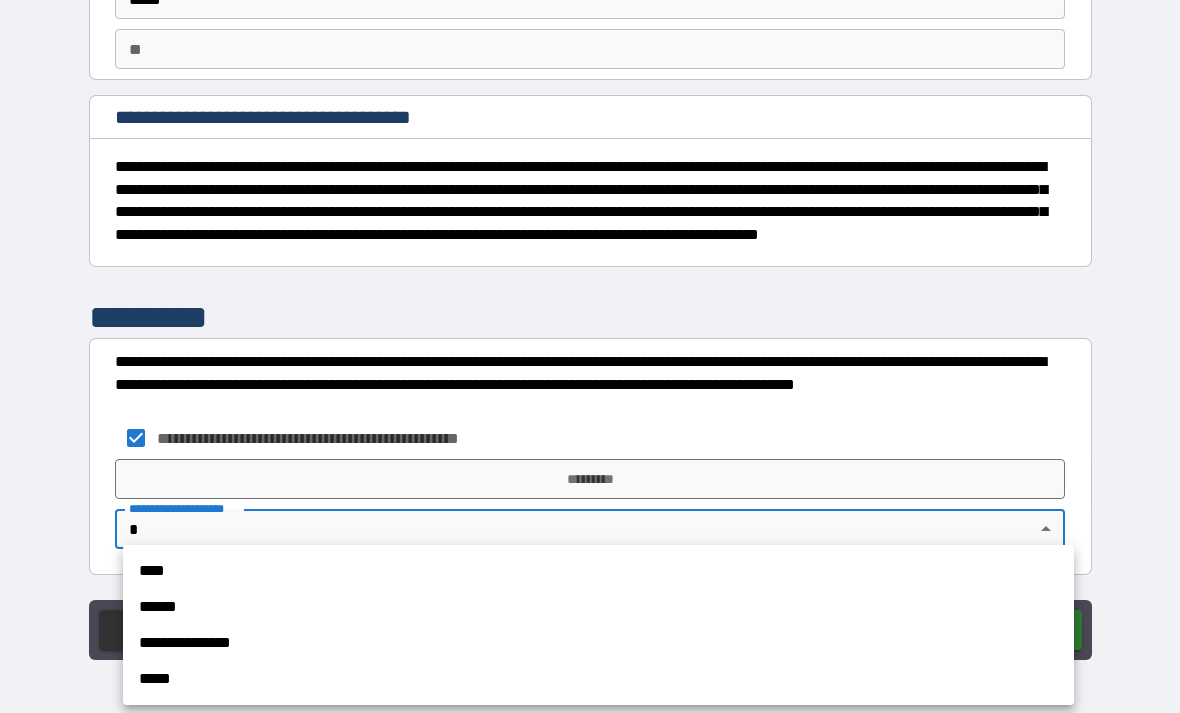 click on "****" at bounding box center (598, 571) 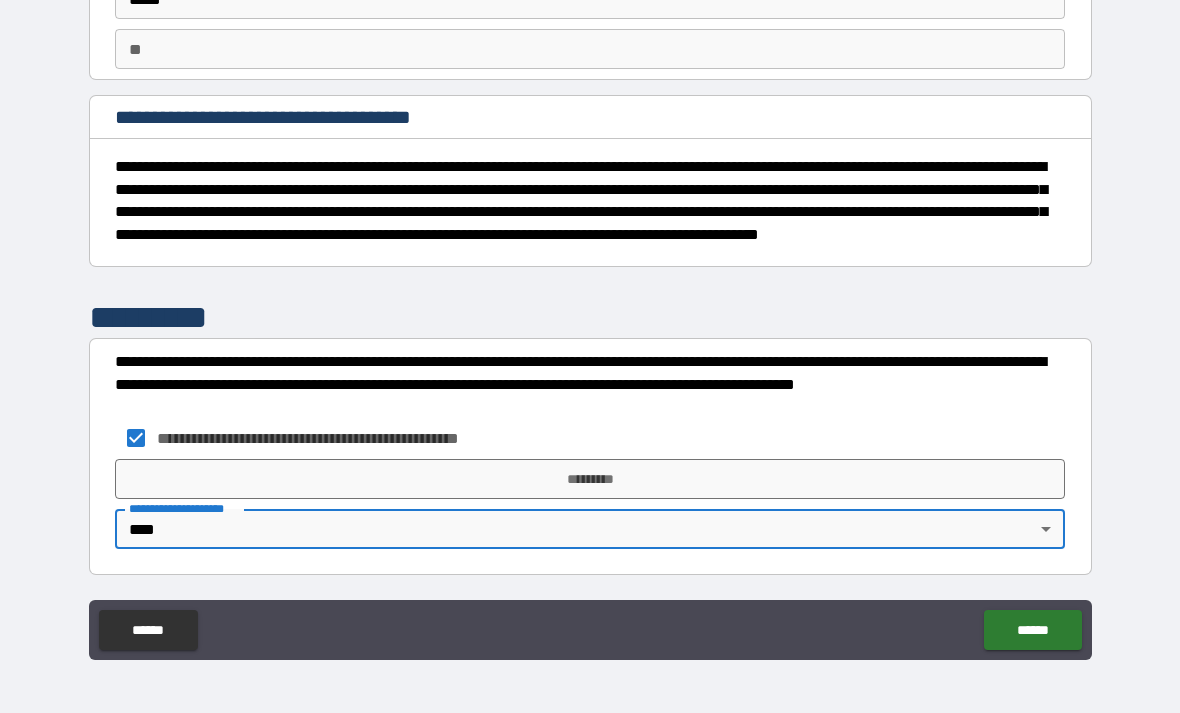 click on "******" at bounding box center (1032, 630) 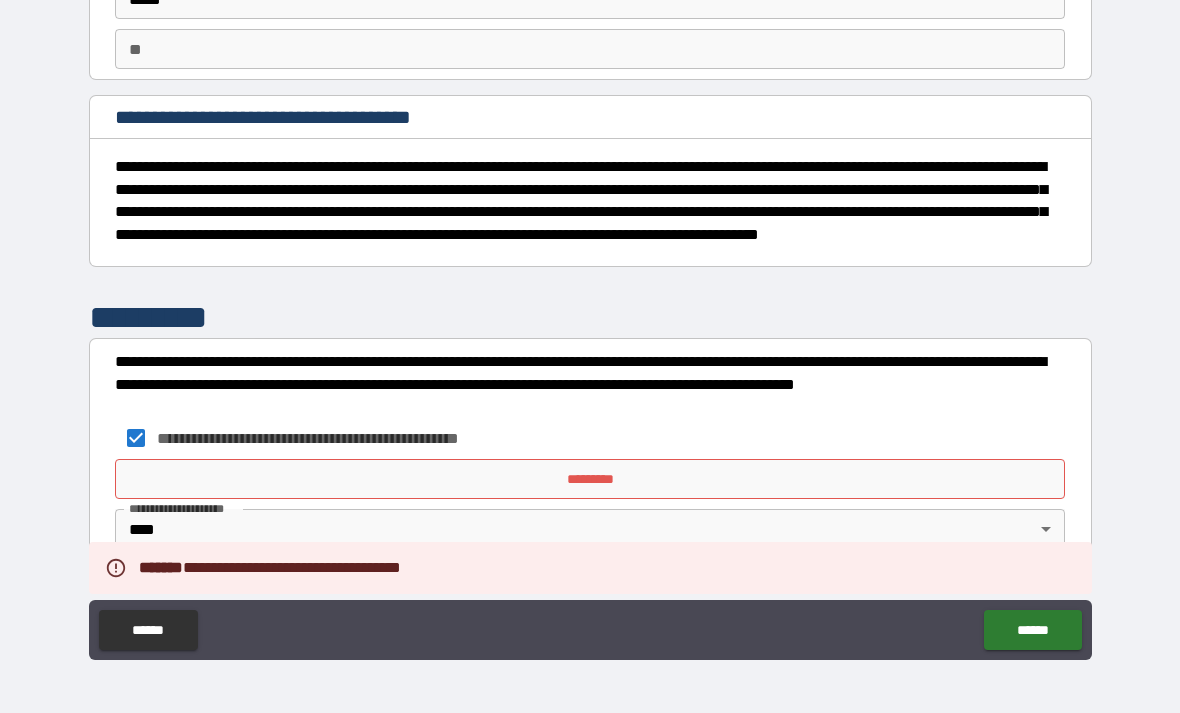 click on "**********" at bounding box center [590, 324] 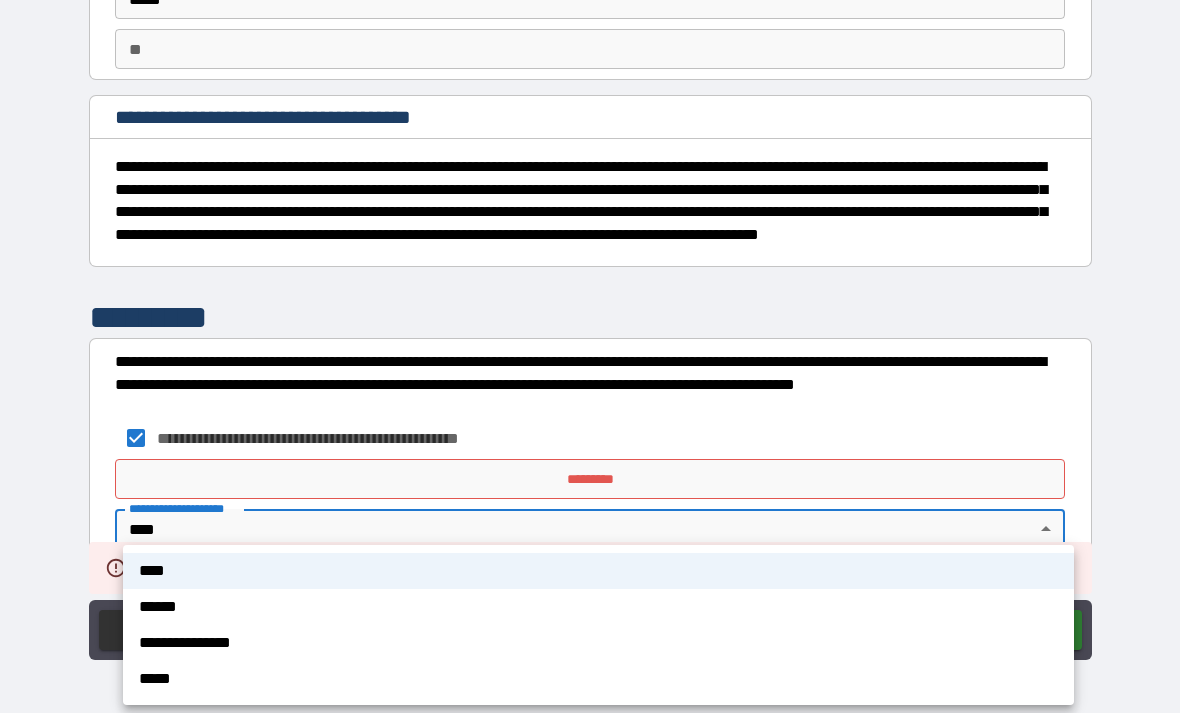 click on "****" at bounding box center [598, 571] 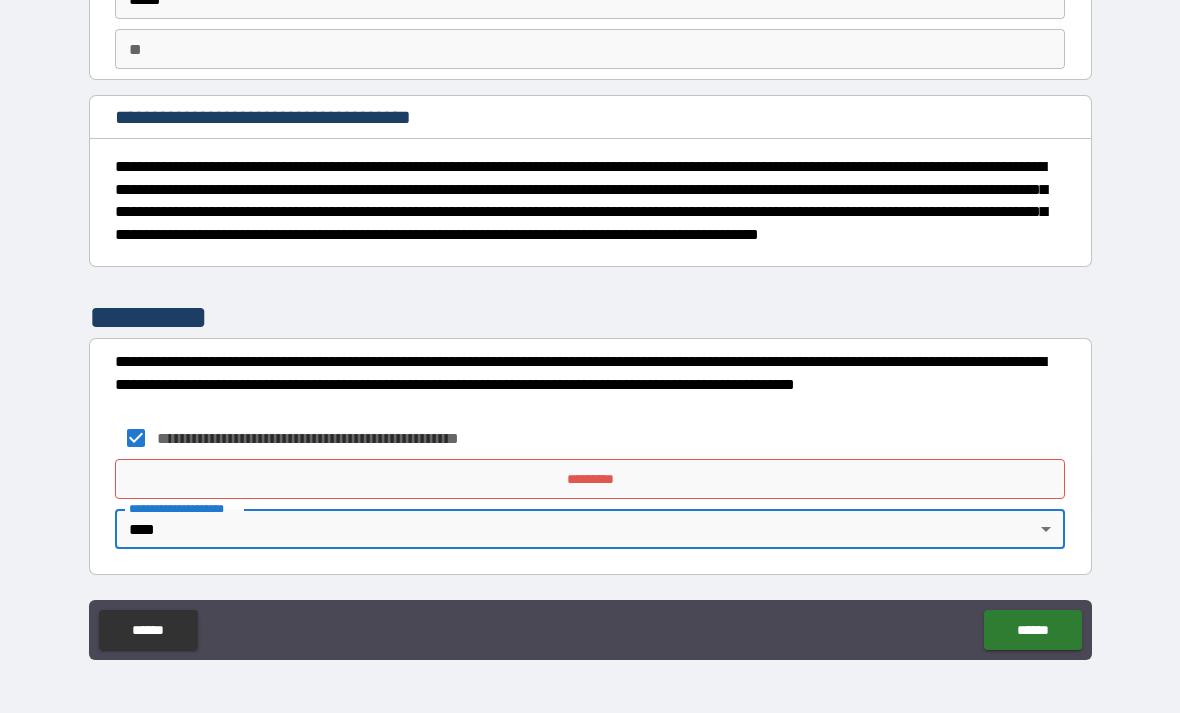 scroll, scrollTop: 152, scrollLeft: 0, axis: vertical 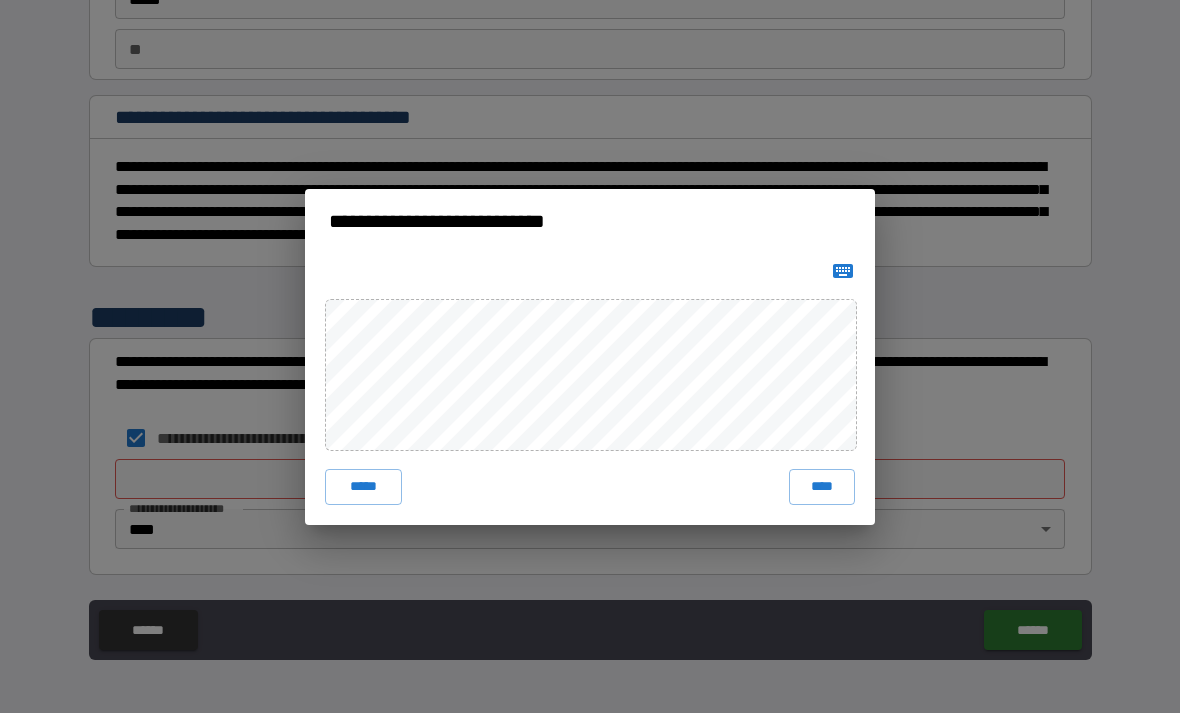 click on "****" at bounding box center (822, 487) 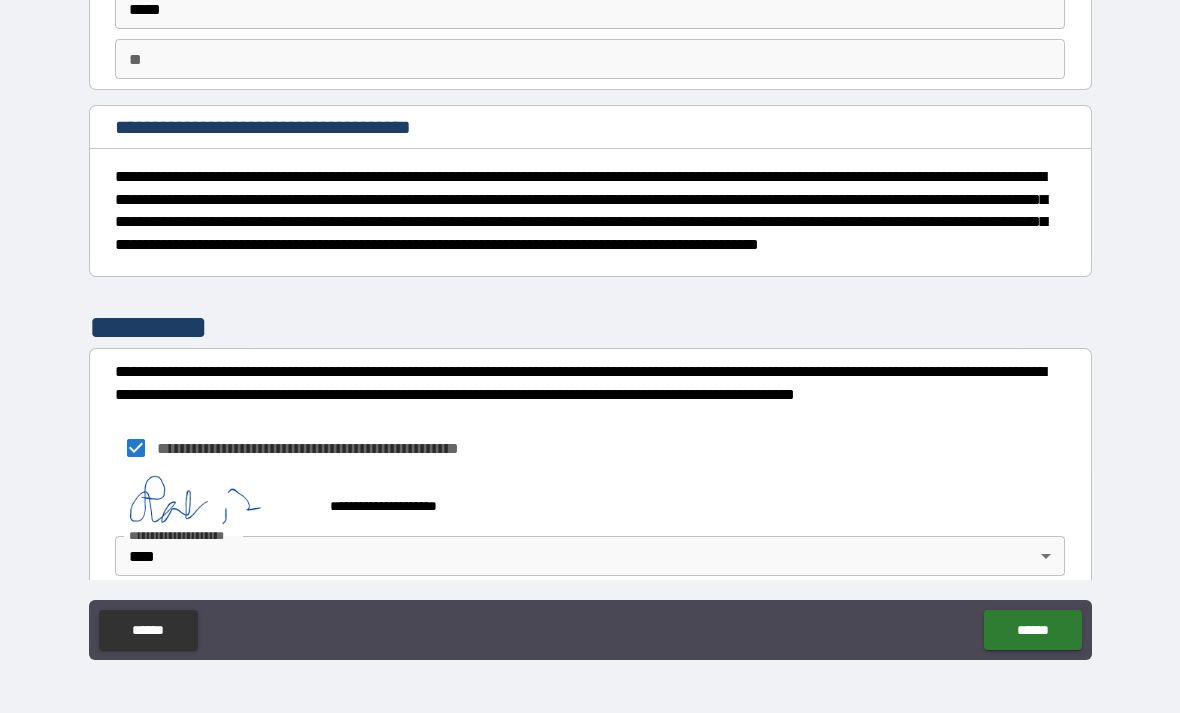 click on "******" at bounding box center [1032, 630] 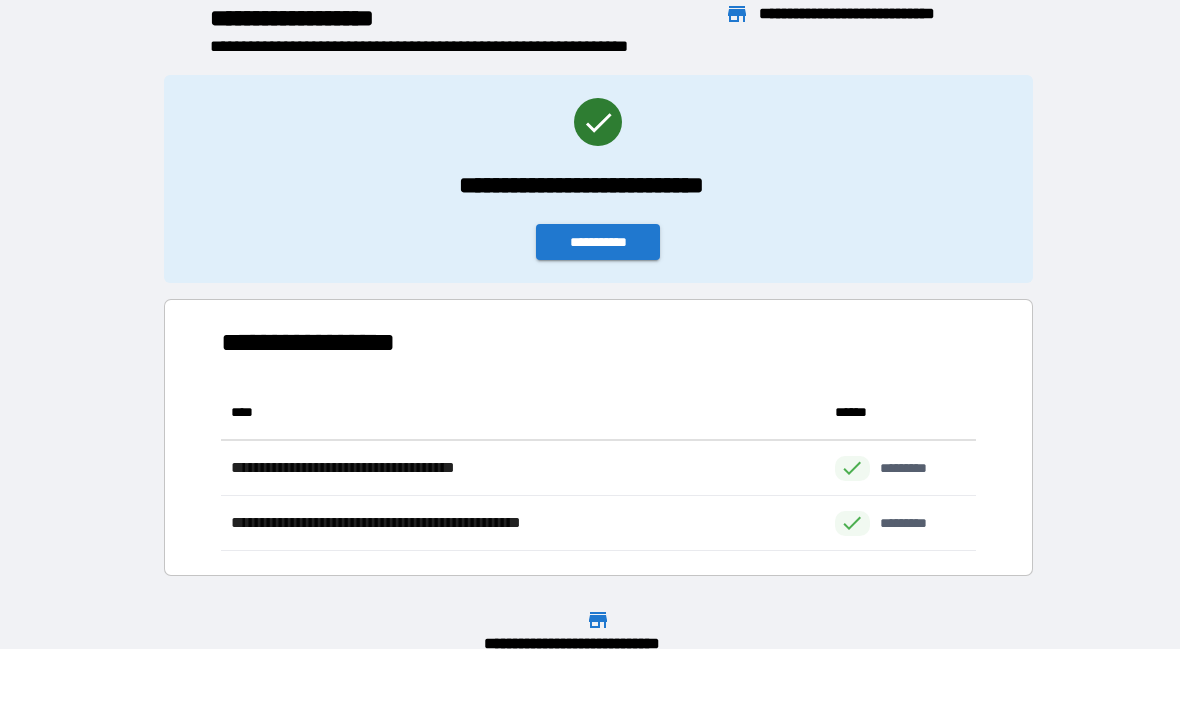 scroll, scrollTop: 1, scrollLeft: 1, axis: both 